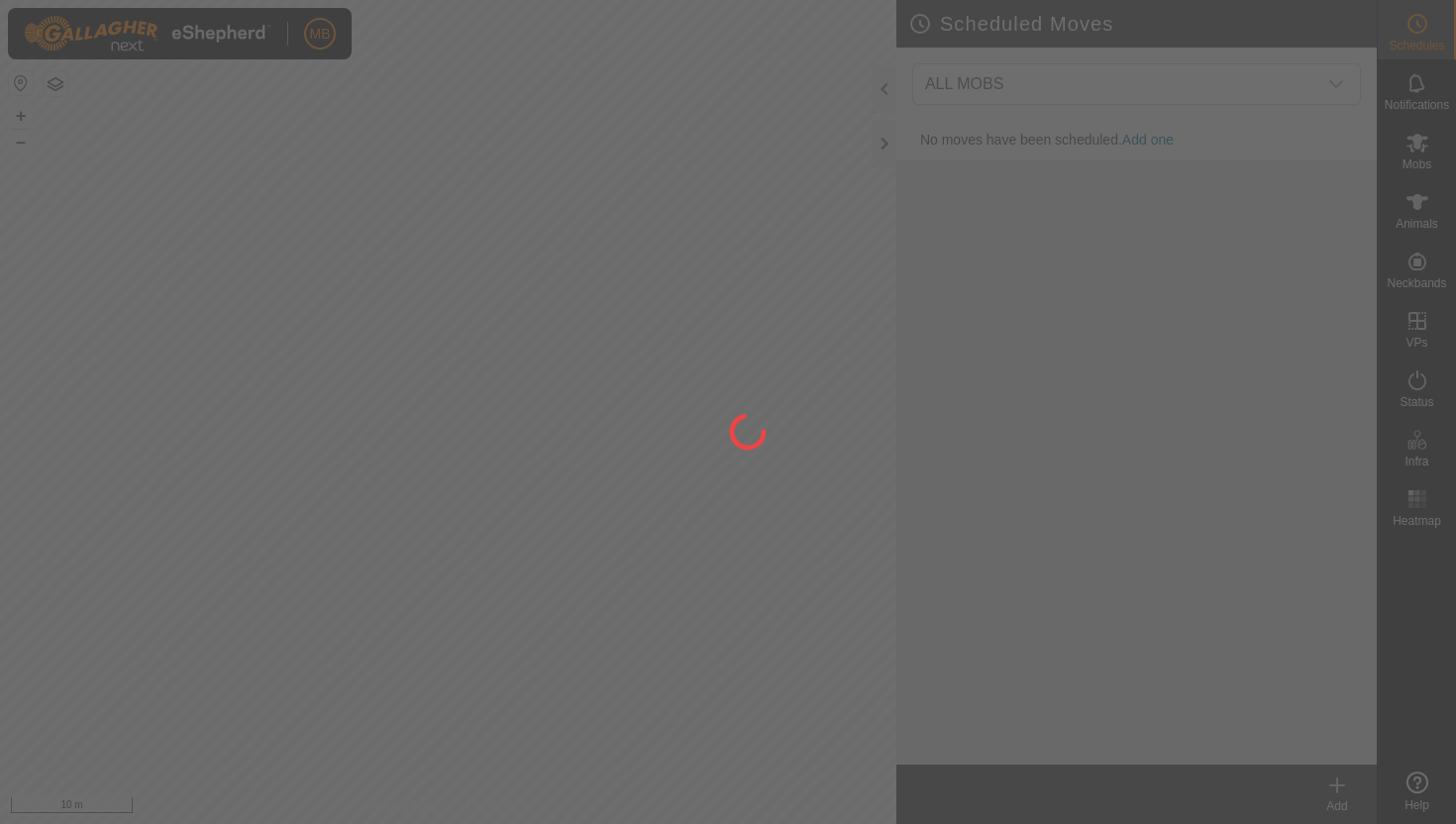 scroll, scrollTop: 0, scrollLeft: 0, axis: both 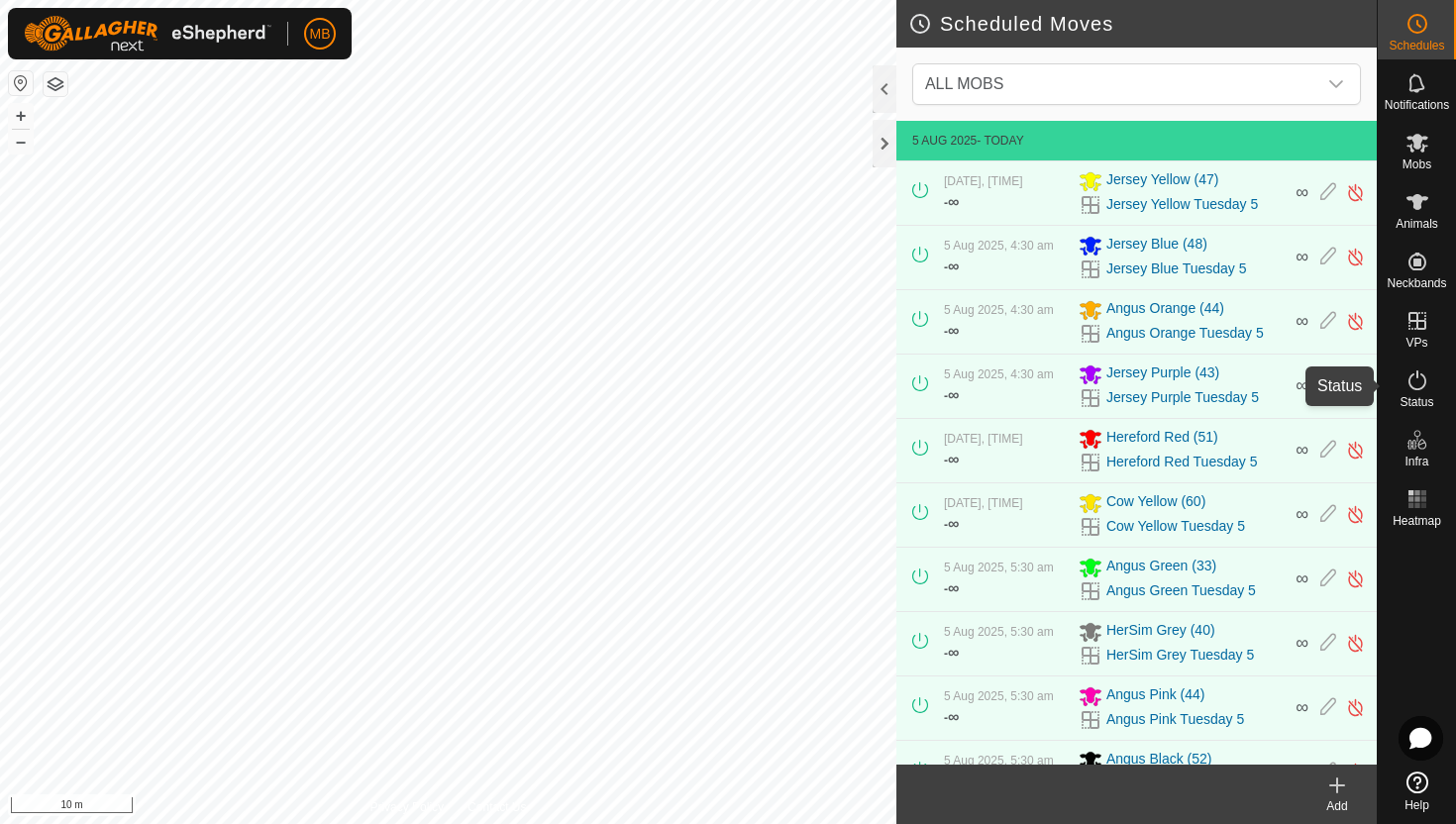 click 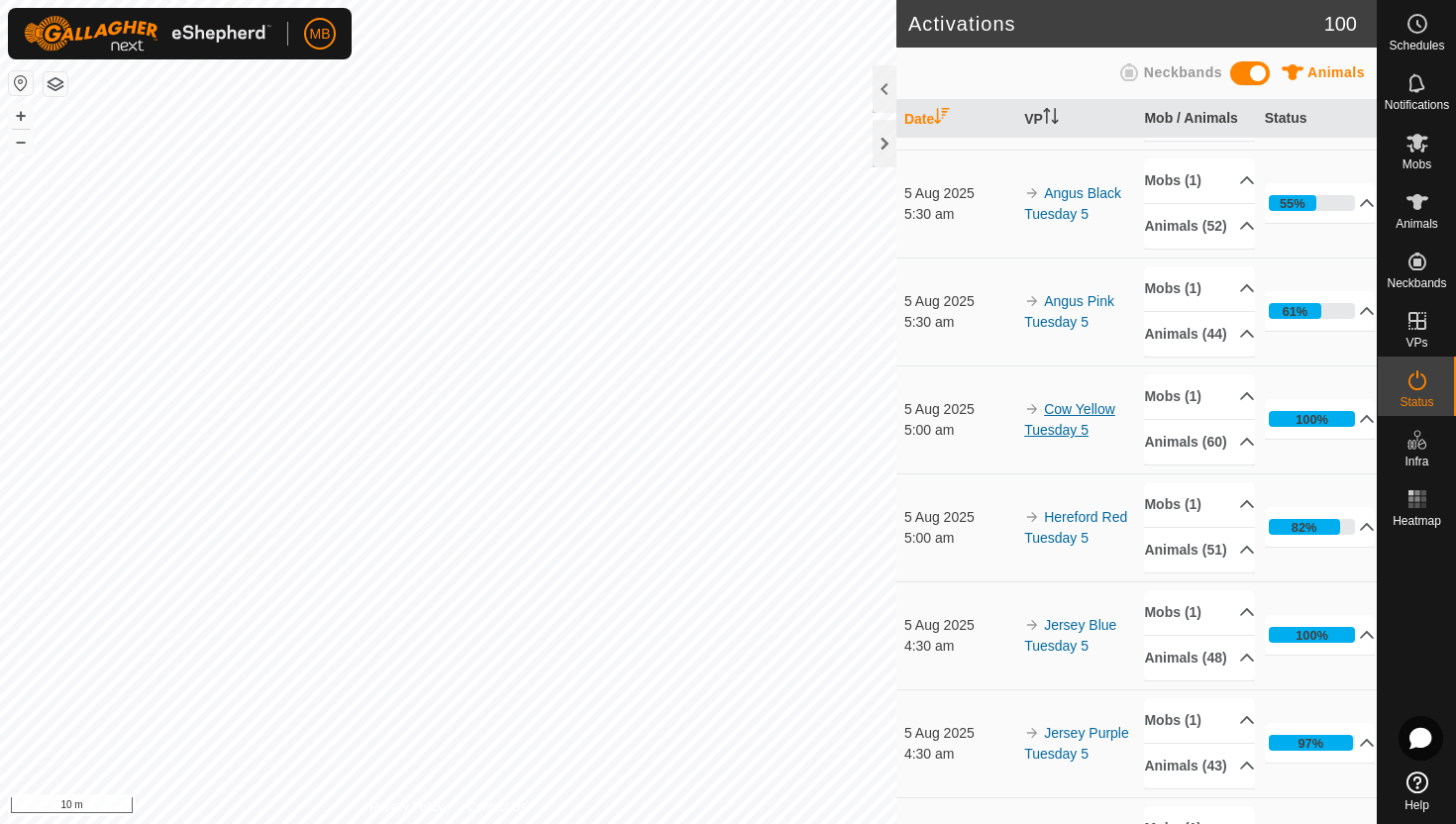 scroll, scrollTop: 208, scrollLeft: 0, axis: vertical 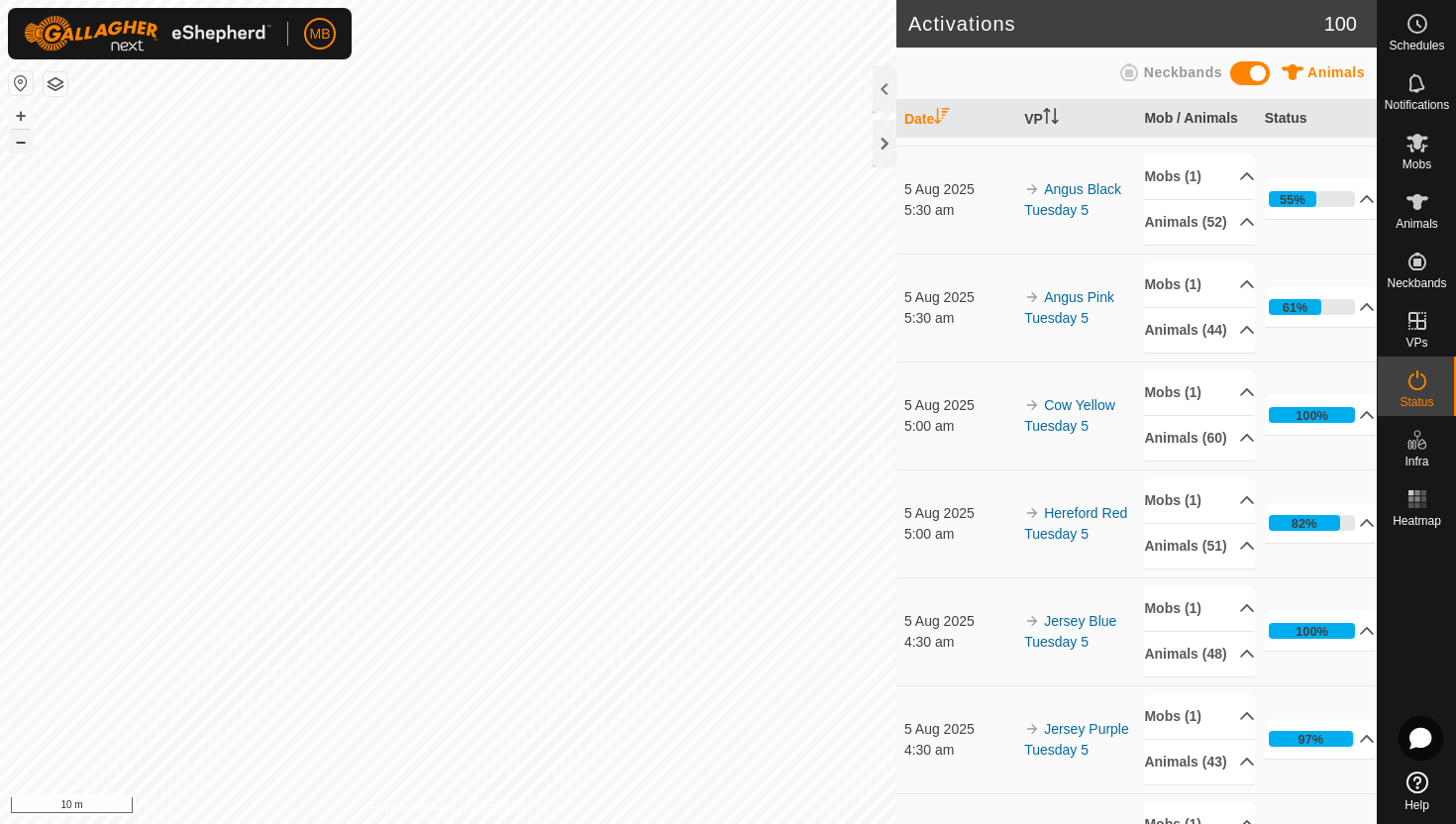 click on "–" at bounding box center (21, 142) 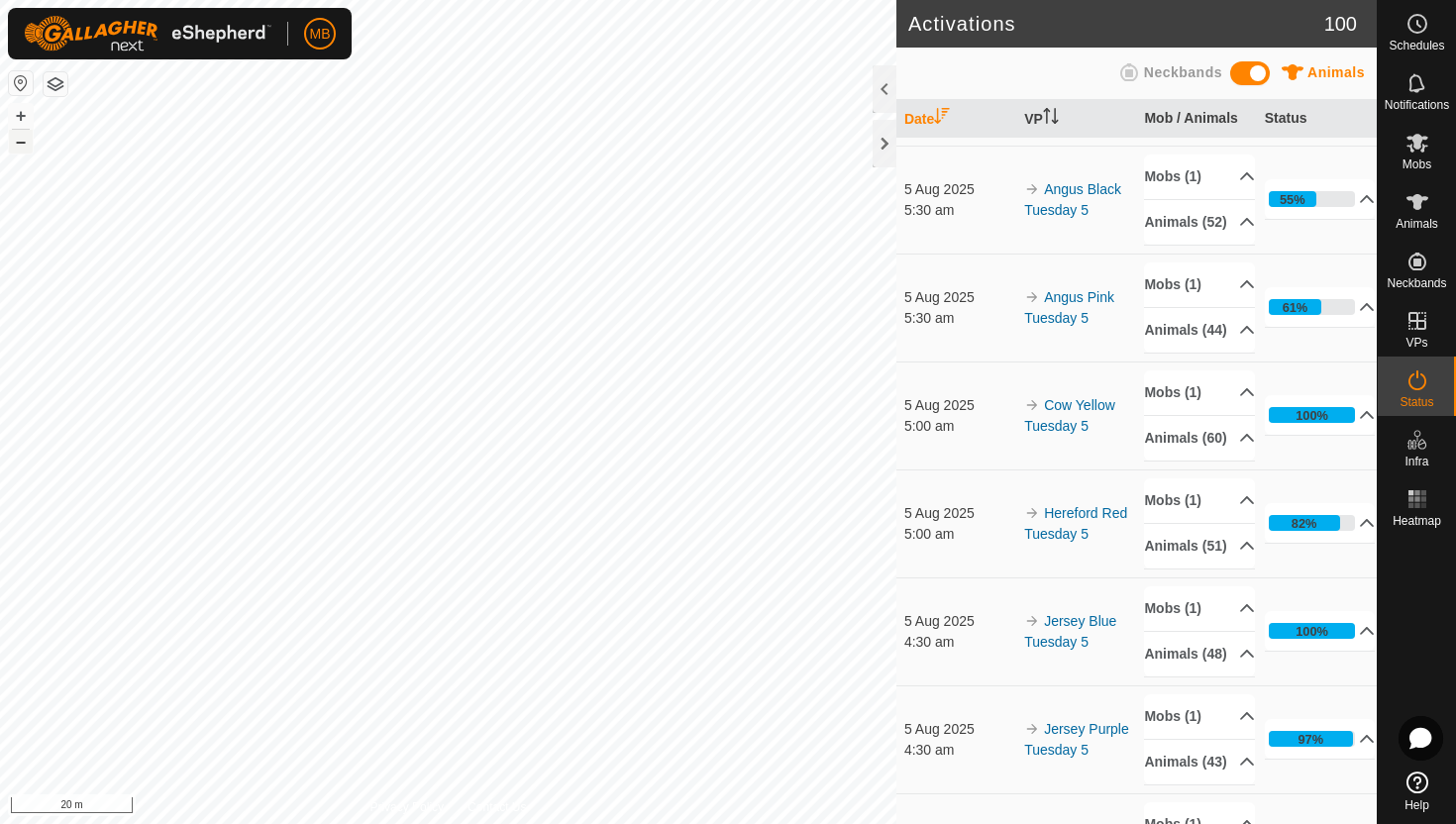 click on "–" at bounding box center [21, 142] 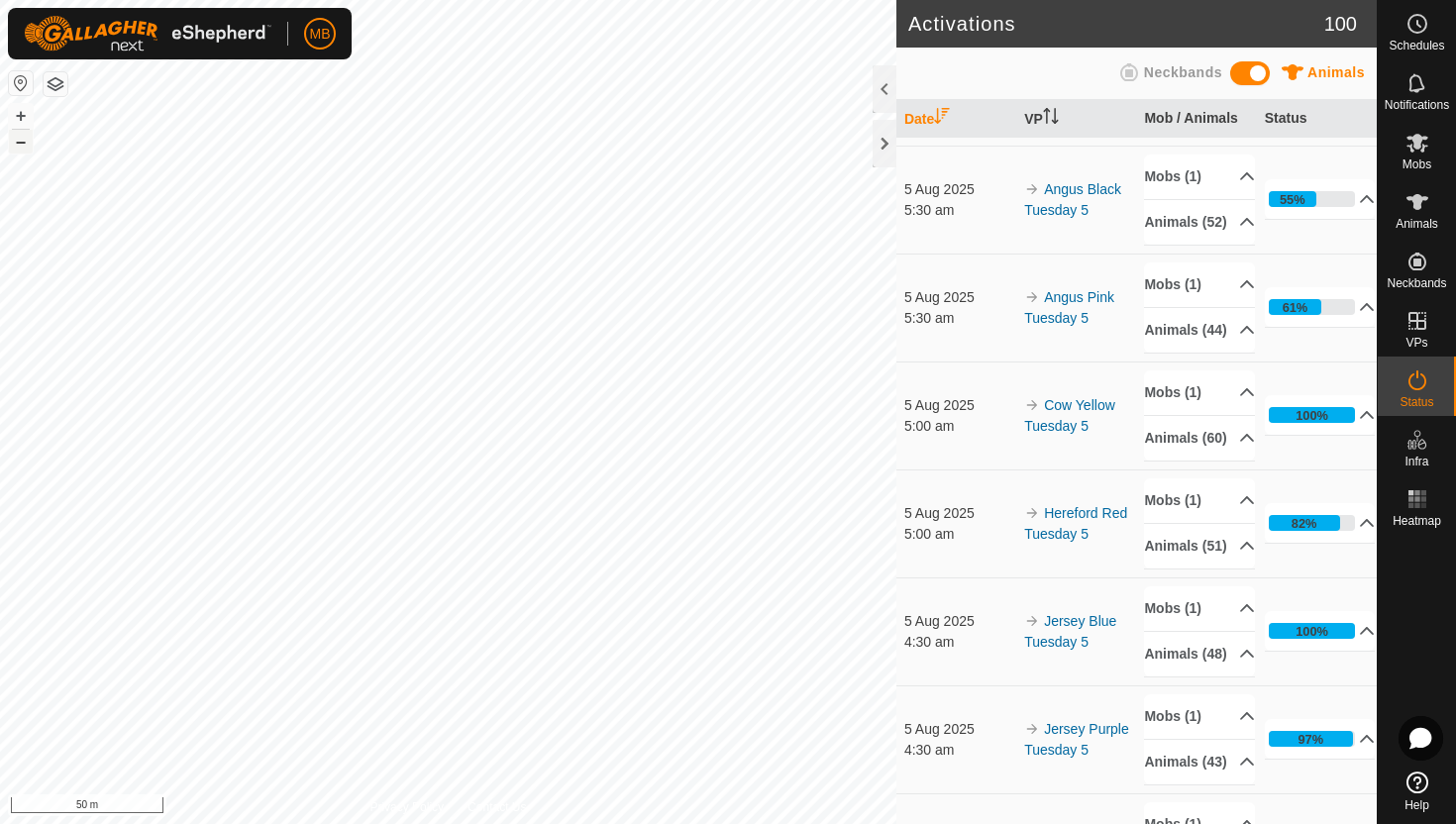 click on "–" at bounding box center (21, 142) 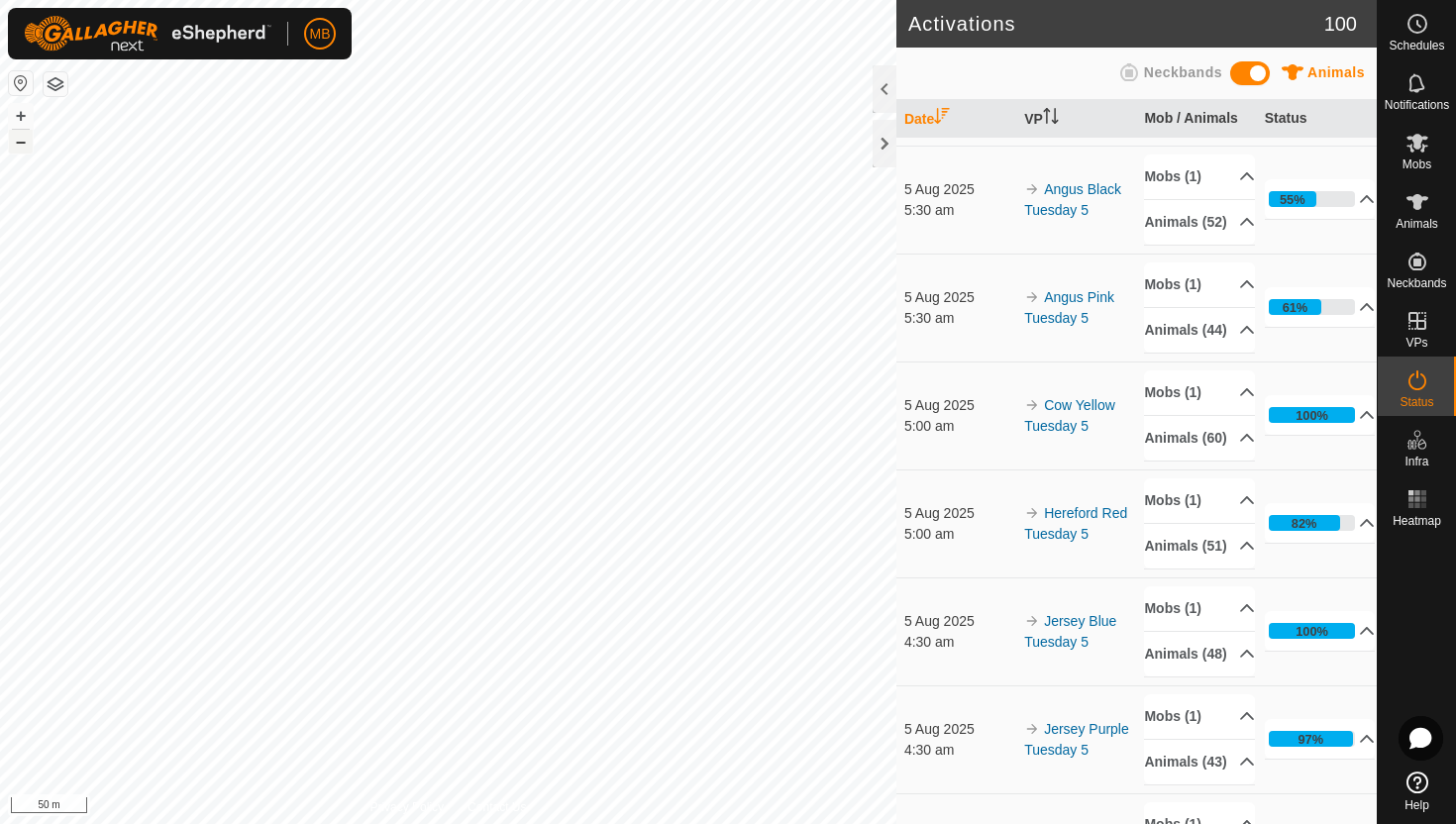 click on "–" at bounding box center (21, 142) 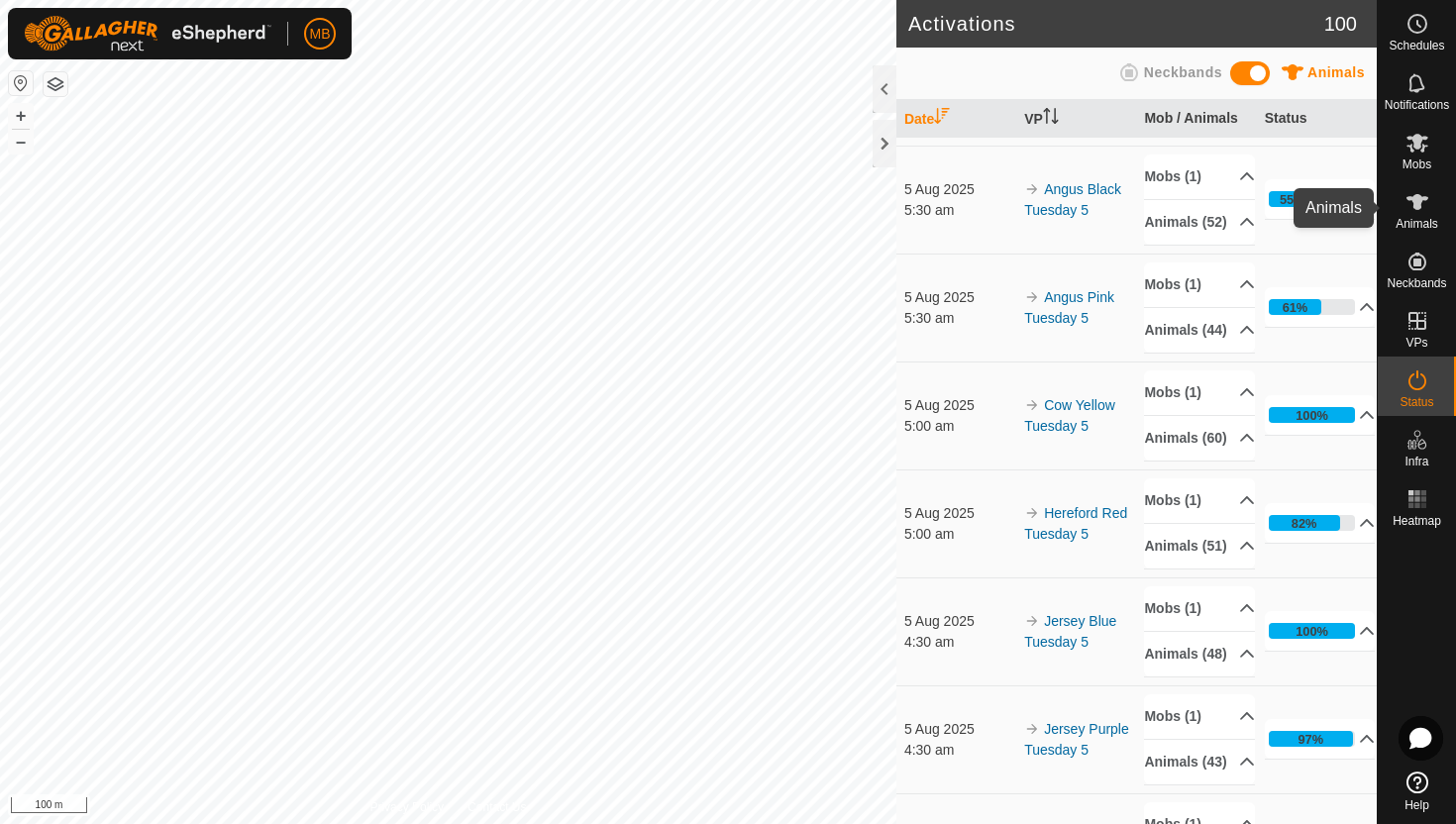 click 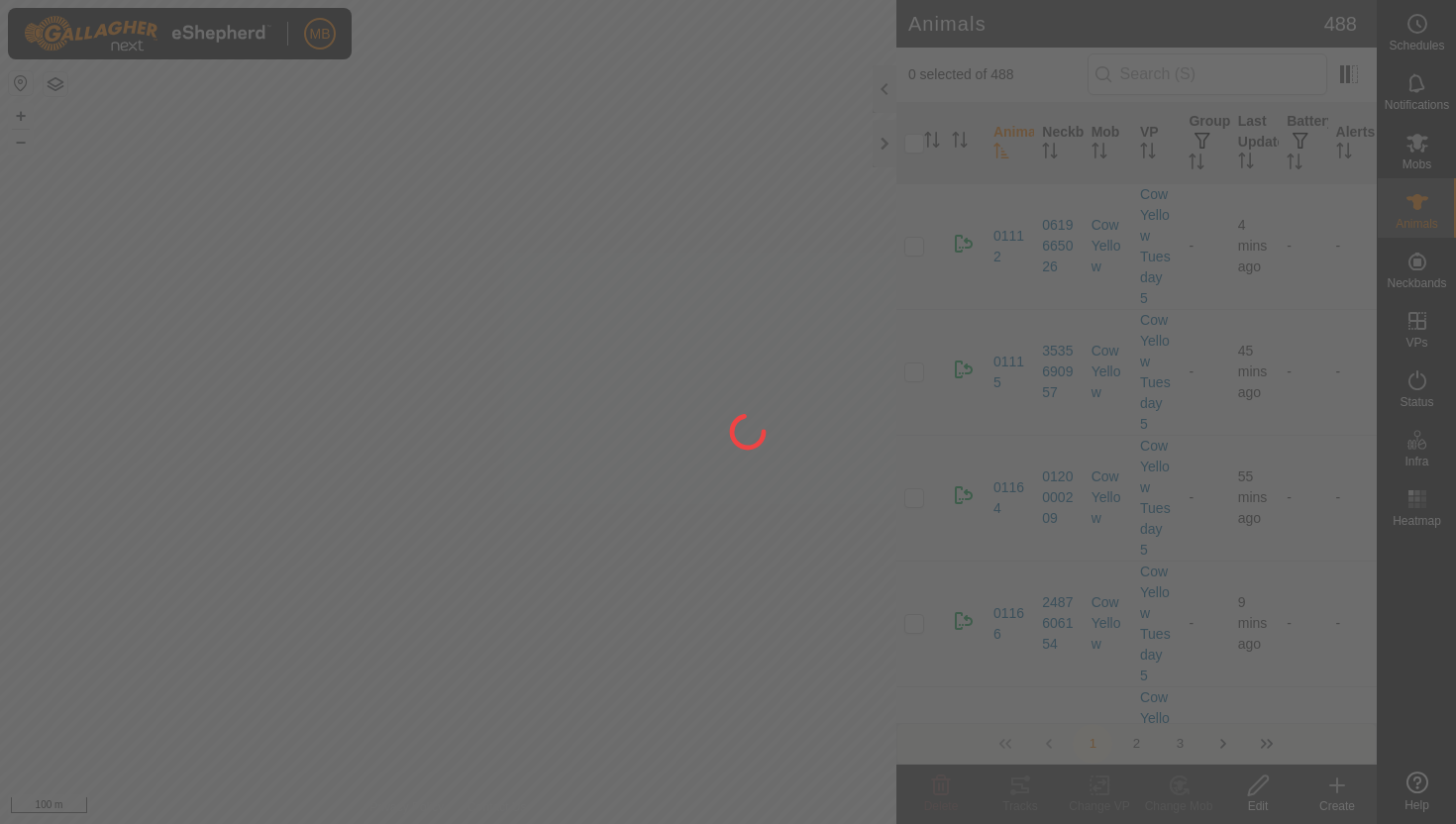 scroll, scrollTop: 0, scrollLeft: 0, axis: both 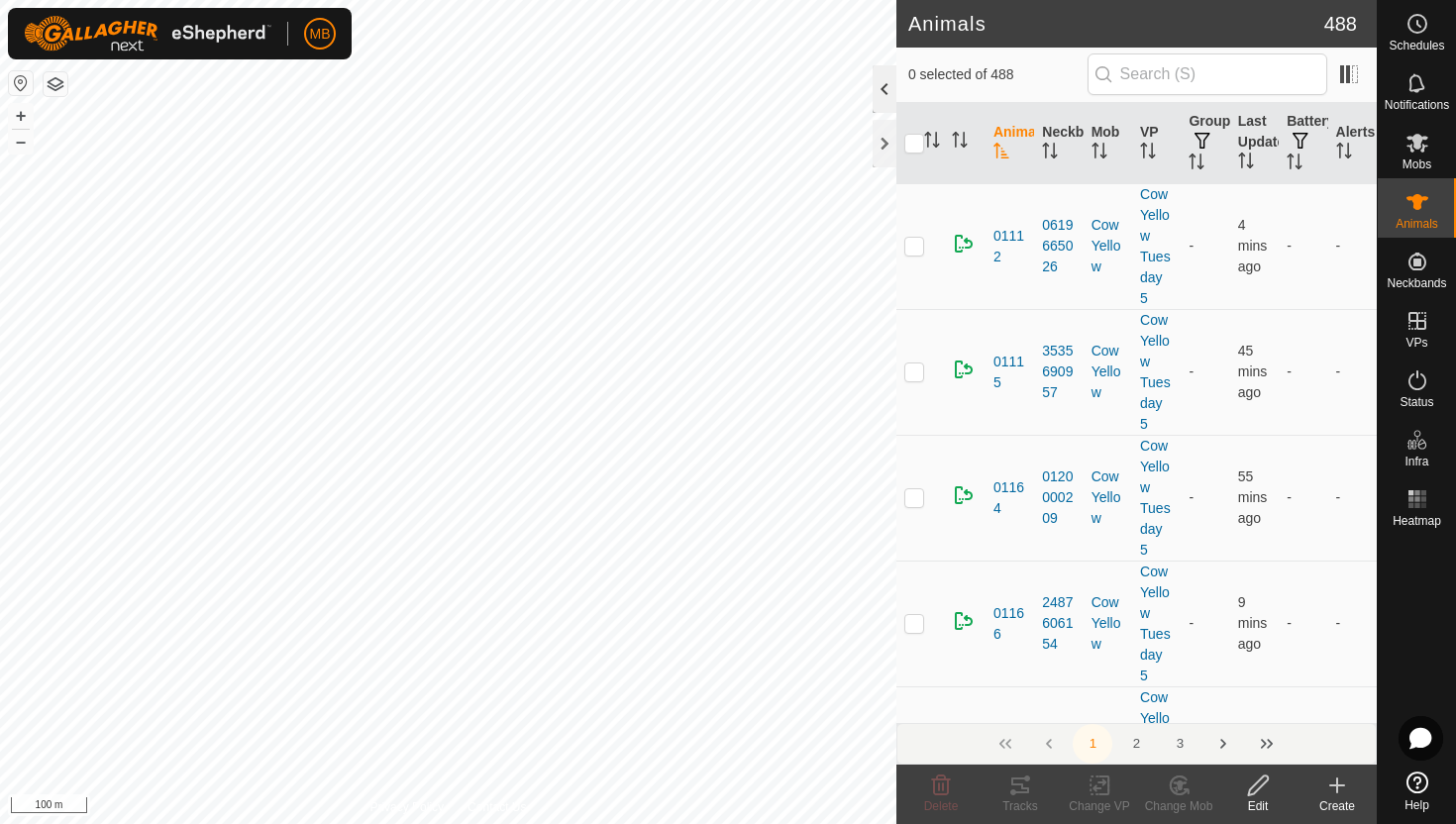 click 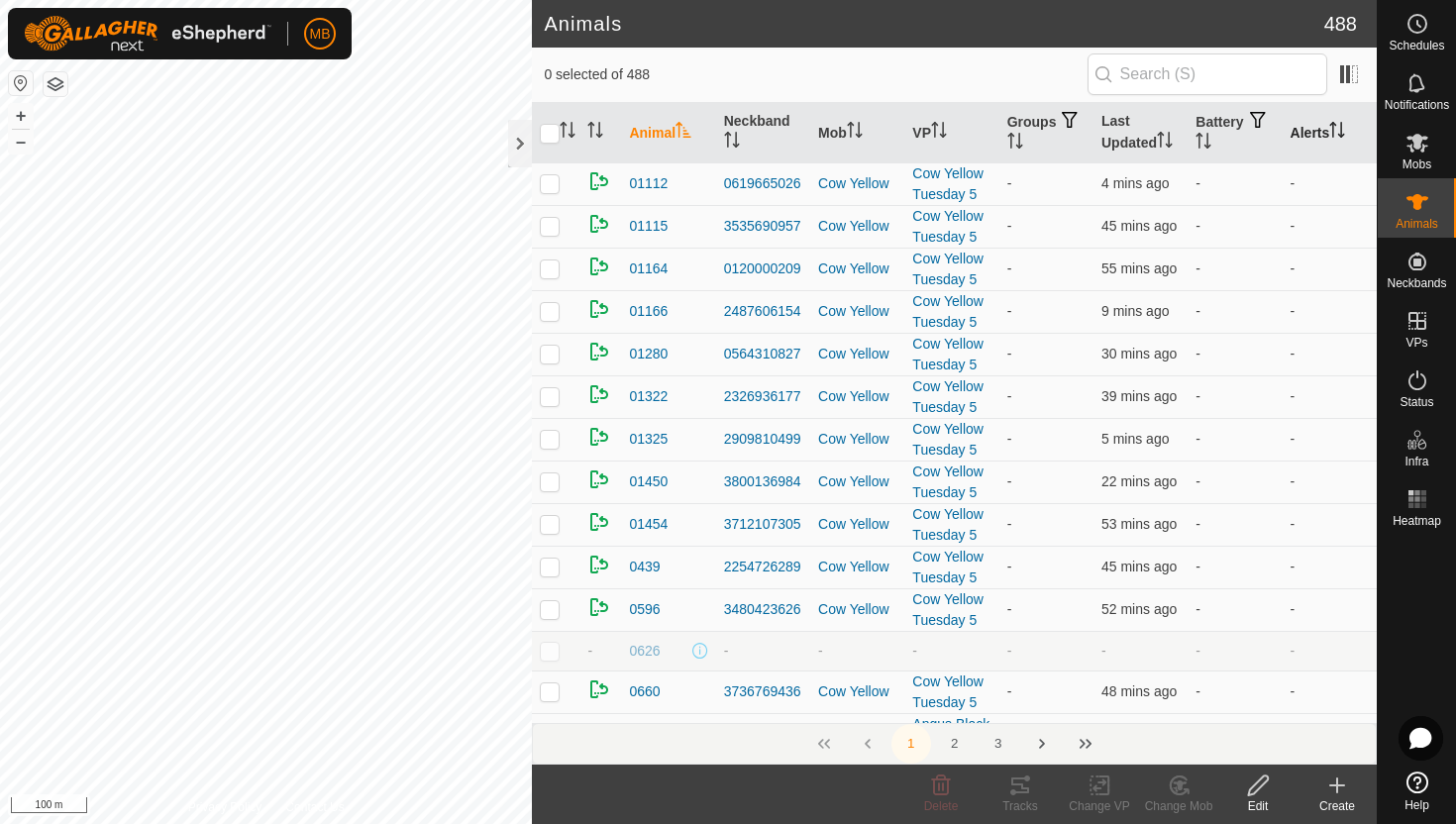 click 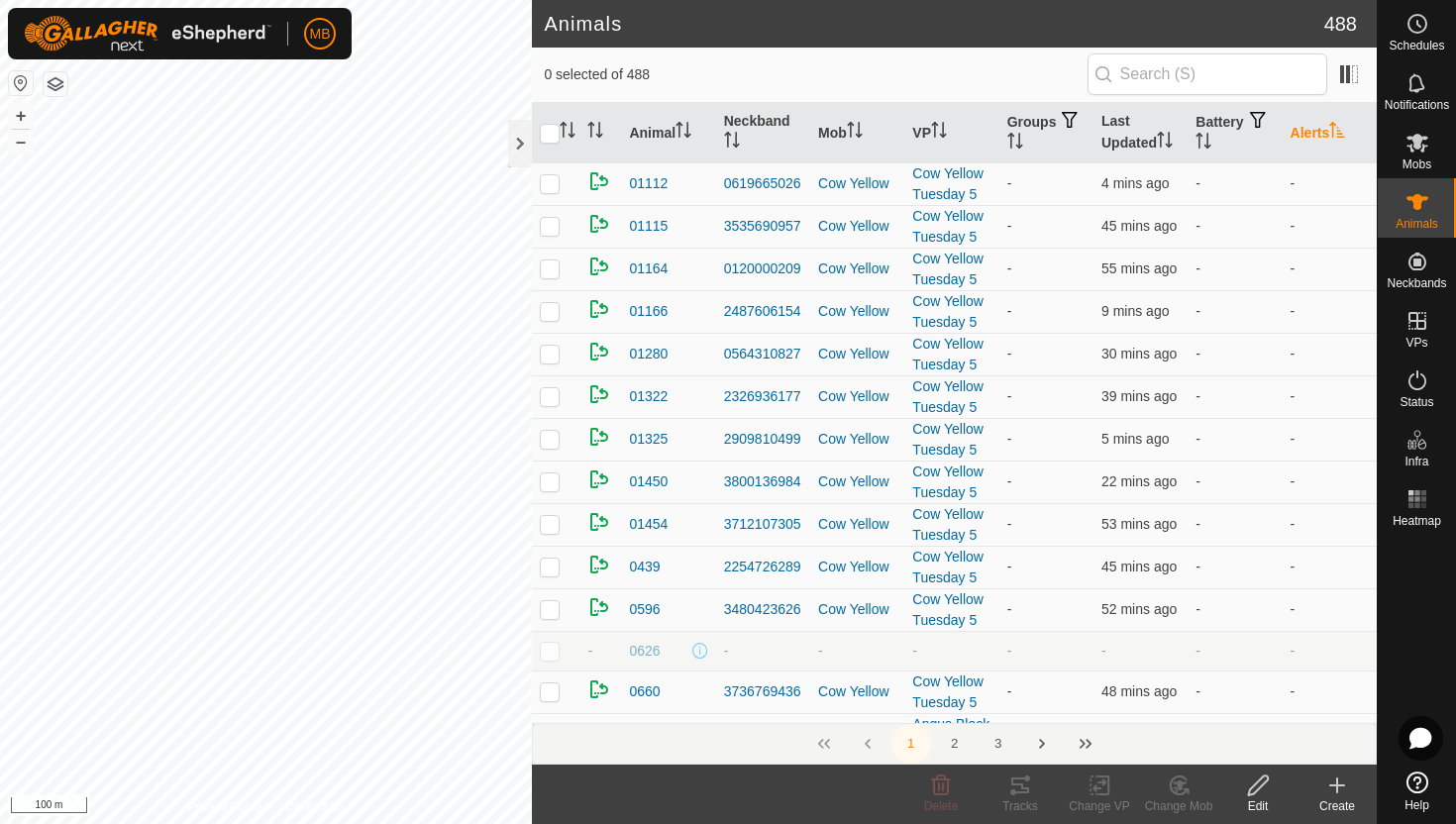 click 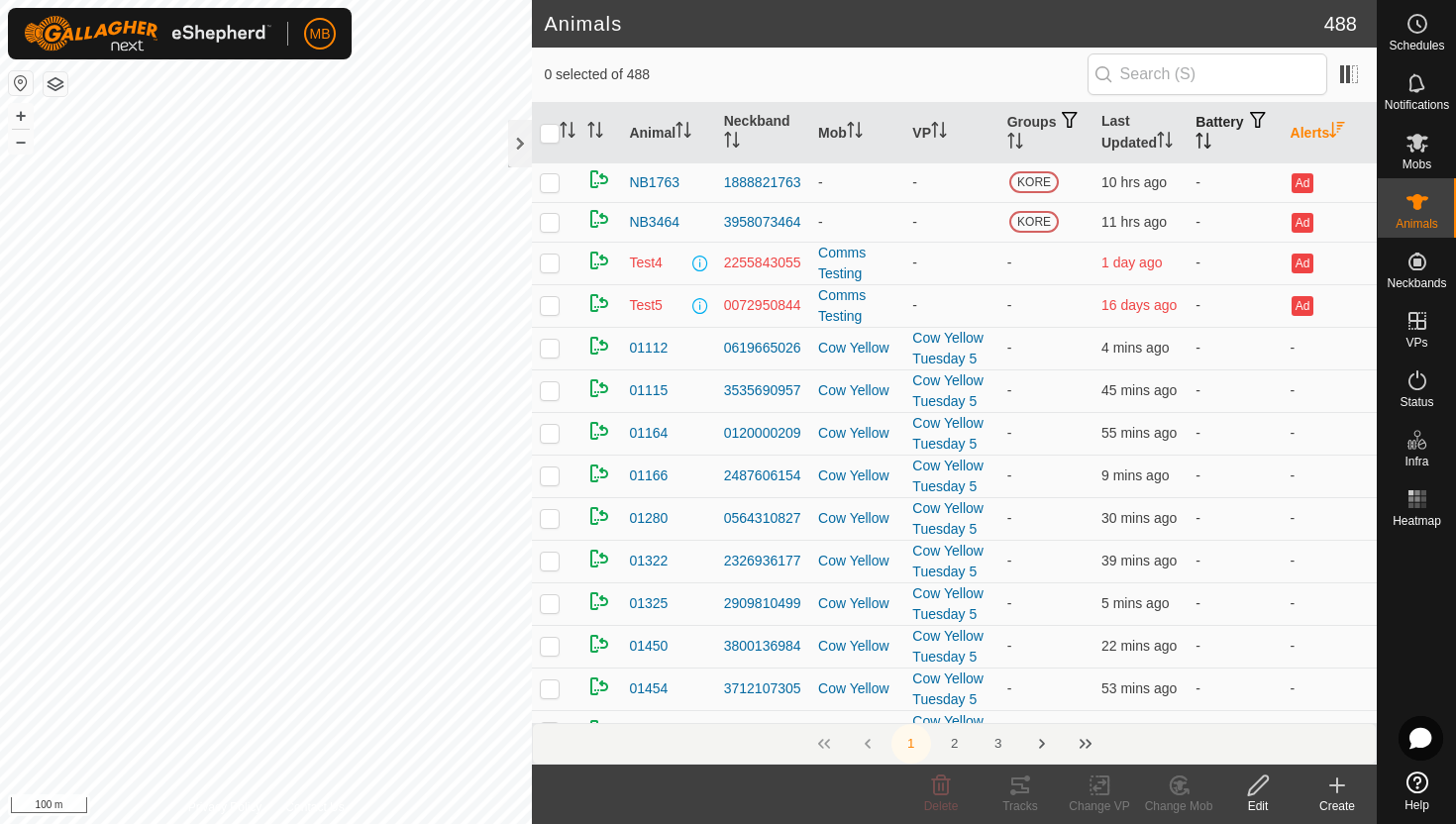 click 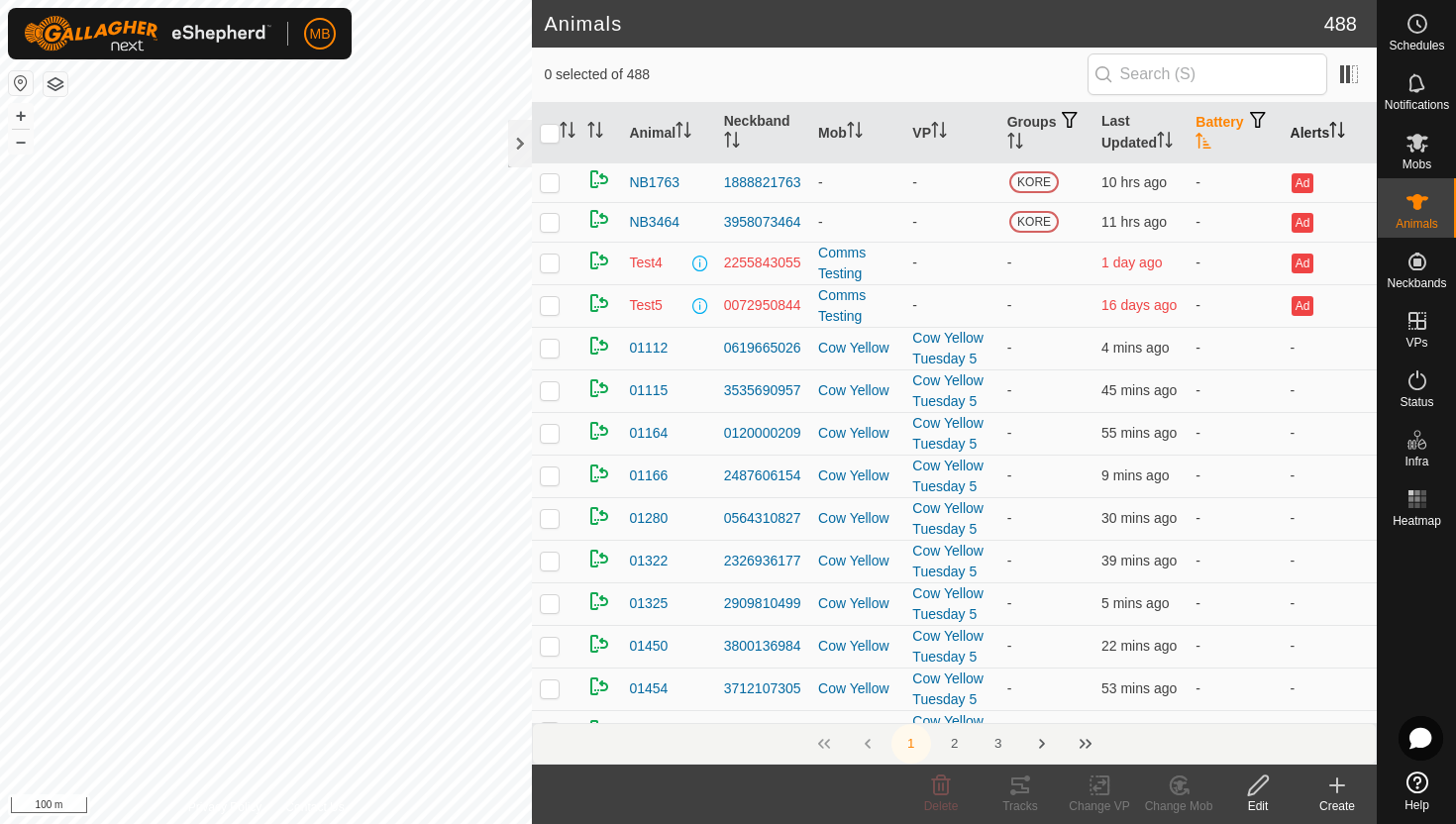 click 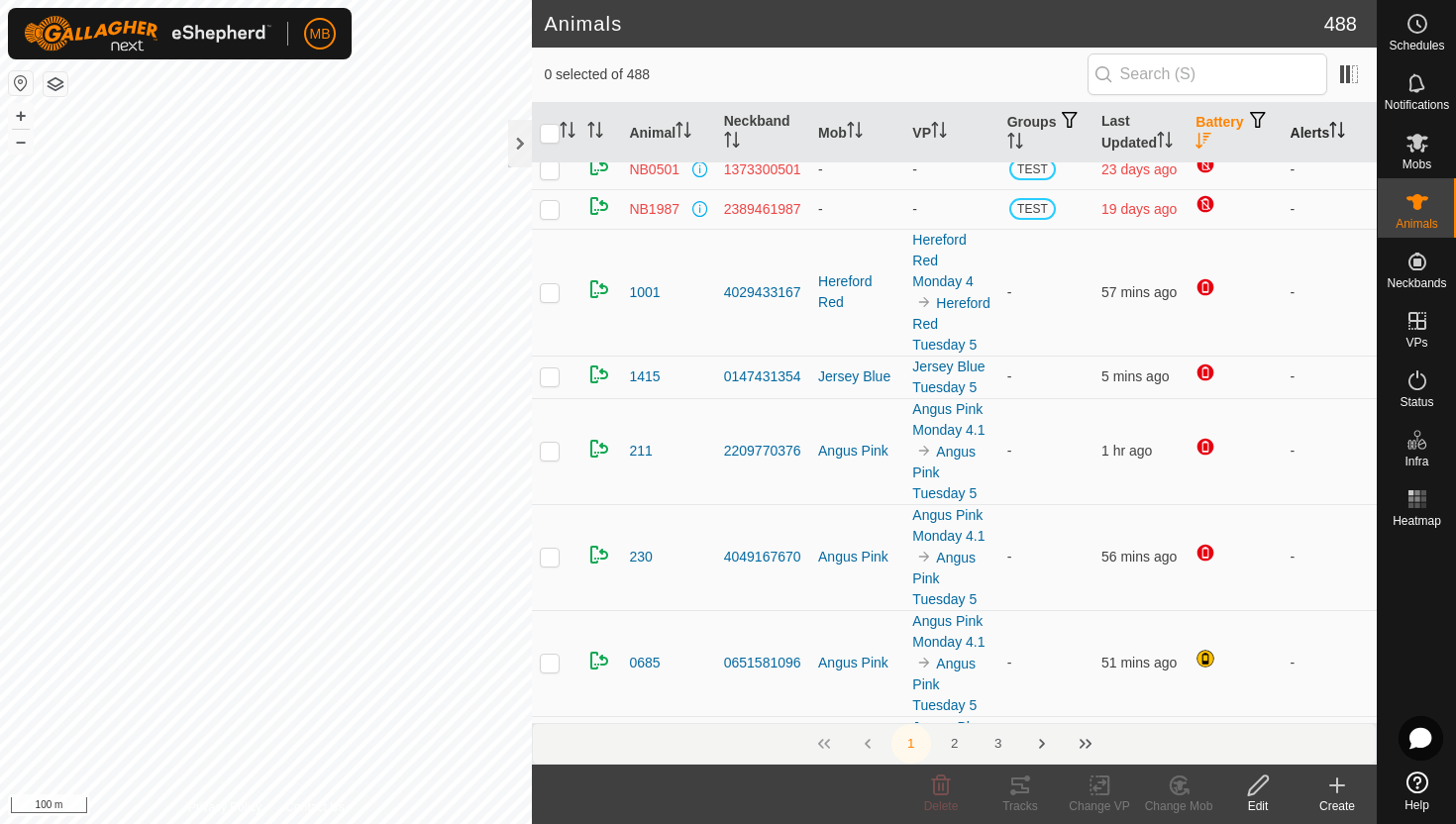 scroll, scrollTop: 237, scrollLeft: 0, axis: vertical 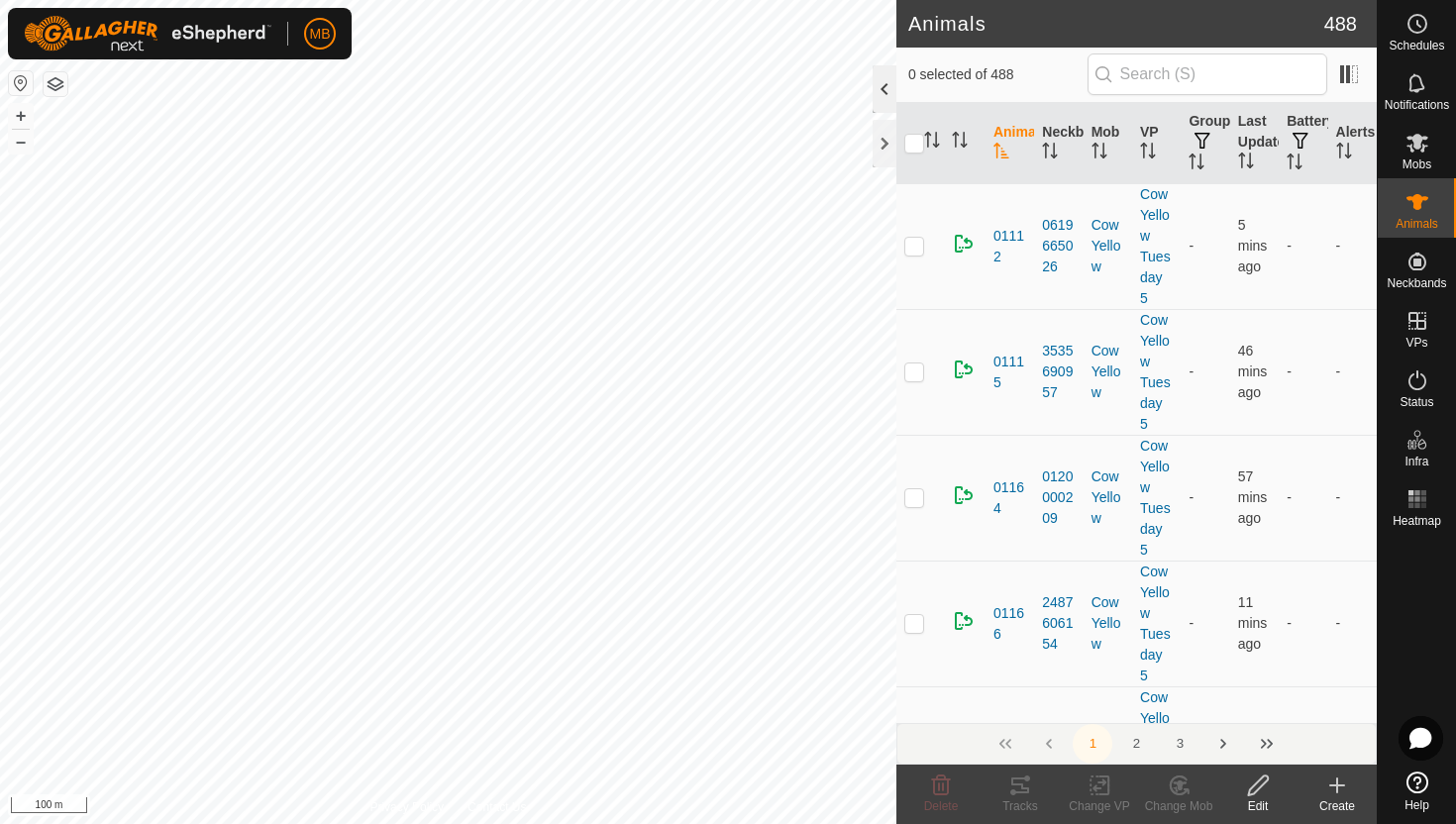 click 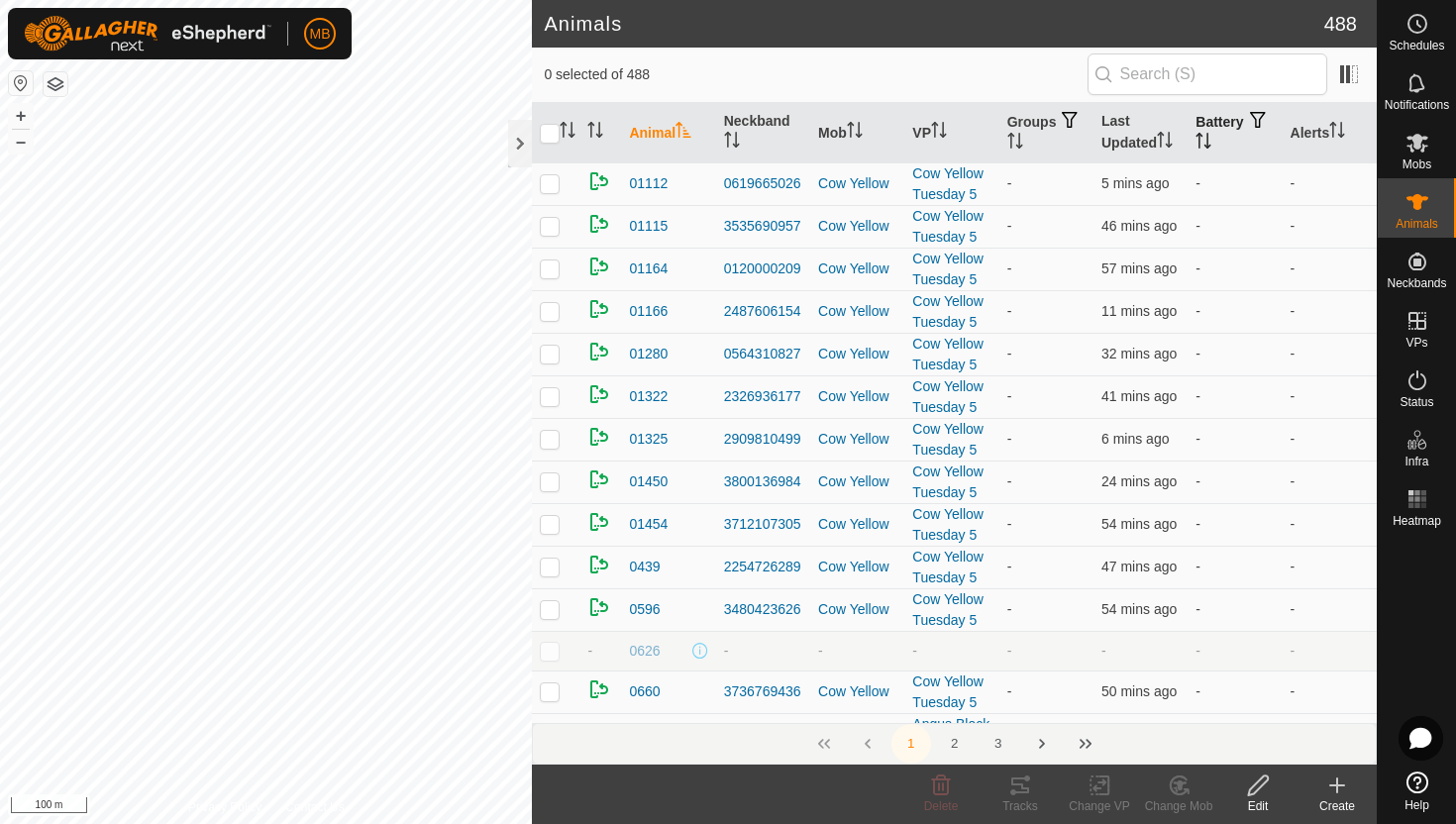 click 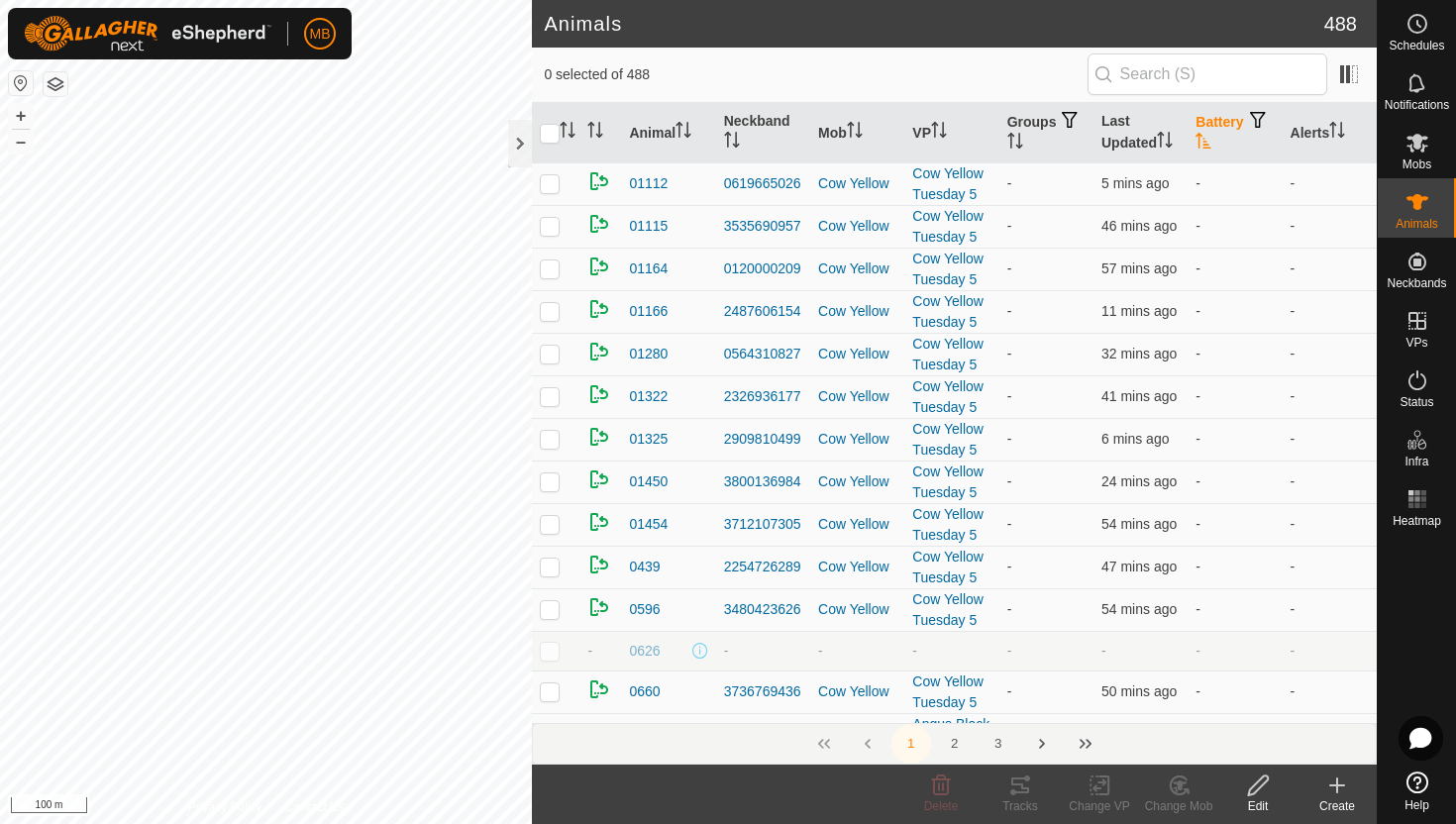 click 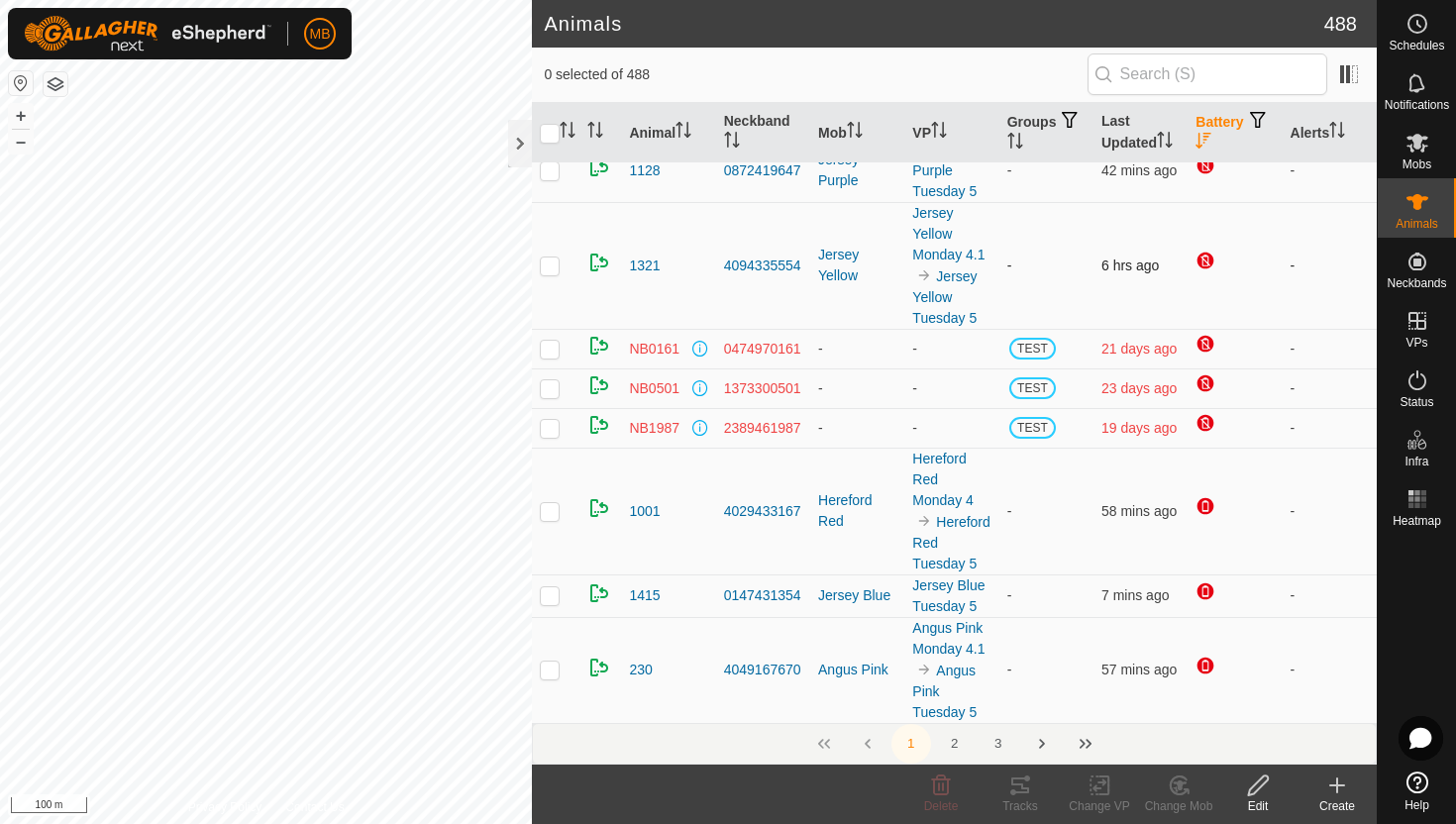 scroll, scrollTop: 21, scrollLeft: 0, axis: vertical 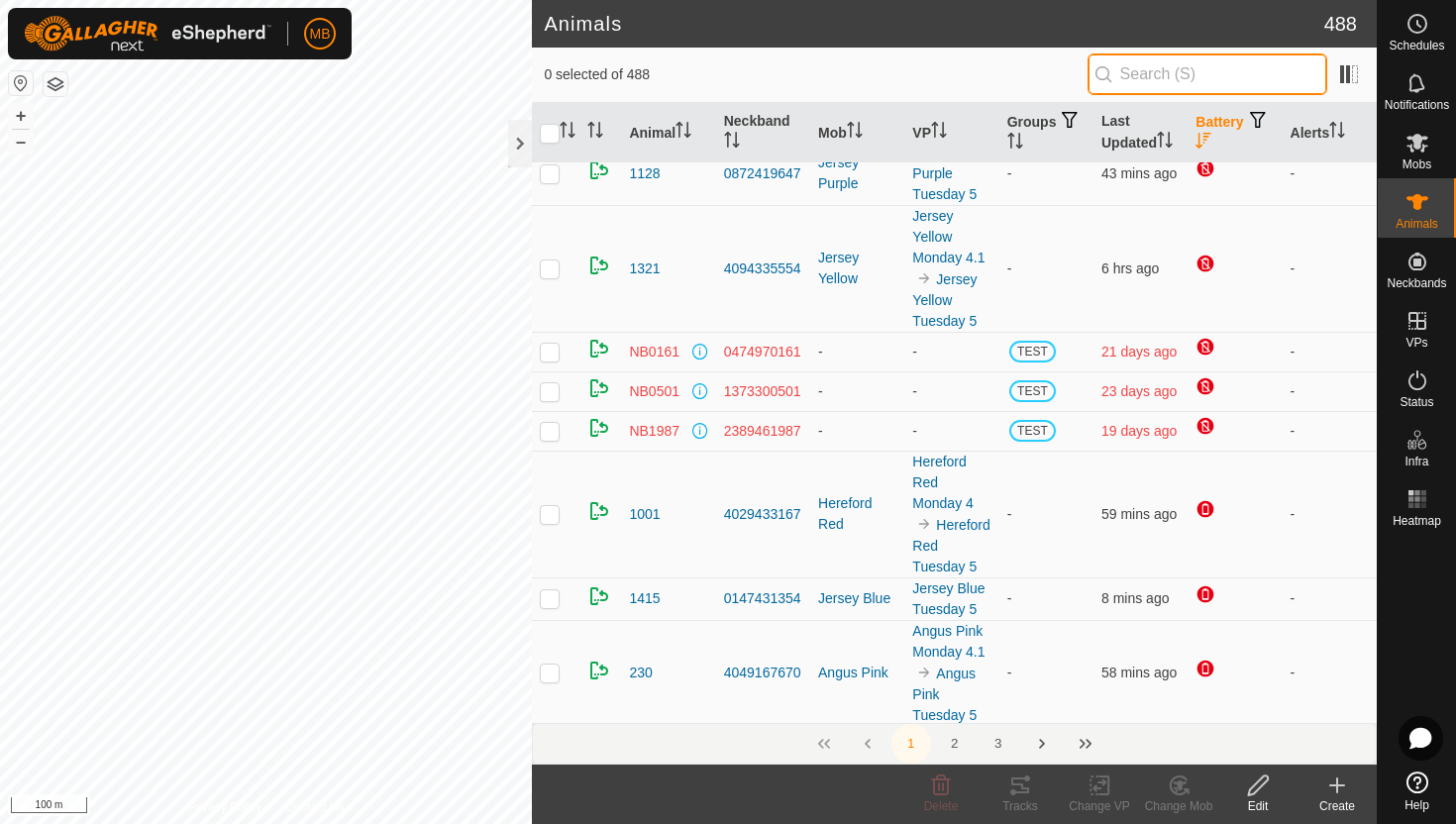 click at bounding box center [1207, 74] 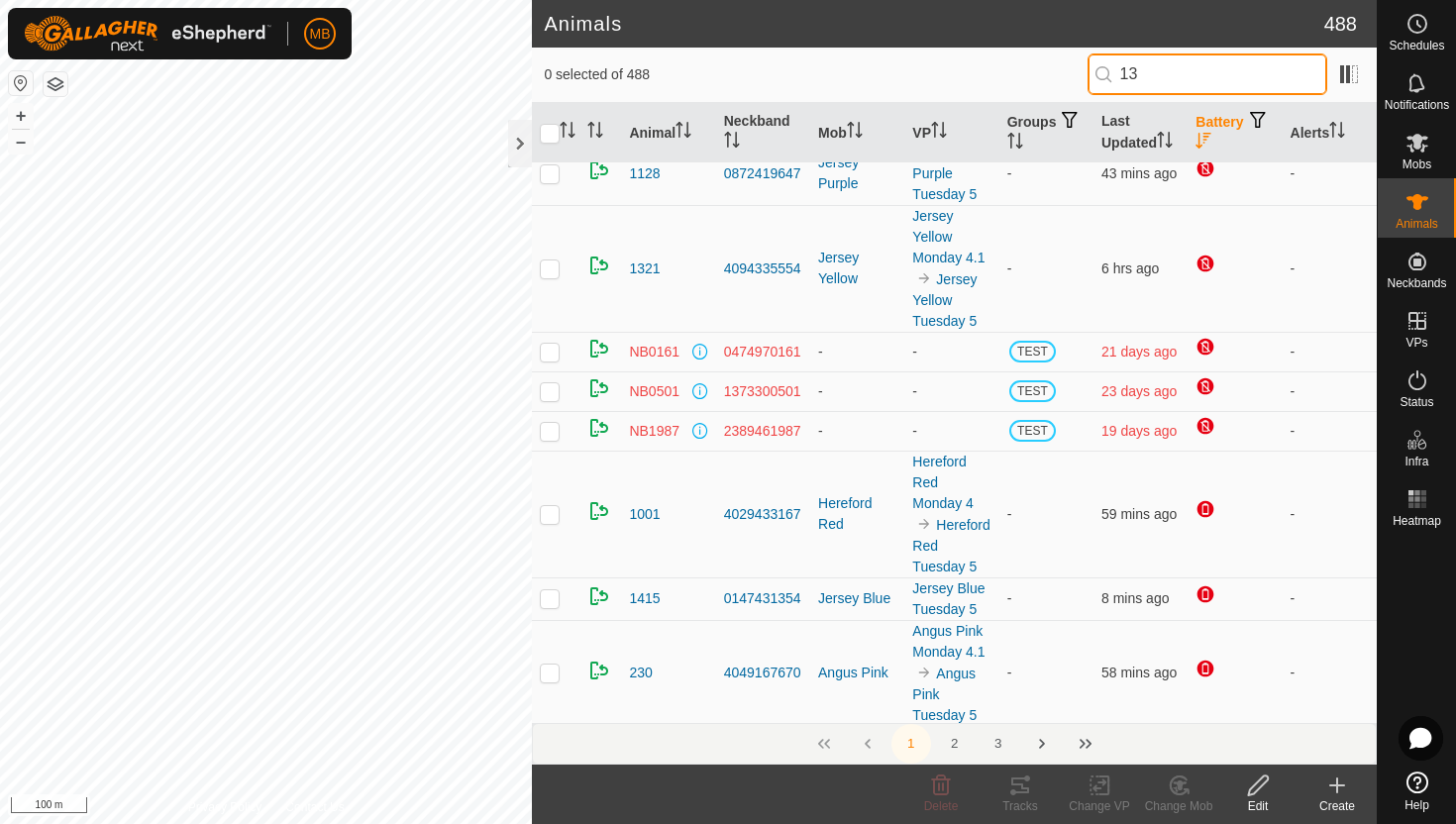 scroll, scrollTop: 0, scrollLeft: 0, axis: both 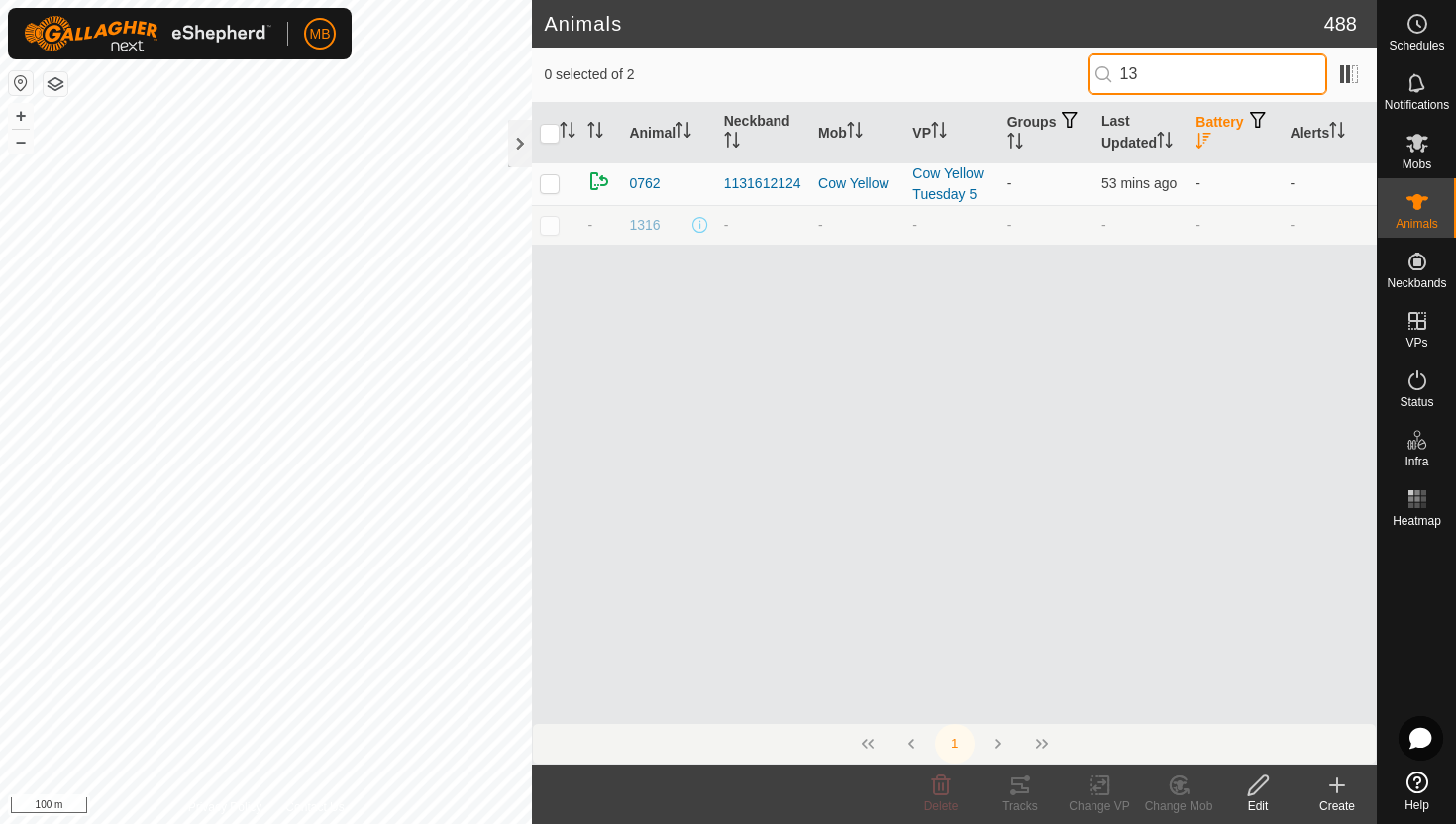 type on "1" 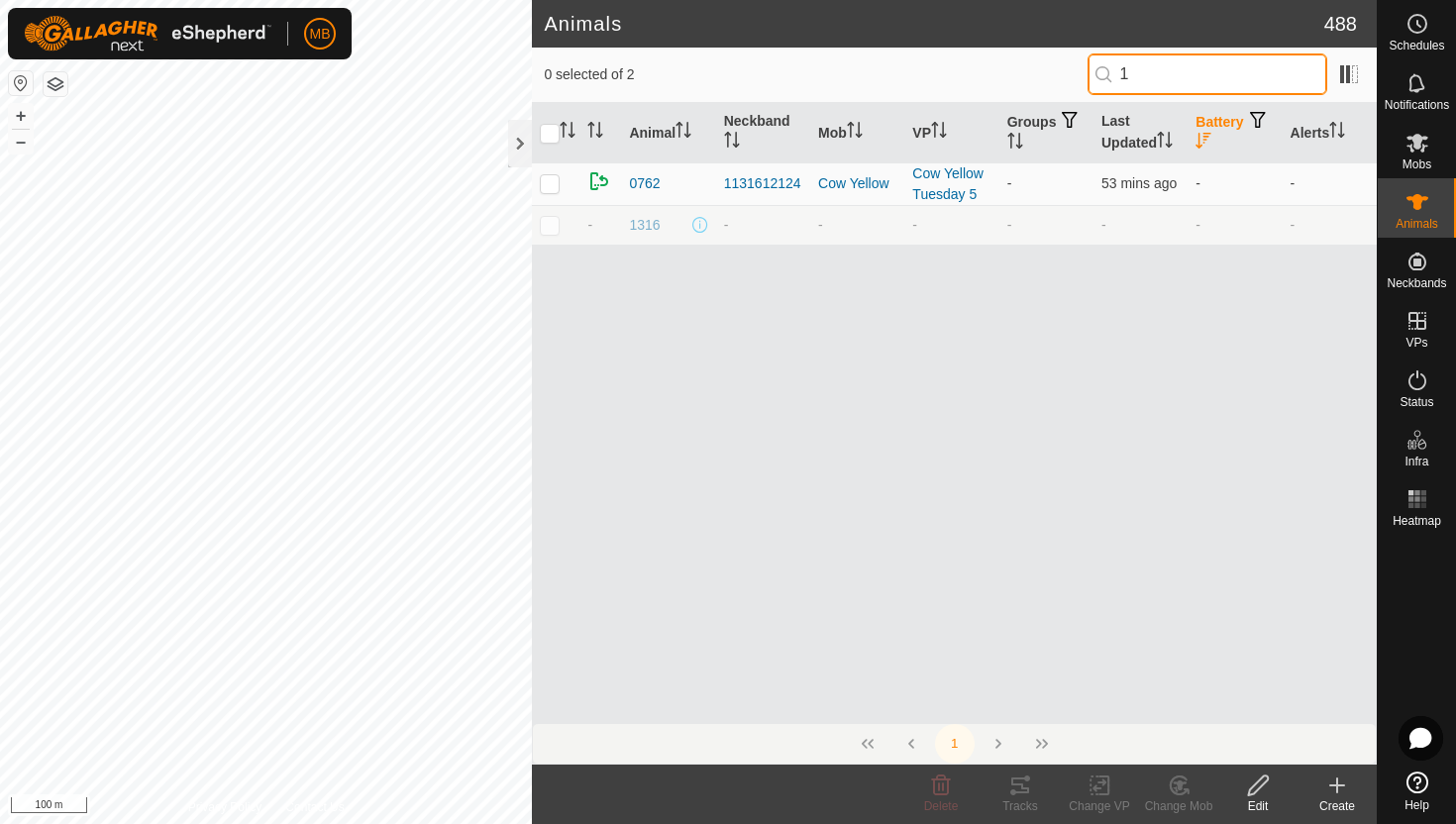 type 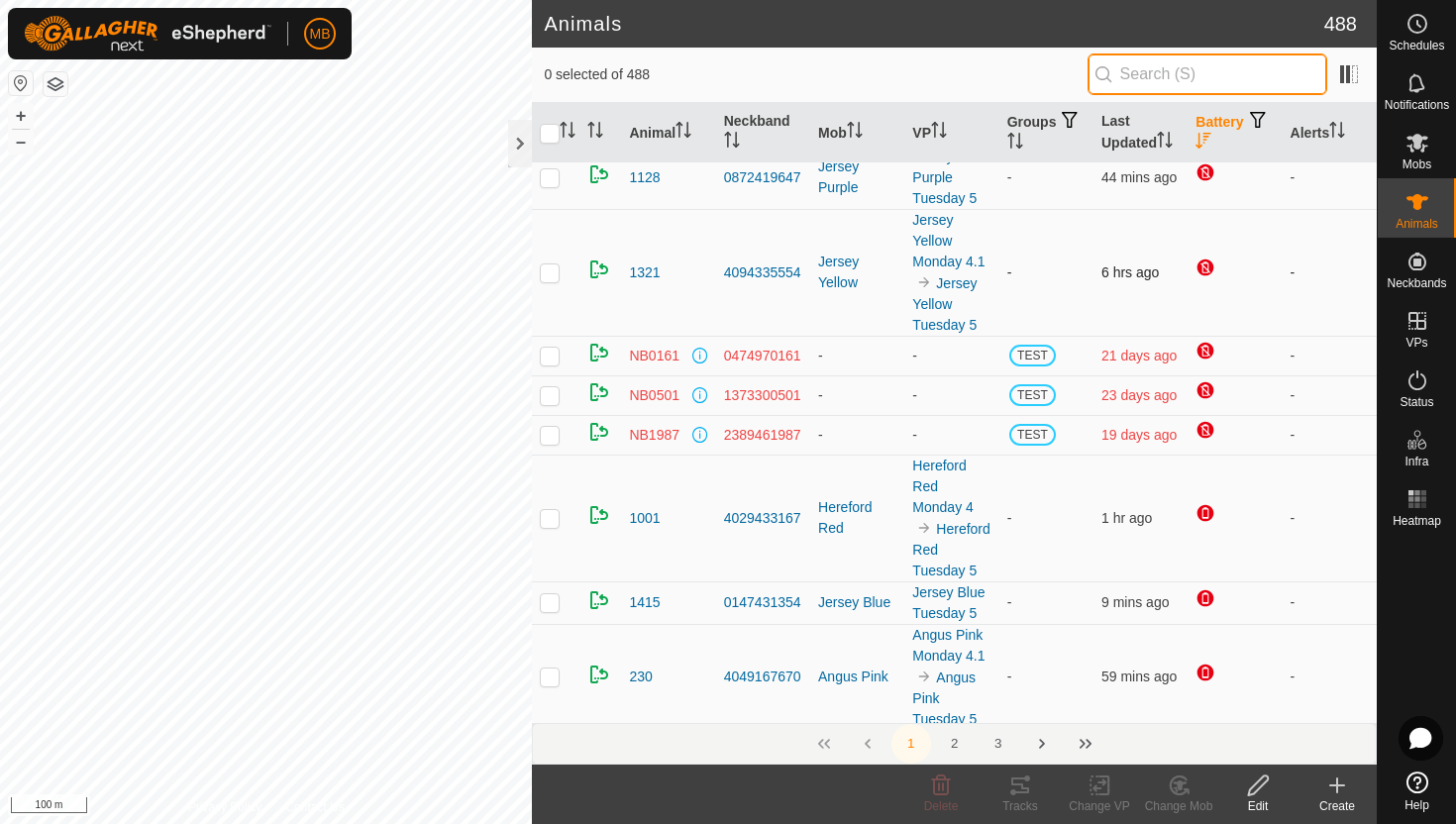 scroll, scrollTop: 0, scrollLeft: 0, axis: both 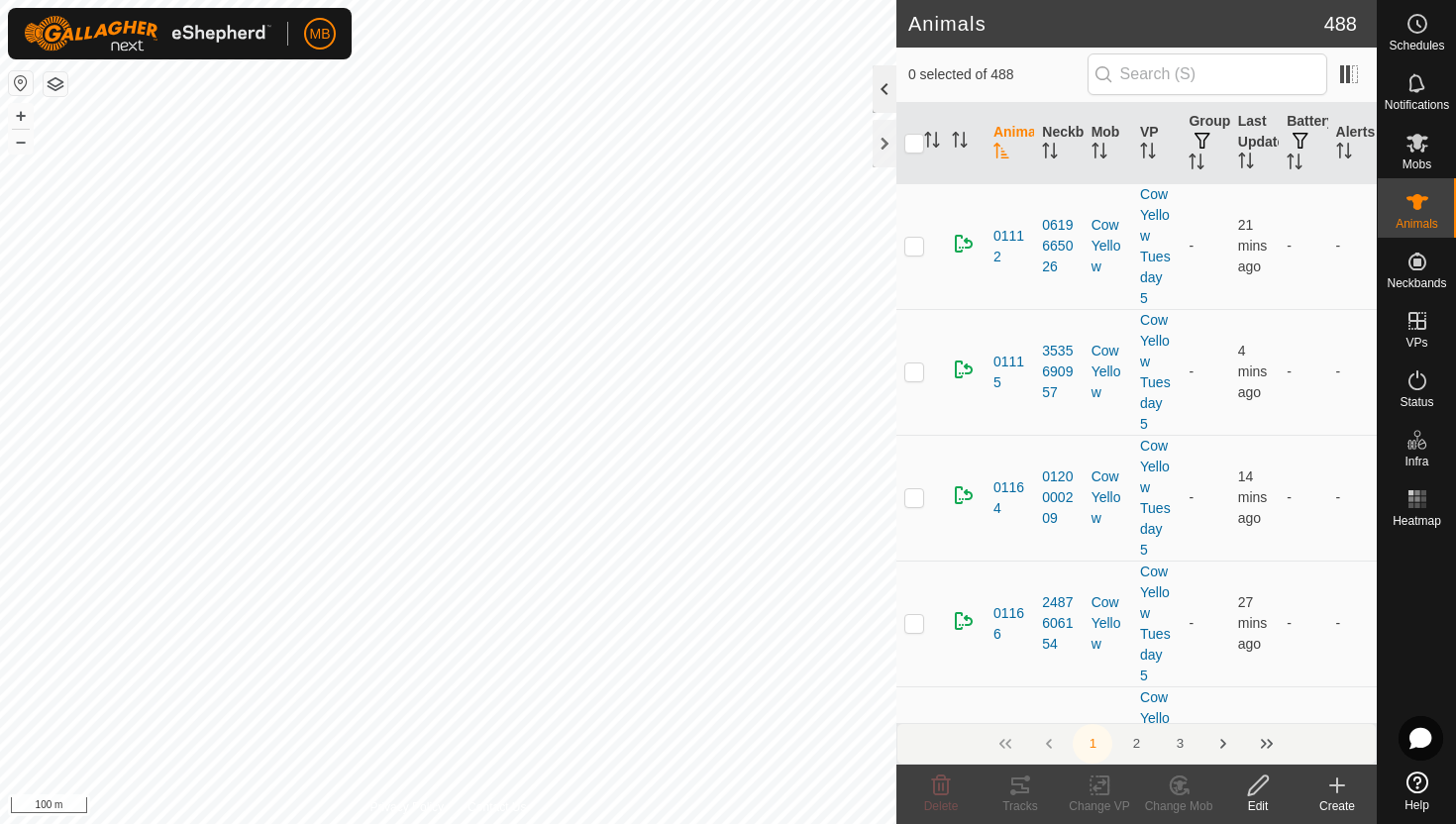 click 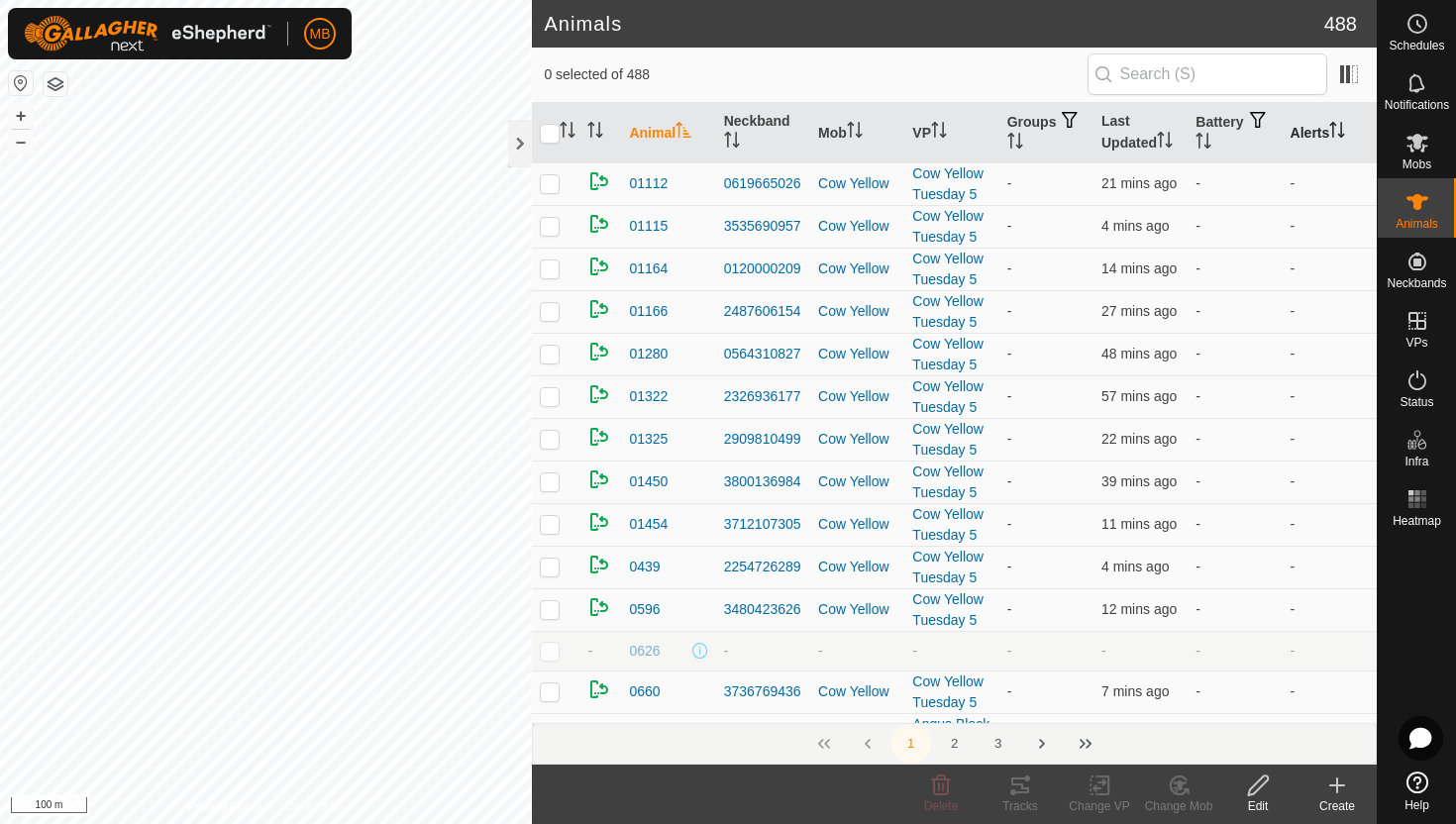 click 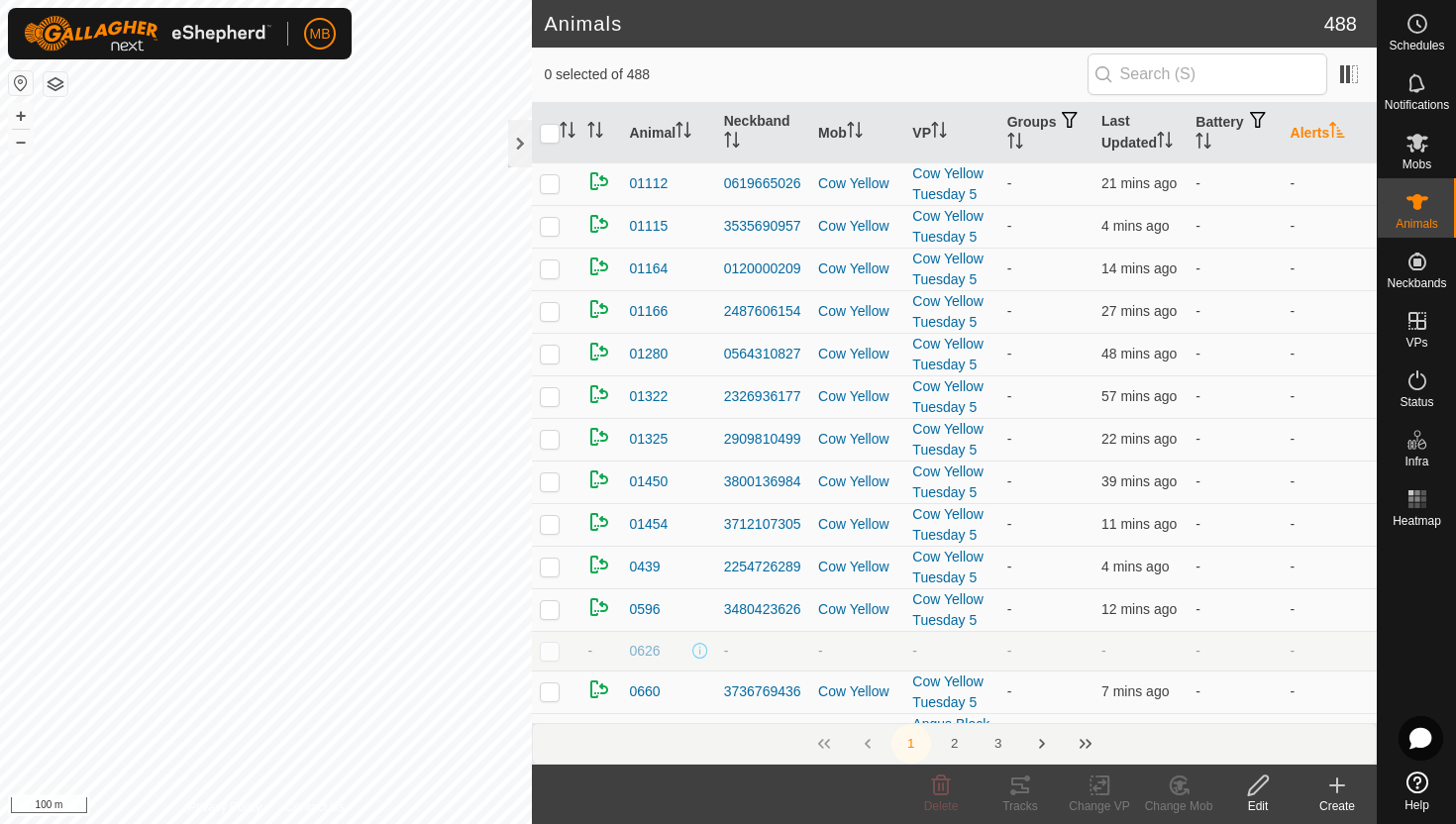 click 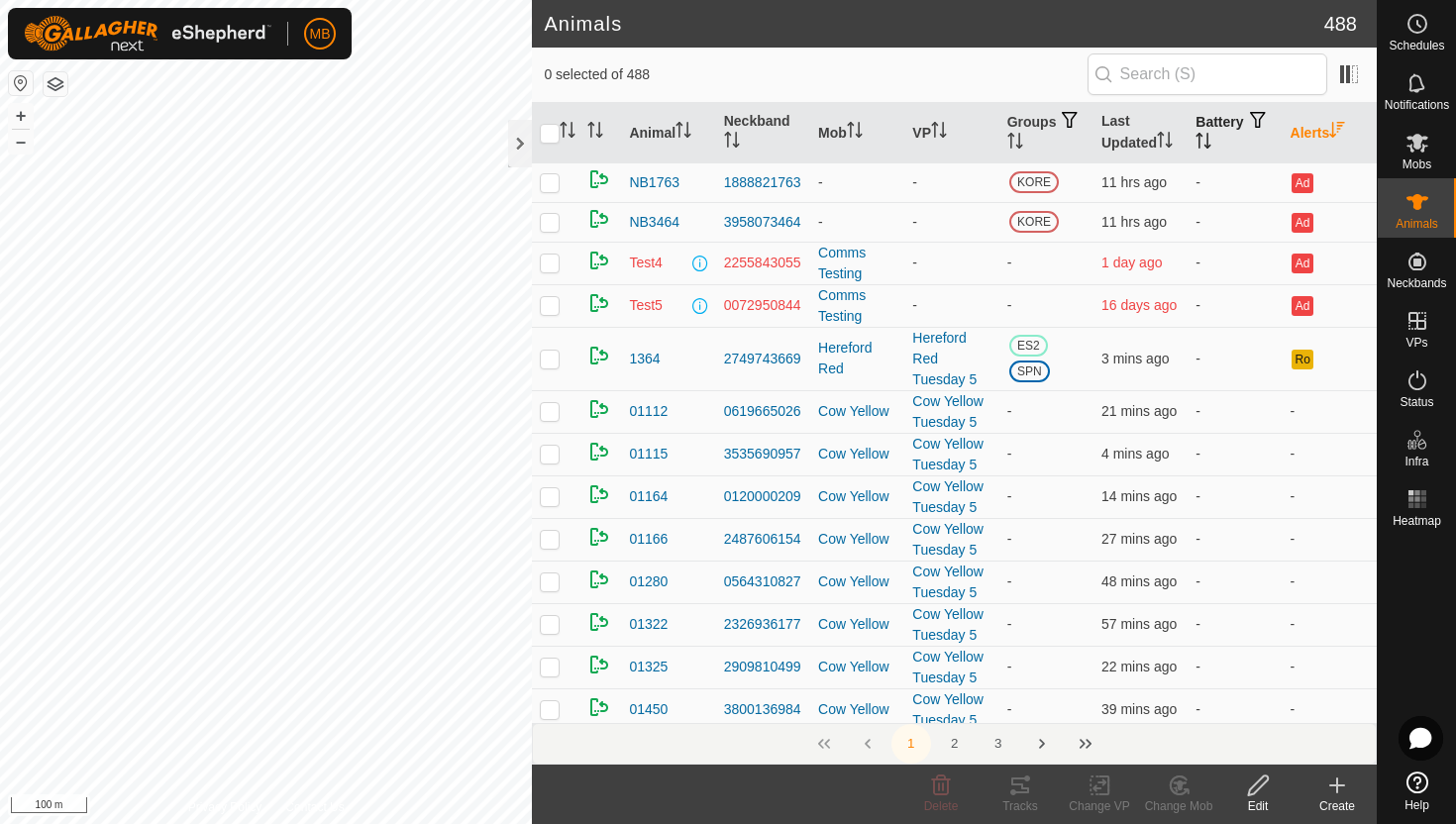 click 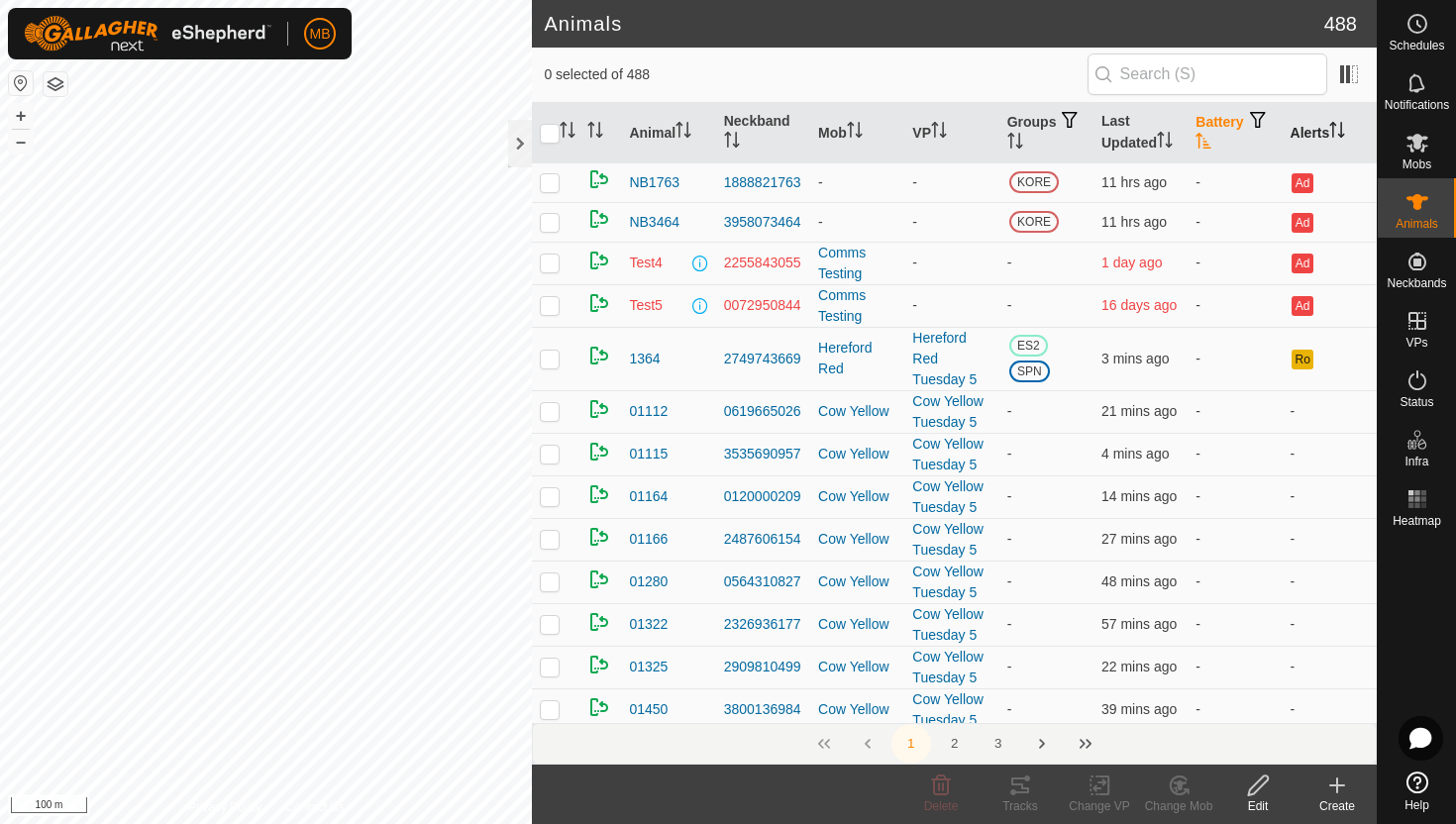 click 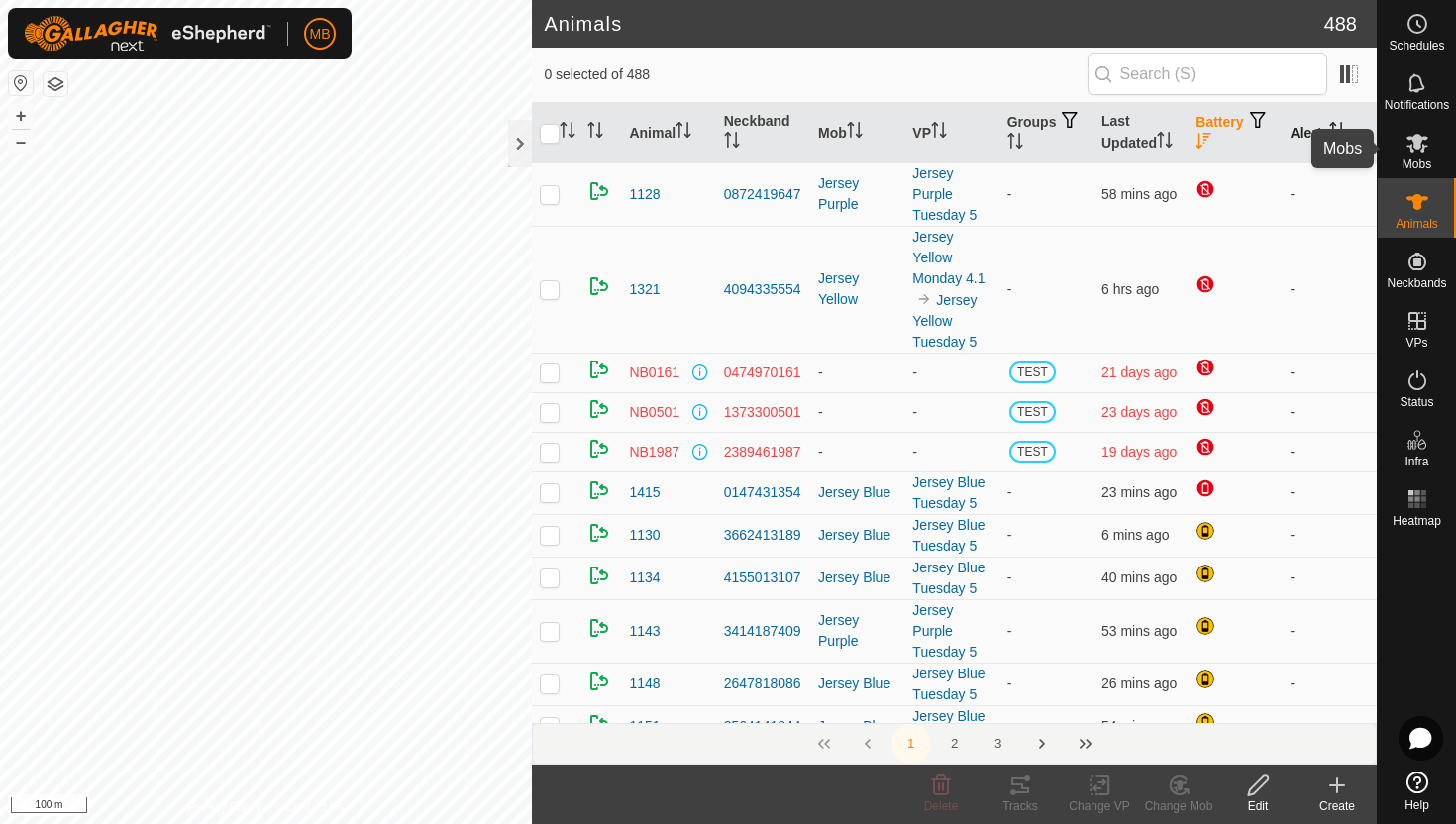 click 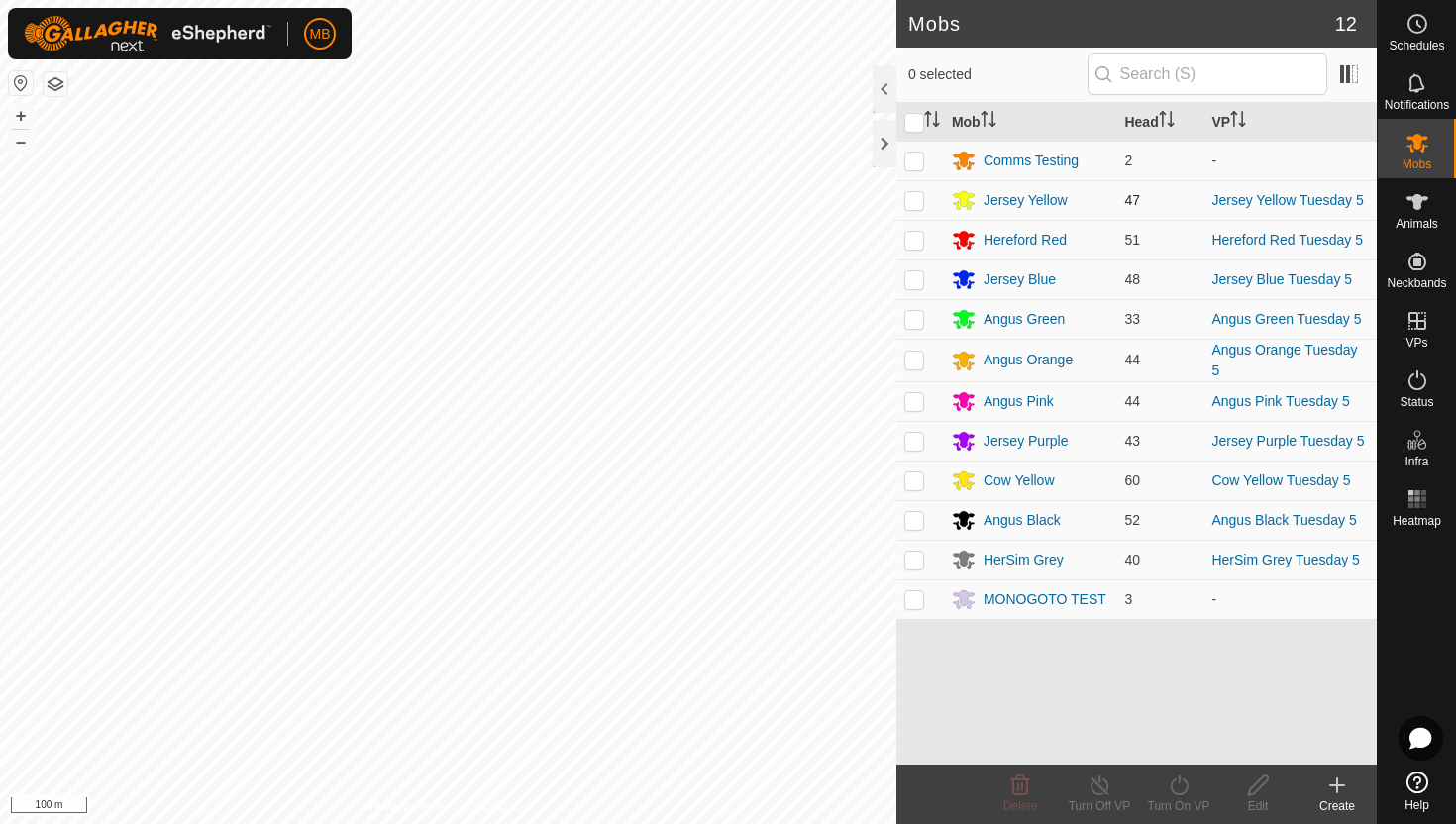 click at bounding box center [914, 200] 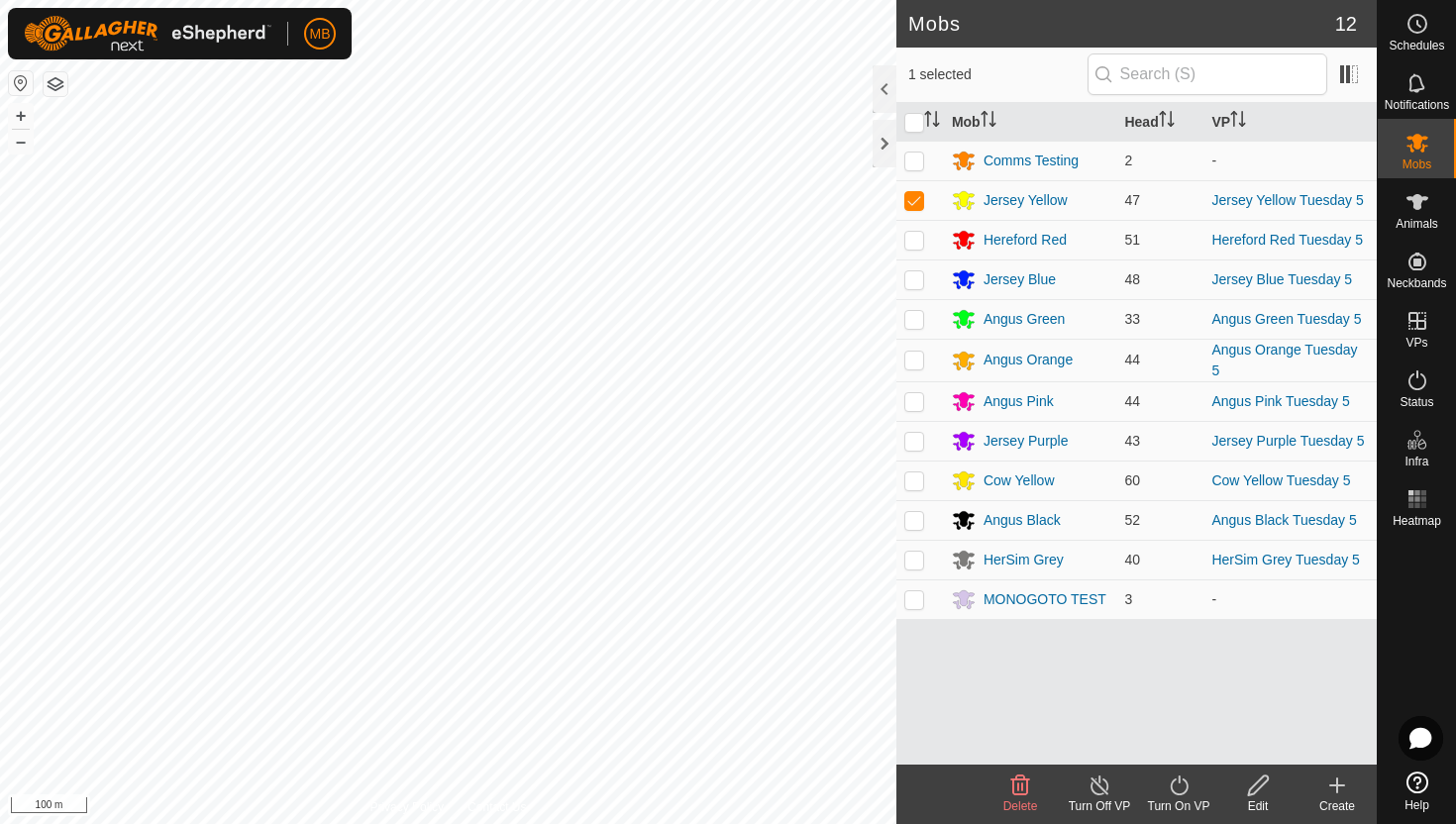 click 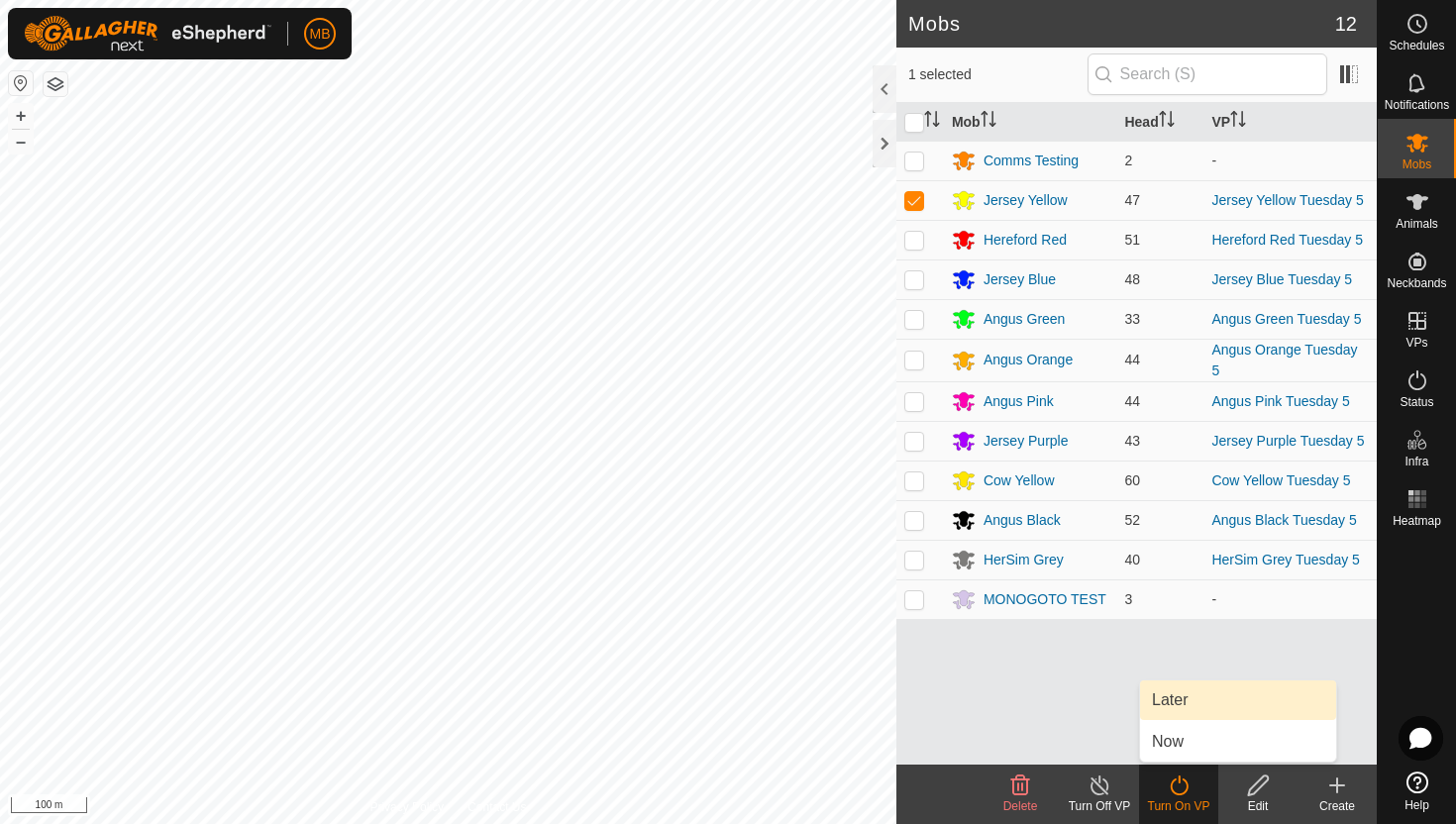 click on "Later" at bounding box center (1238, 700) 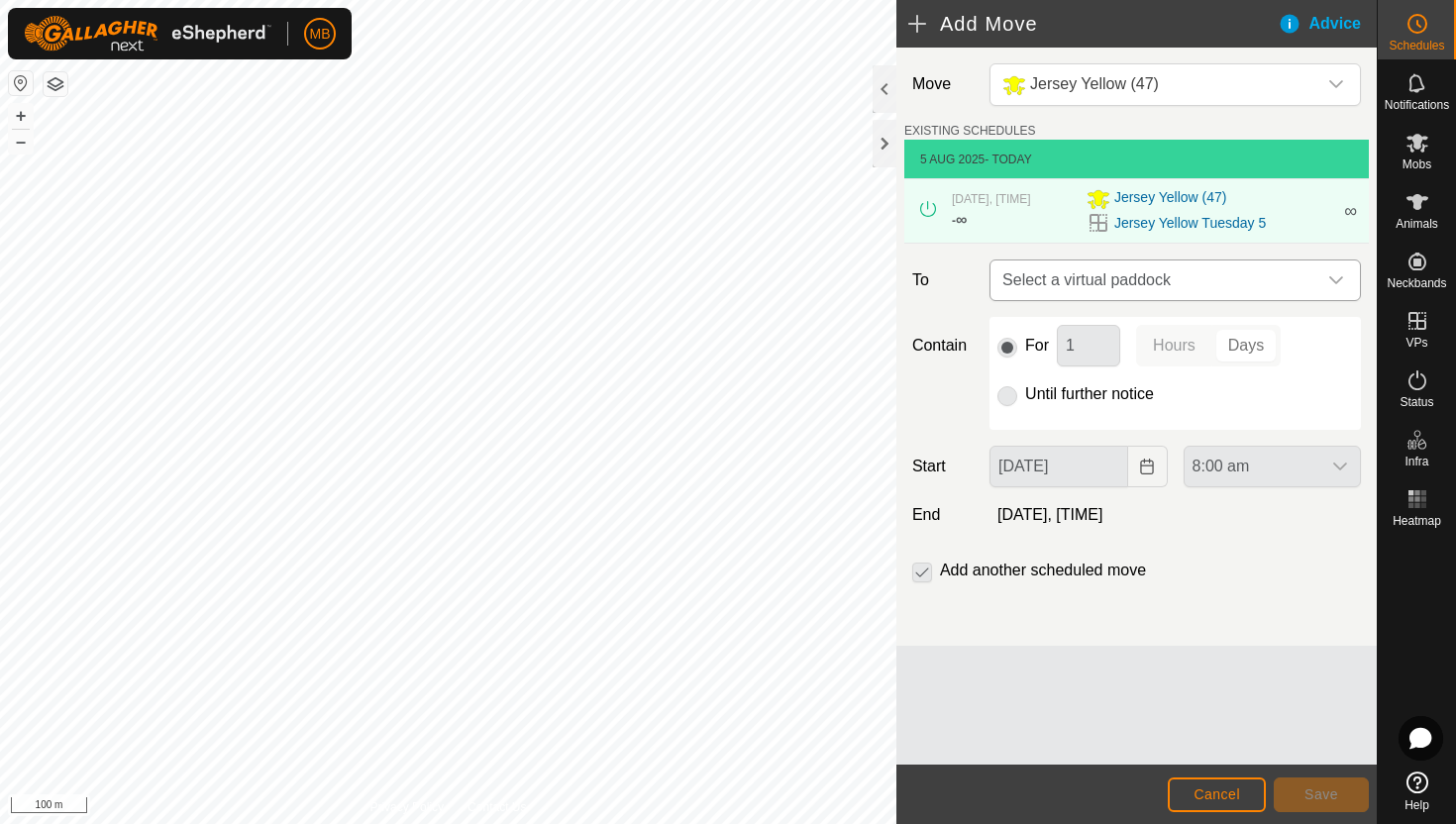 click at bounding box center (1336, 280) 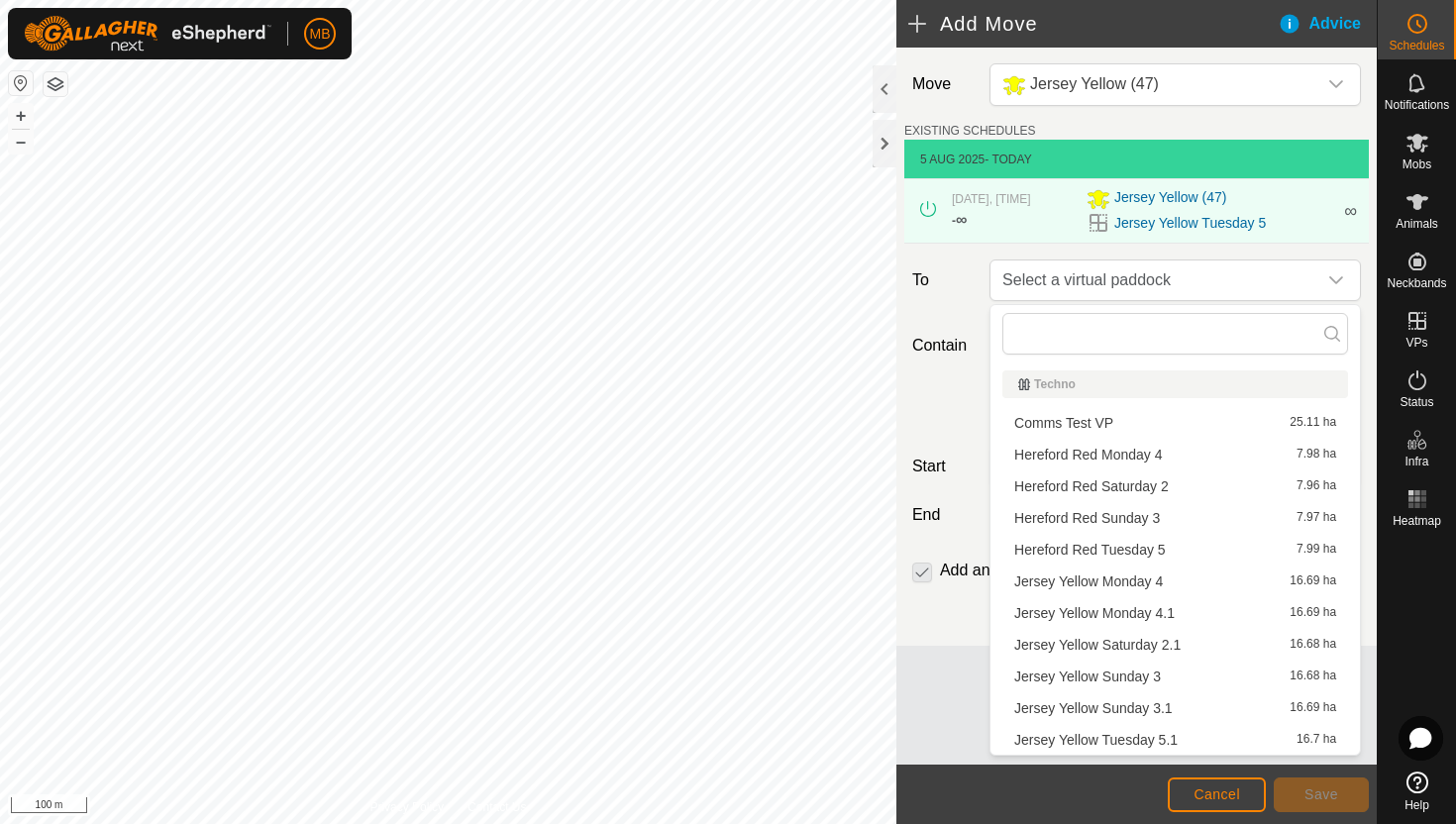 click on "Jersey Yellow Tuesday 5.1  16.7 ha" at bounding box center [1175, 740] 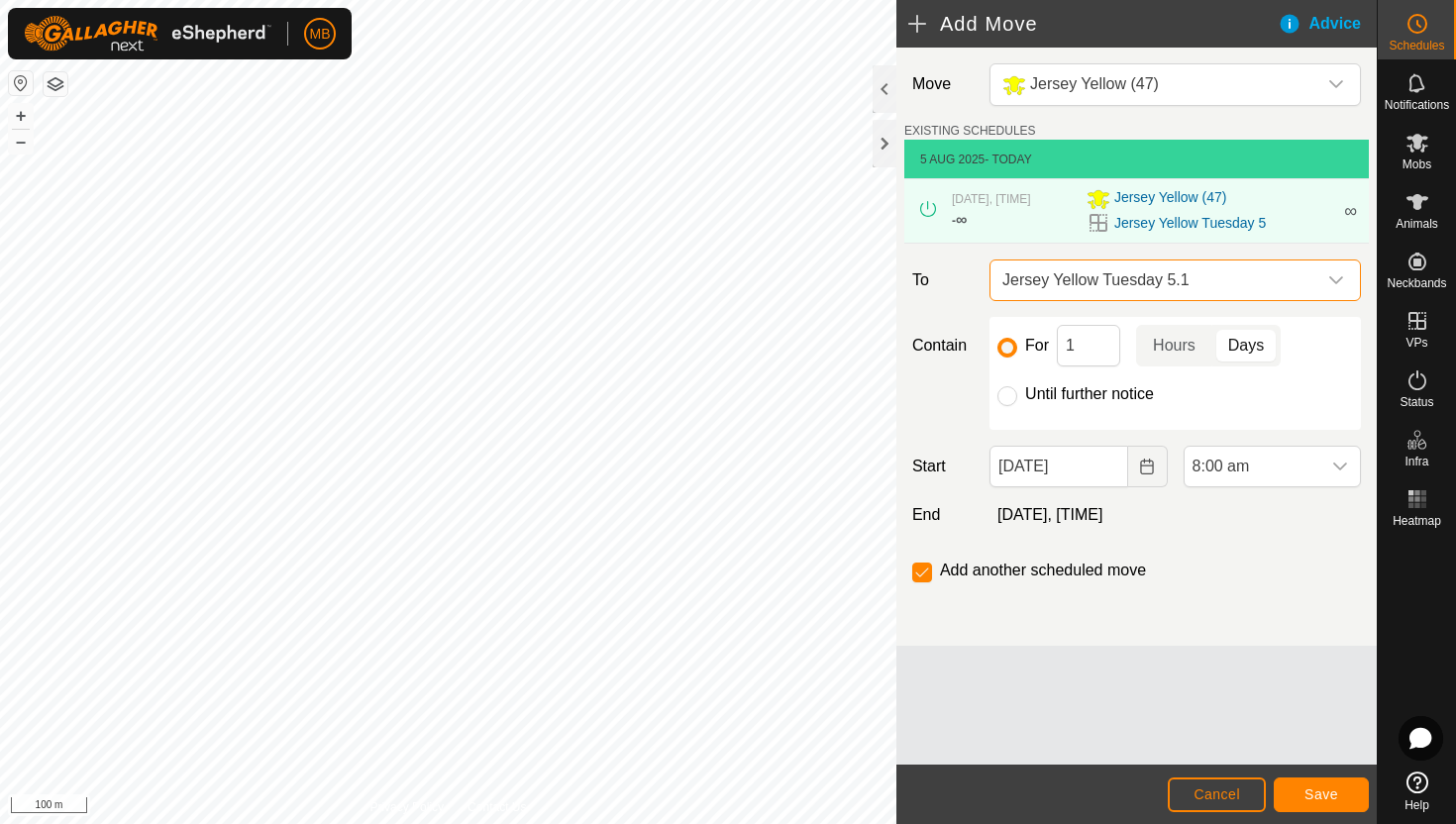 click on "Until further notice" 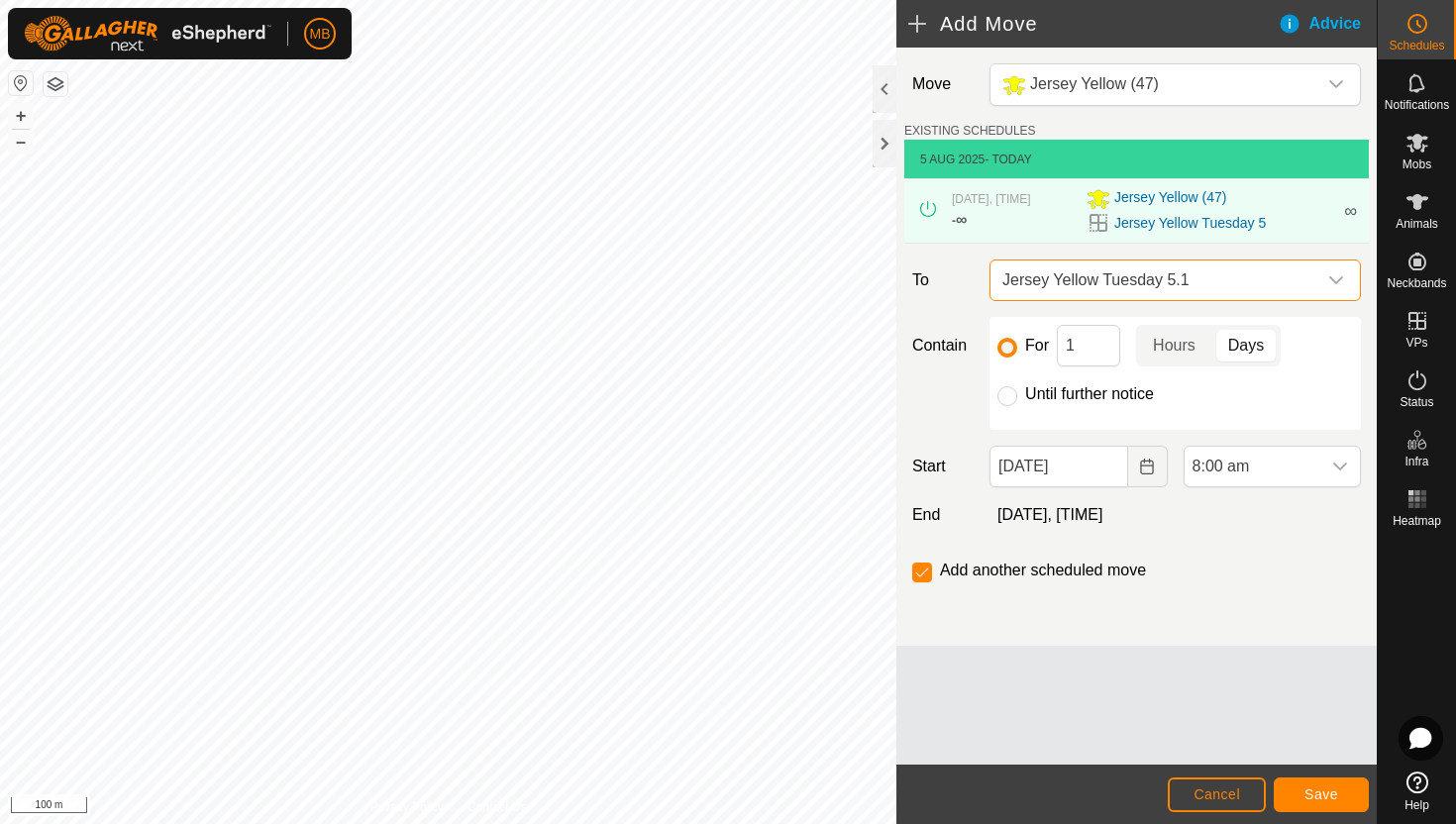 radio on "true" 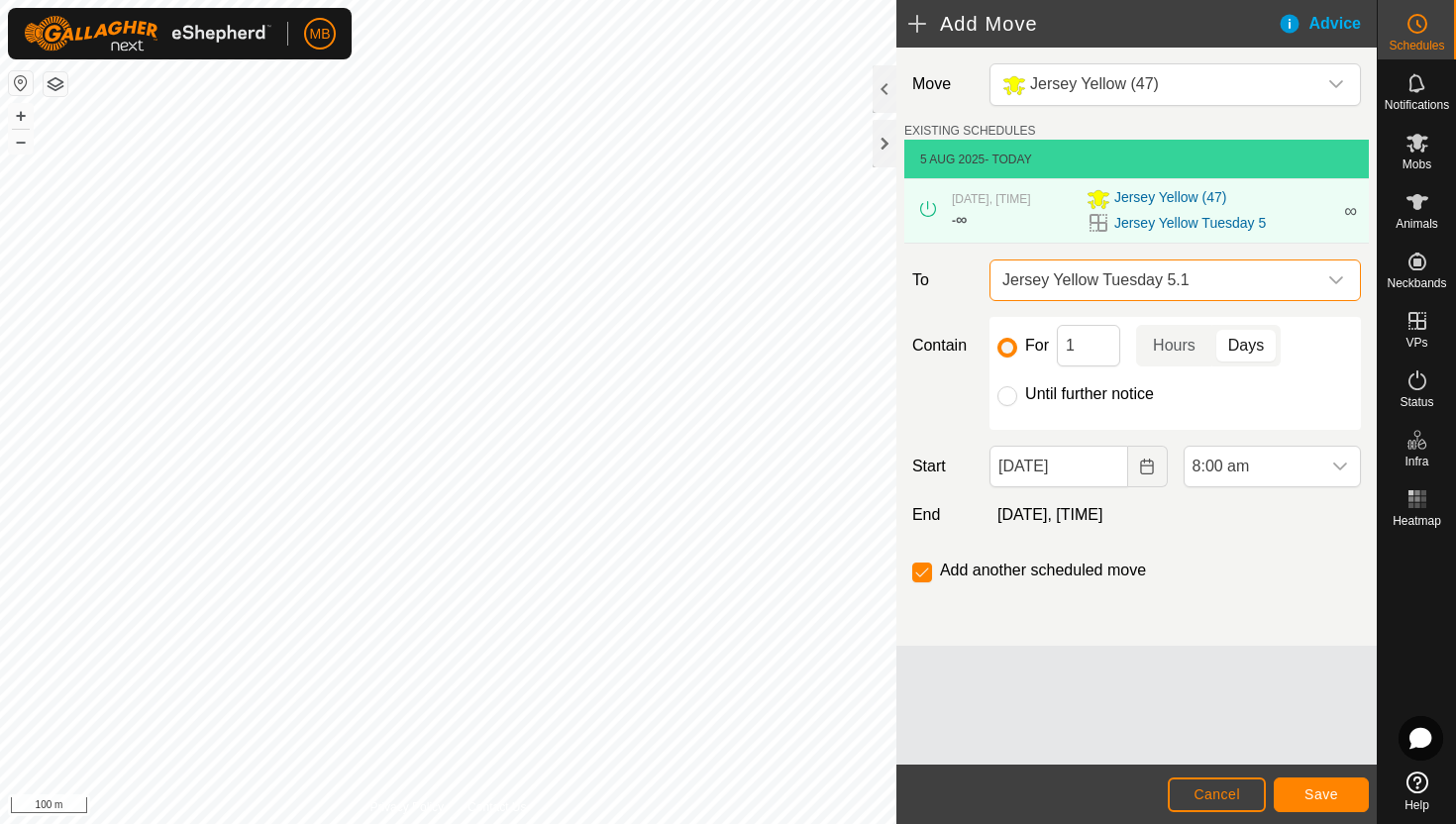 checkbox on "false" 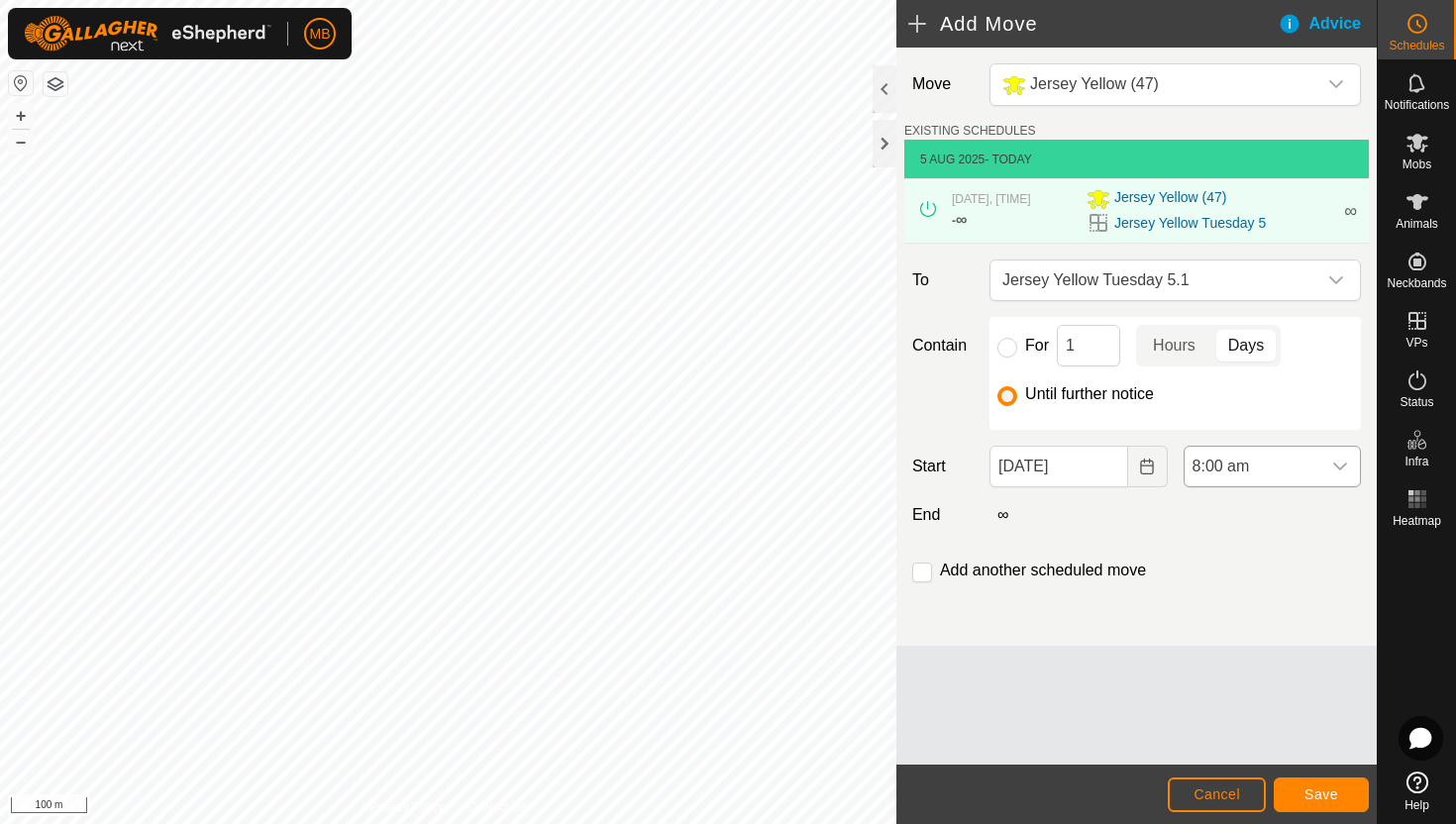 click on "8:00 am" at bounding box center (1252, 466) 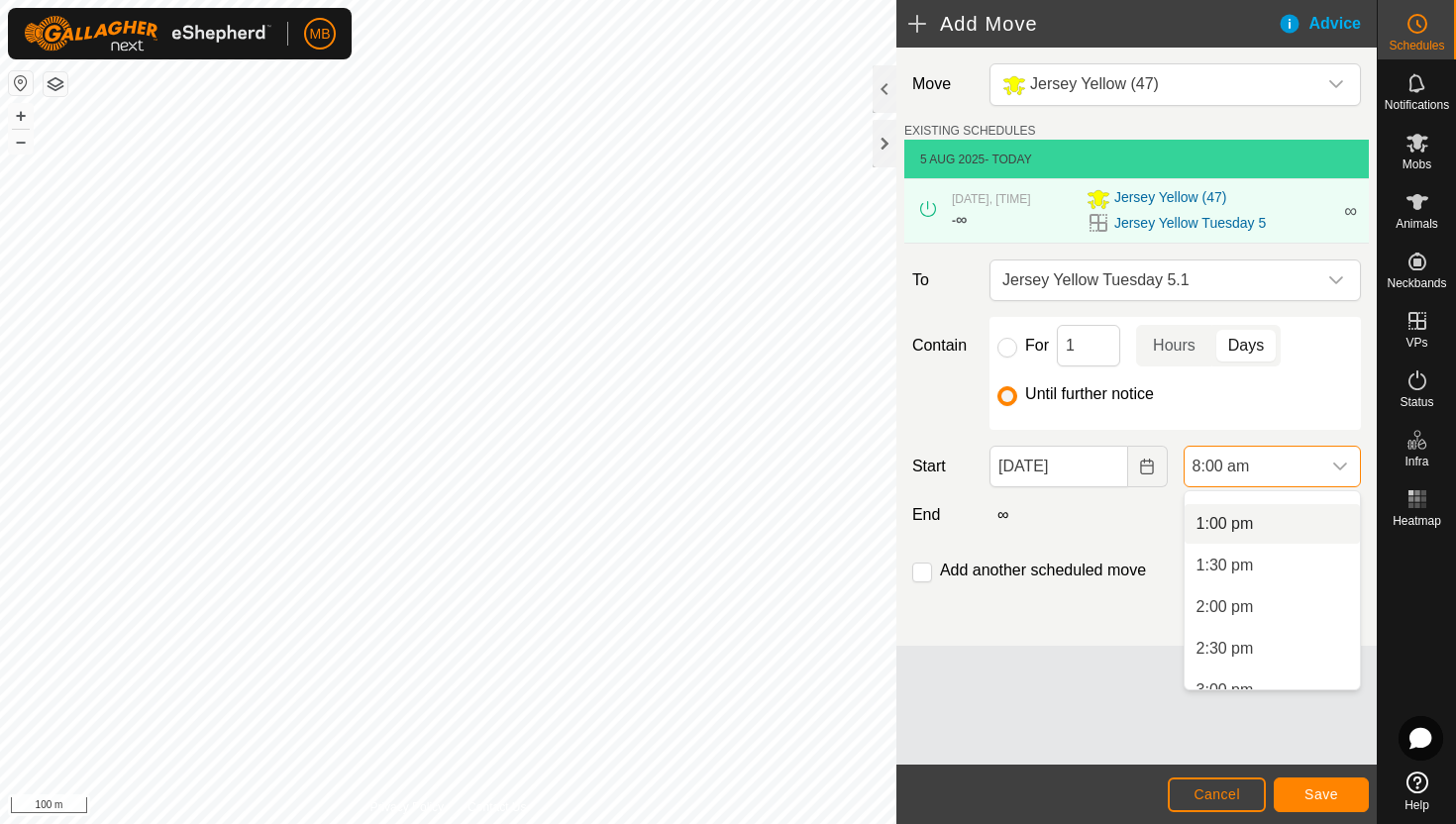 scroll, scrollTop: 1087, scrollLeft: 0, axis: vertical 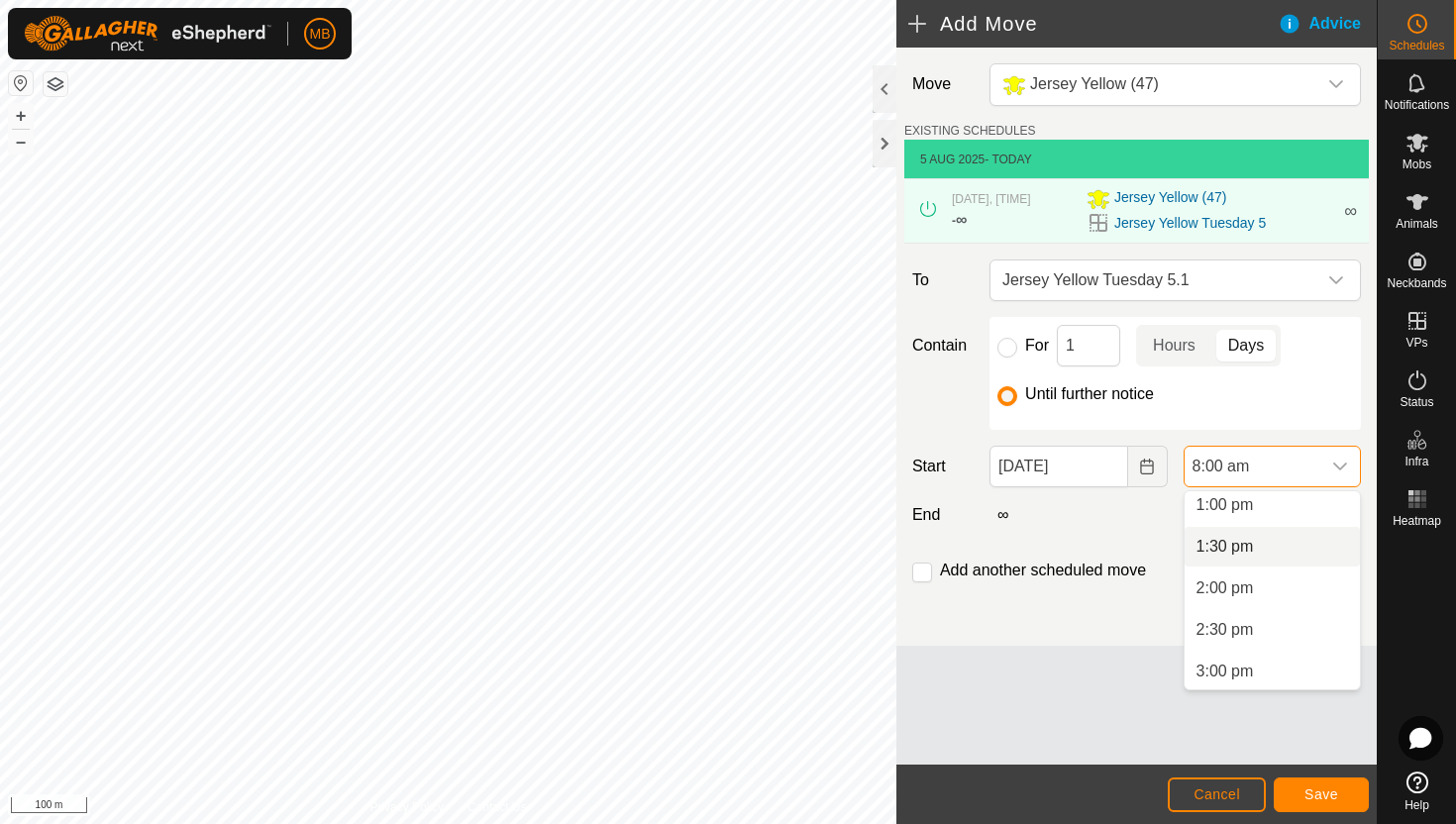 click on "1:30 pm" at bounding box center (1272, 547) 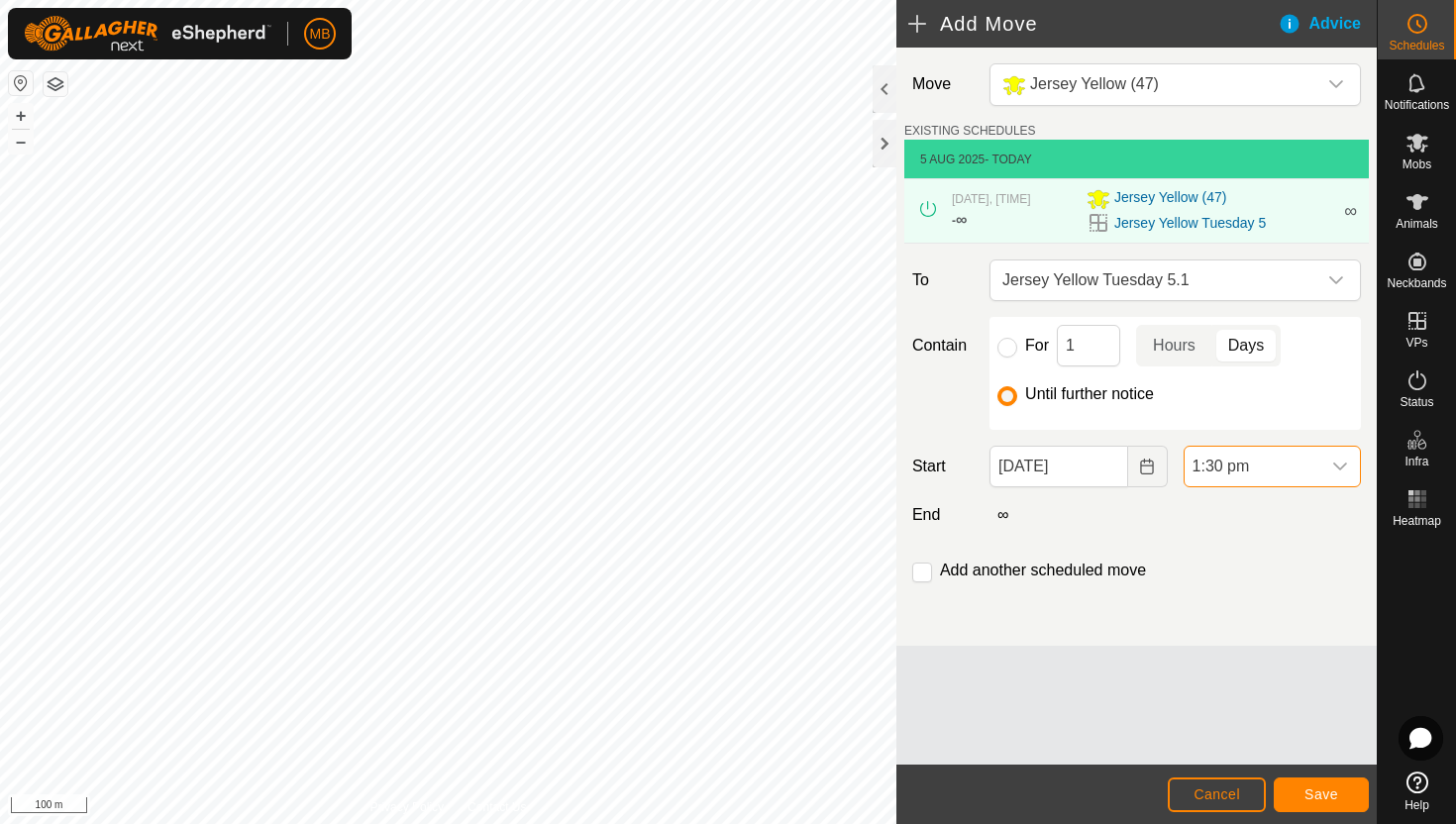 scroll, scrollTop: 666, scrollLeft: 0, axis: vertical 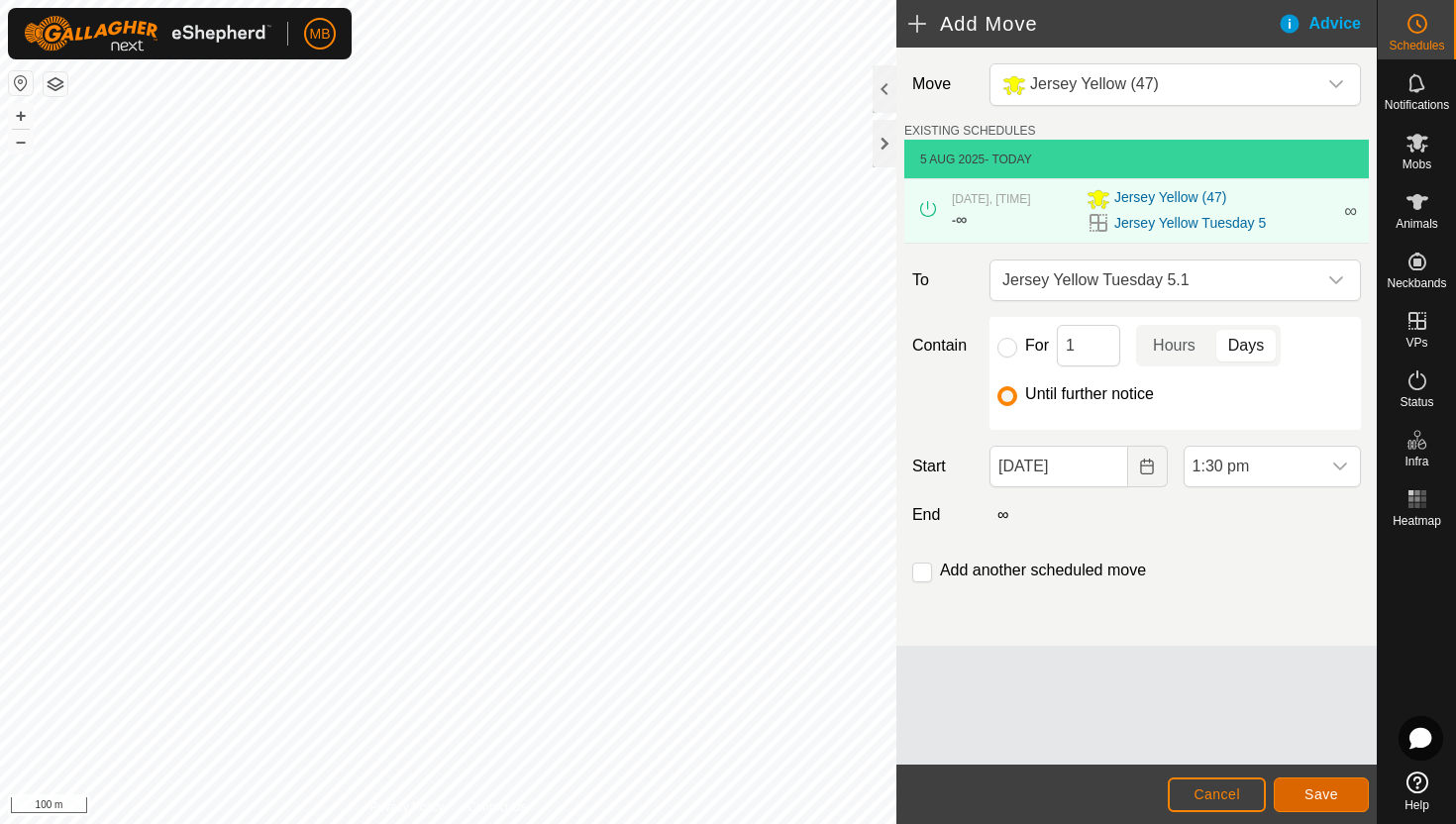 click on "Save" 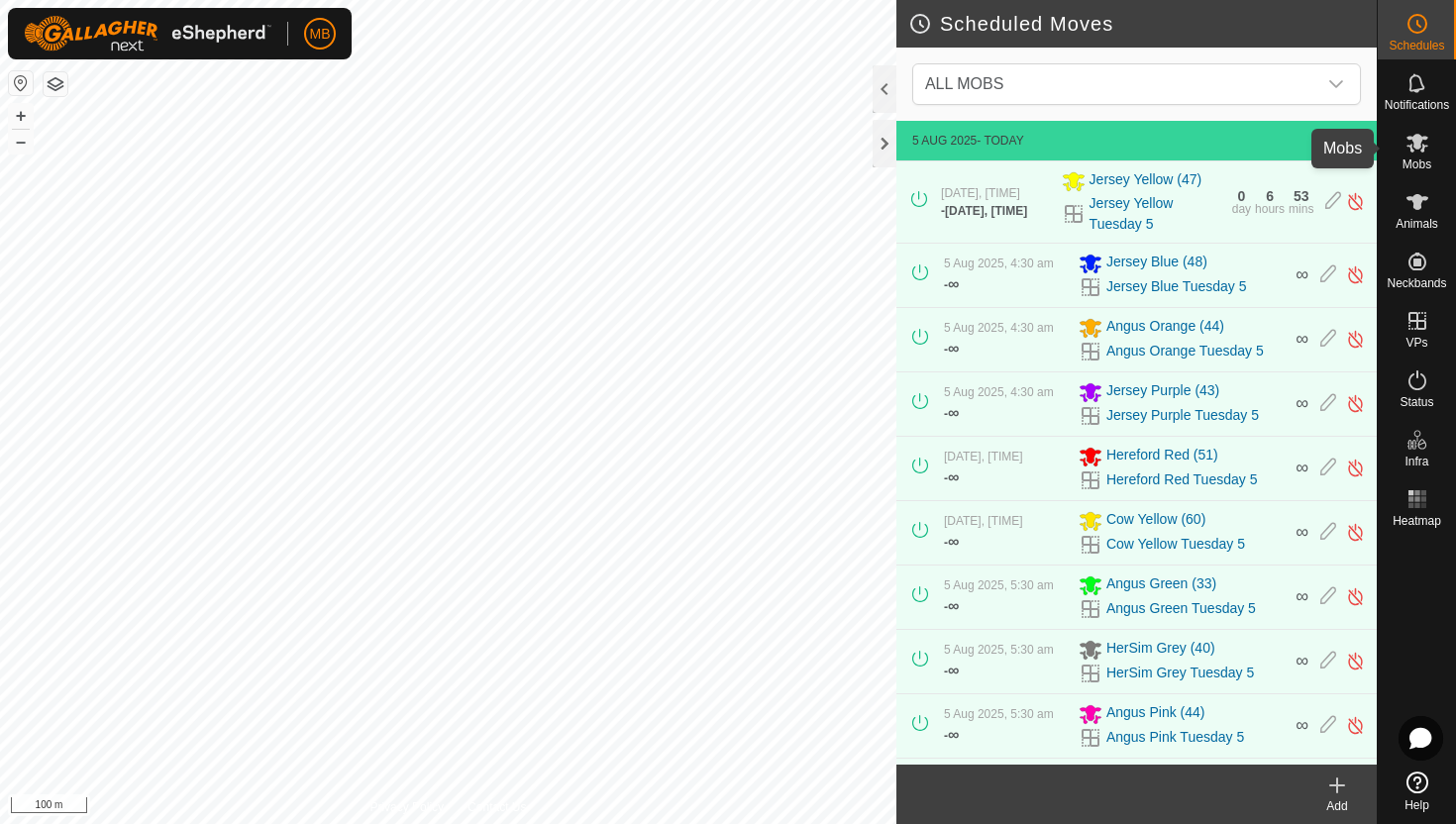 click 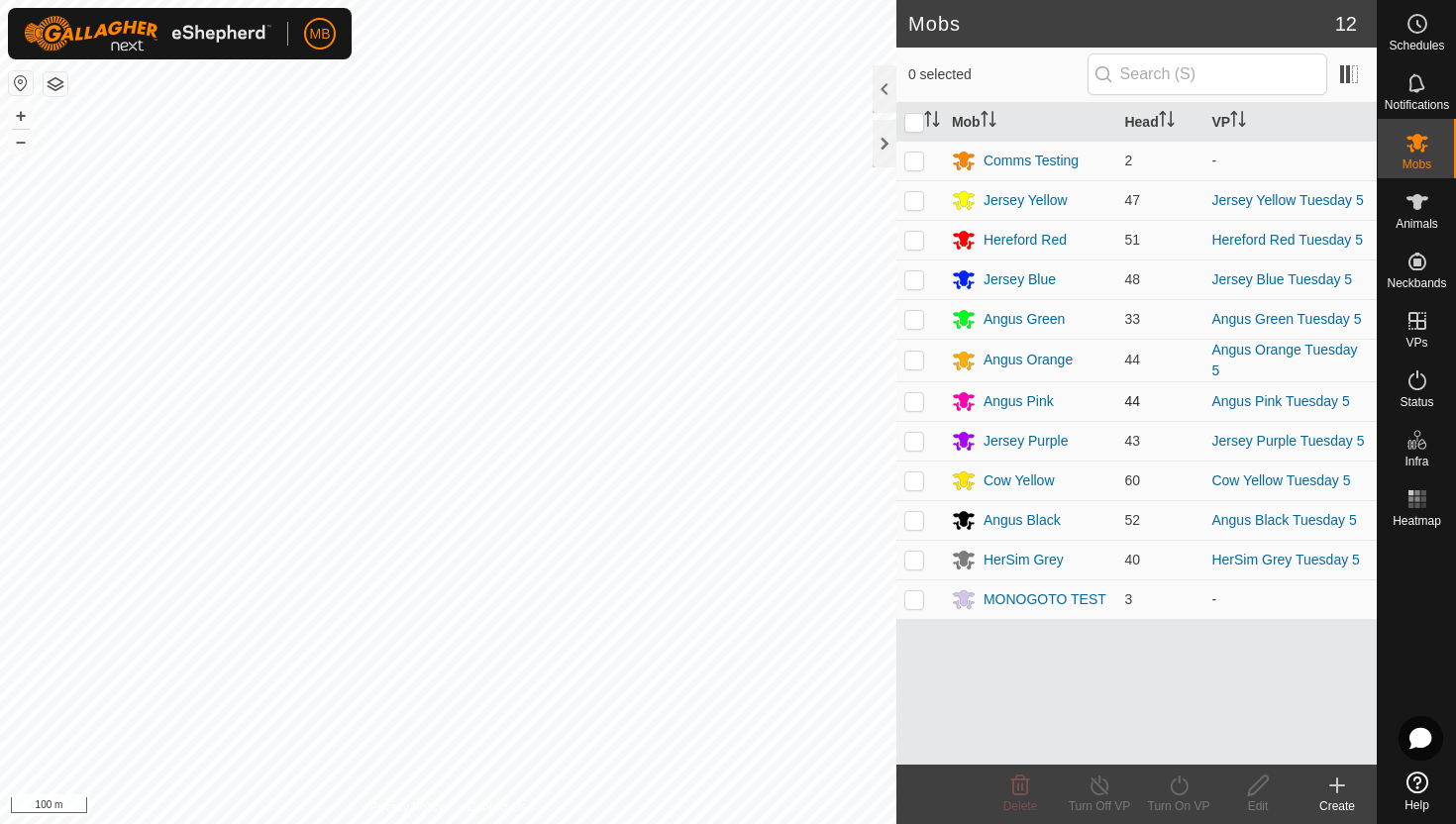 click at bounding box center (914, 401) 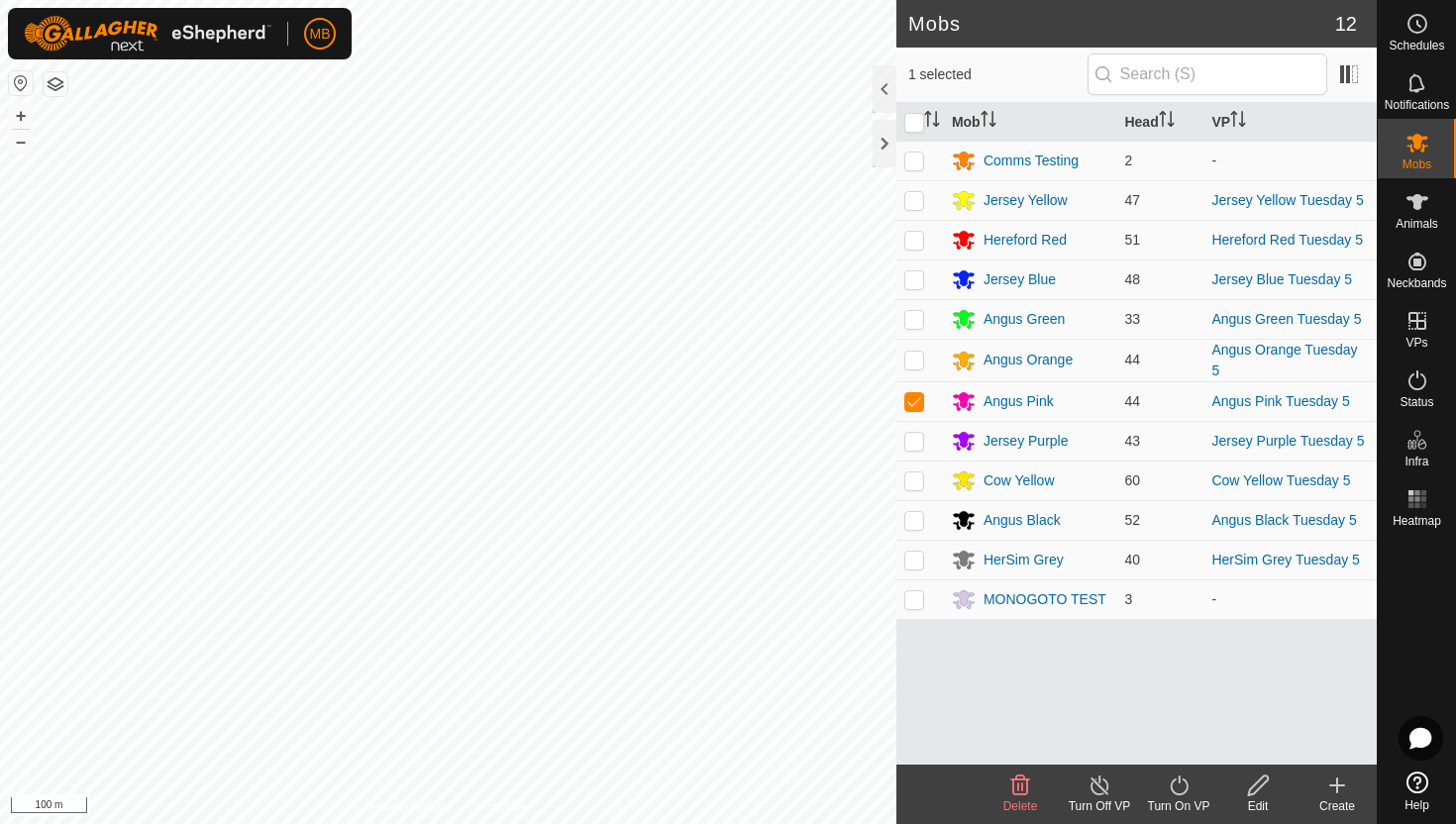 click 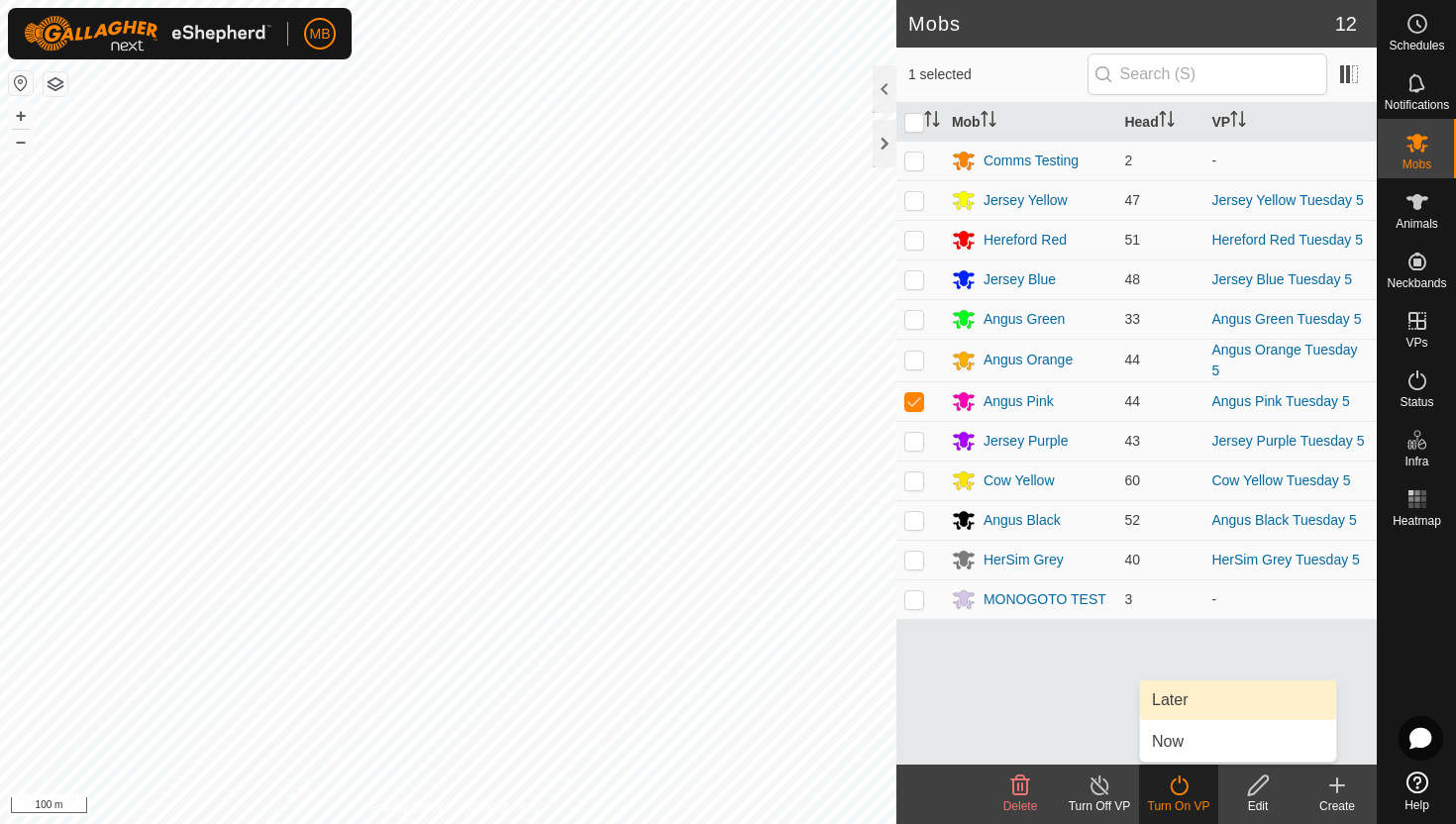 click on "Later" at bounding box center [1238, 700] 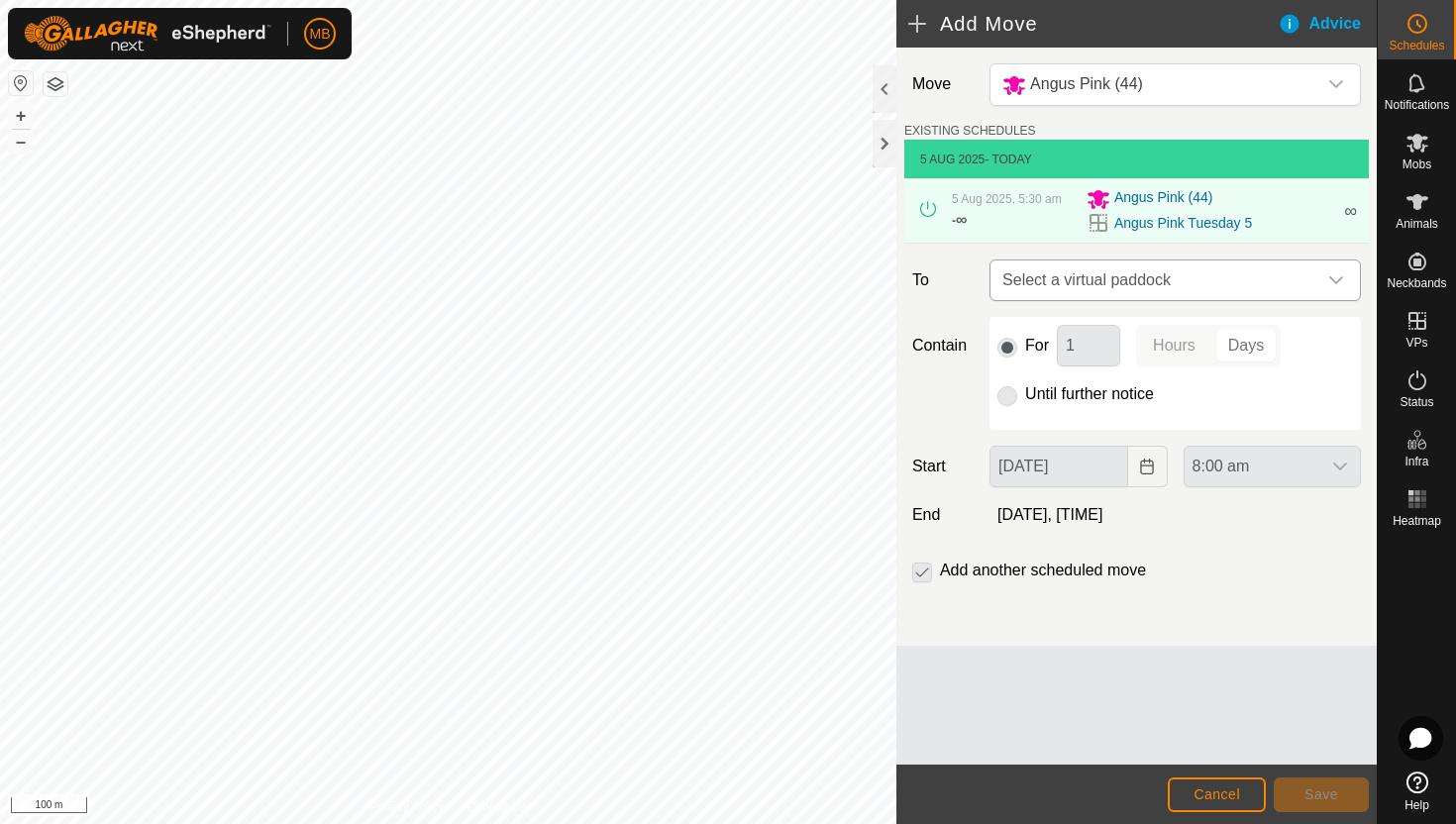 click at bounding box center (1336, 280) 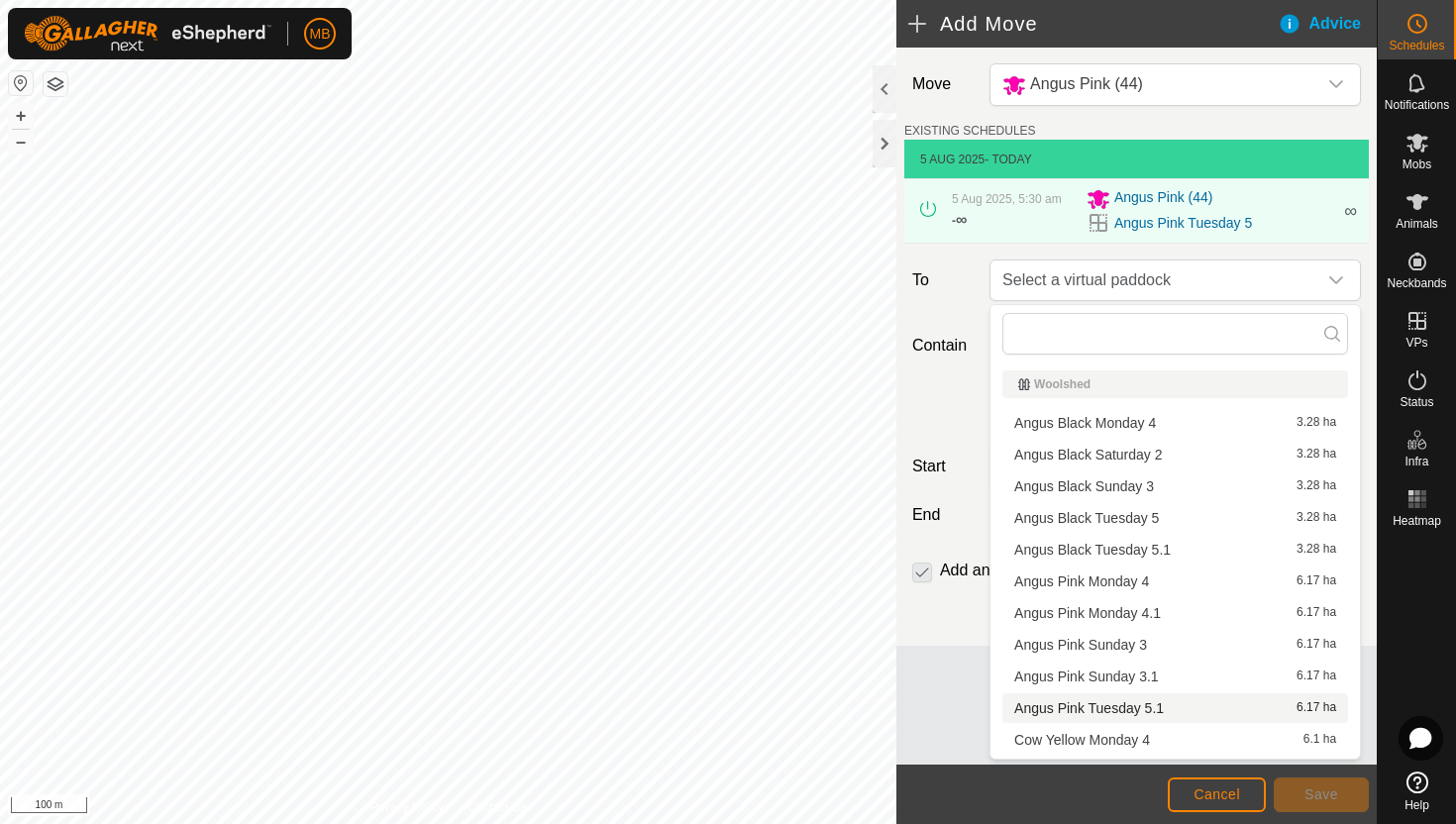 click on "[NAME] Pink Tuesday 5.1  6.17 ha" at bounding box center [1175, 708] 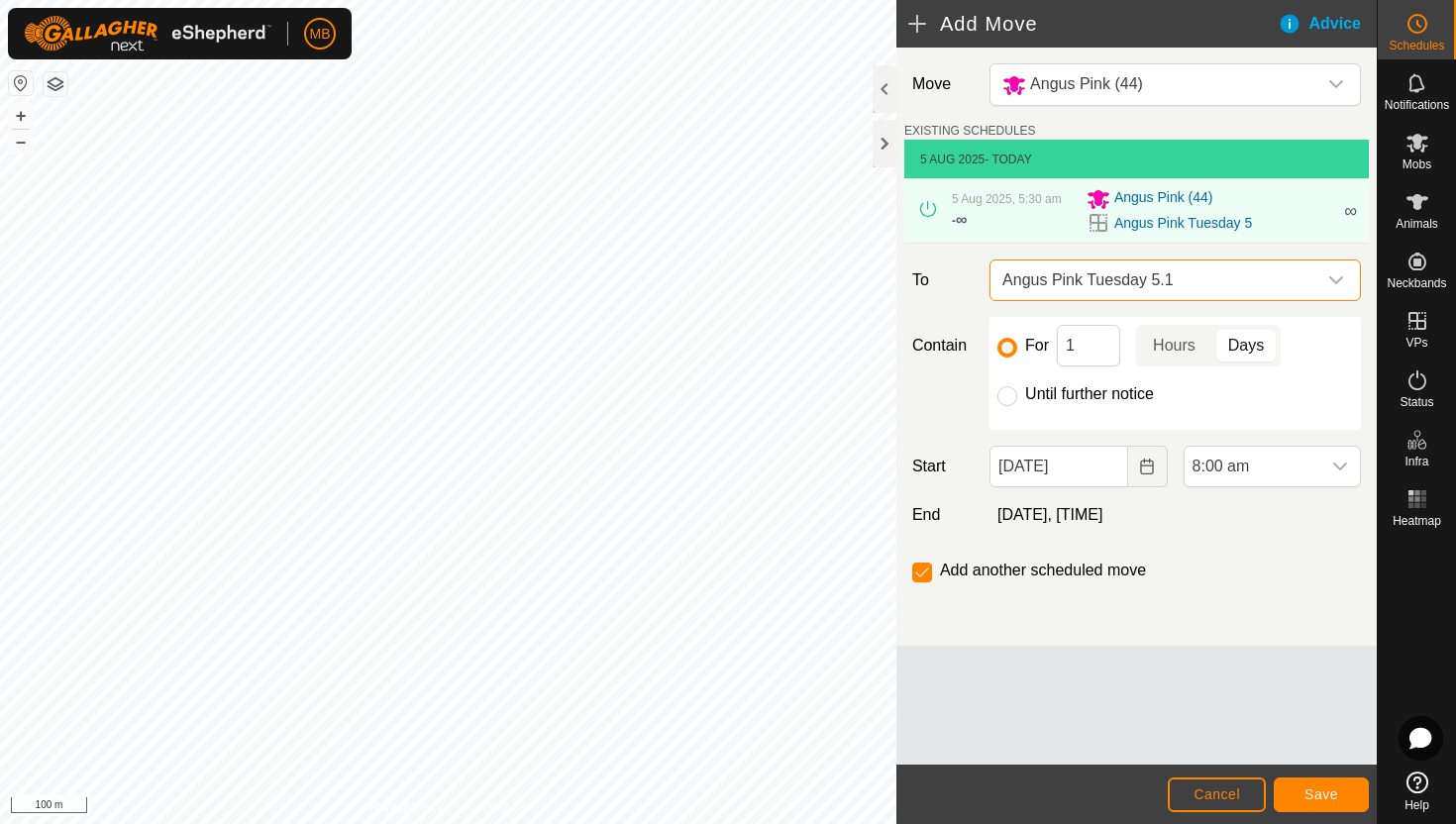 click on "Until further notice" 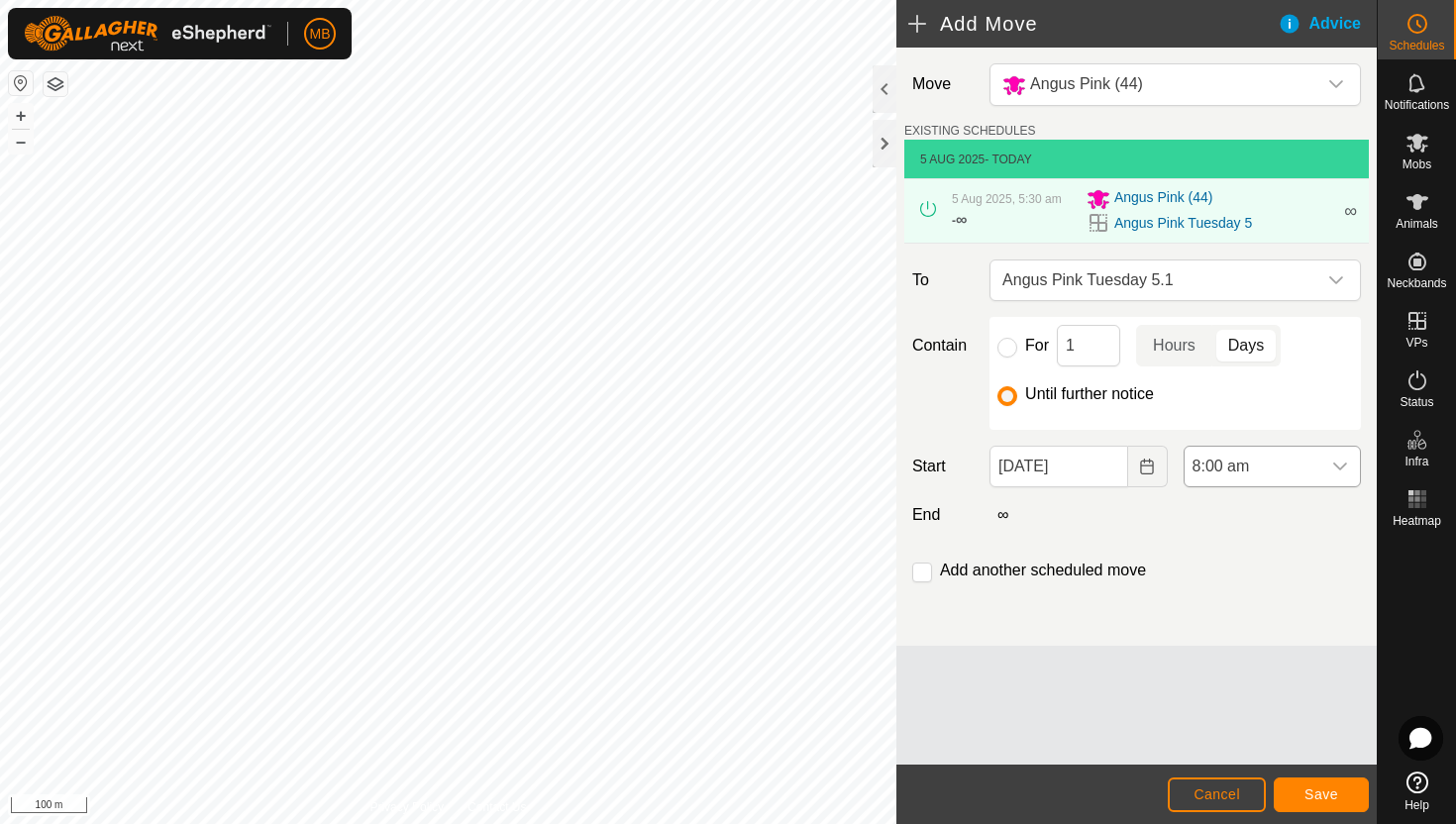 click on "8:00 am" at bounding box center (1252, 466) 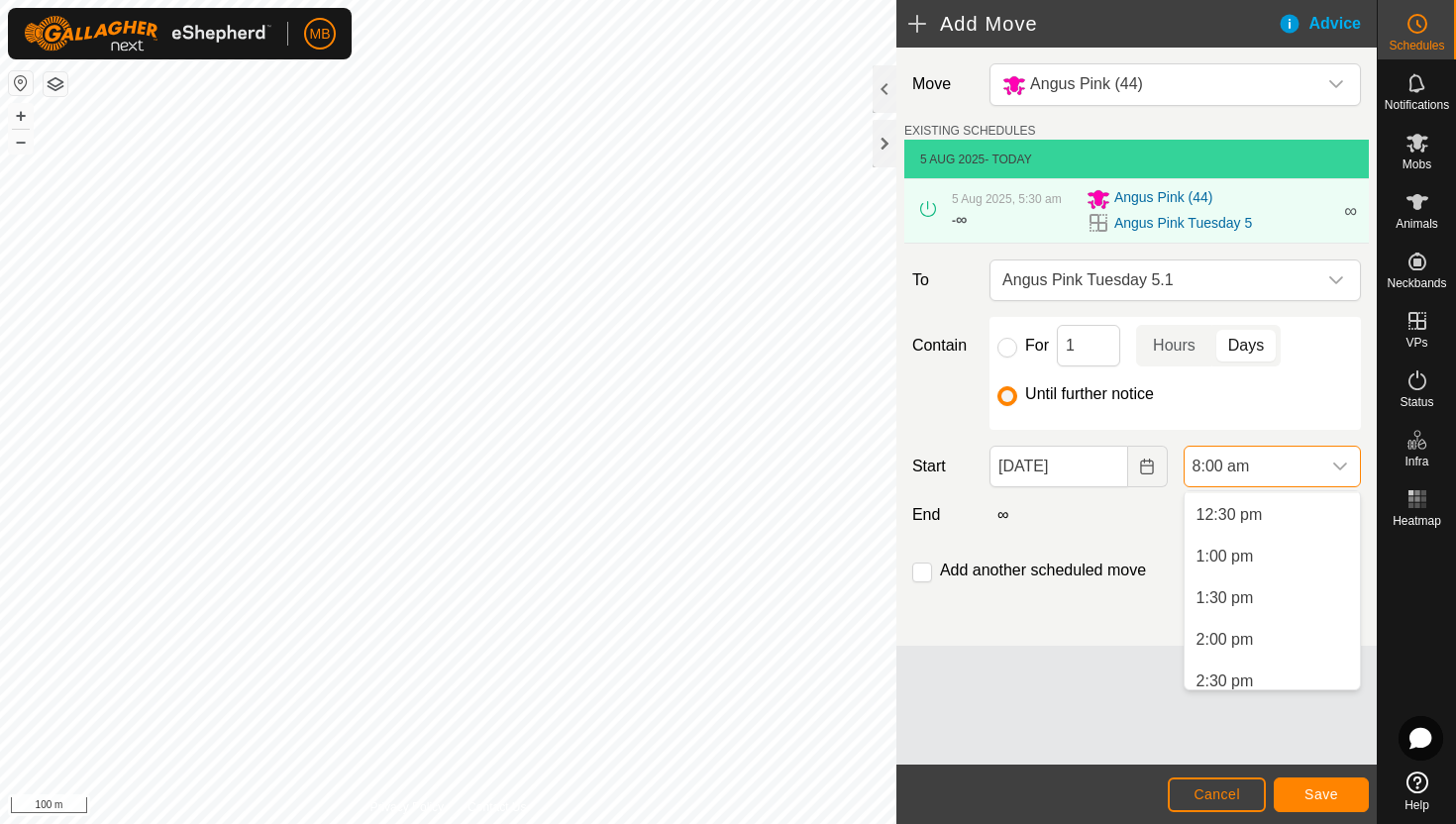 scroll, scrollTop: 1037, scrollLeft: 0, axis: vertical 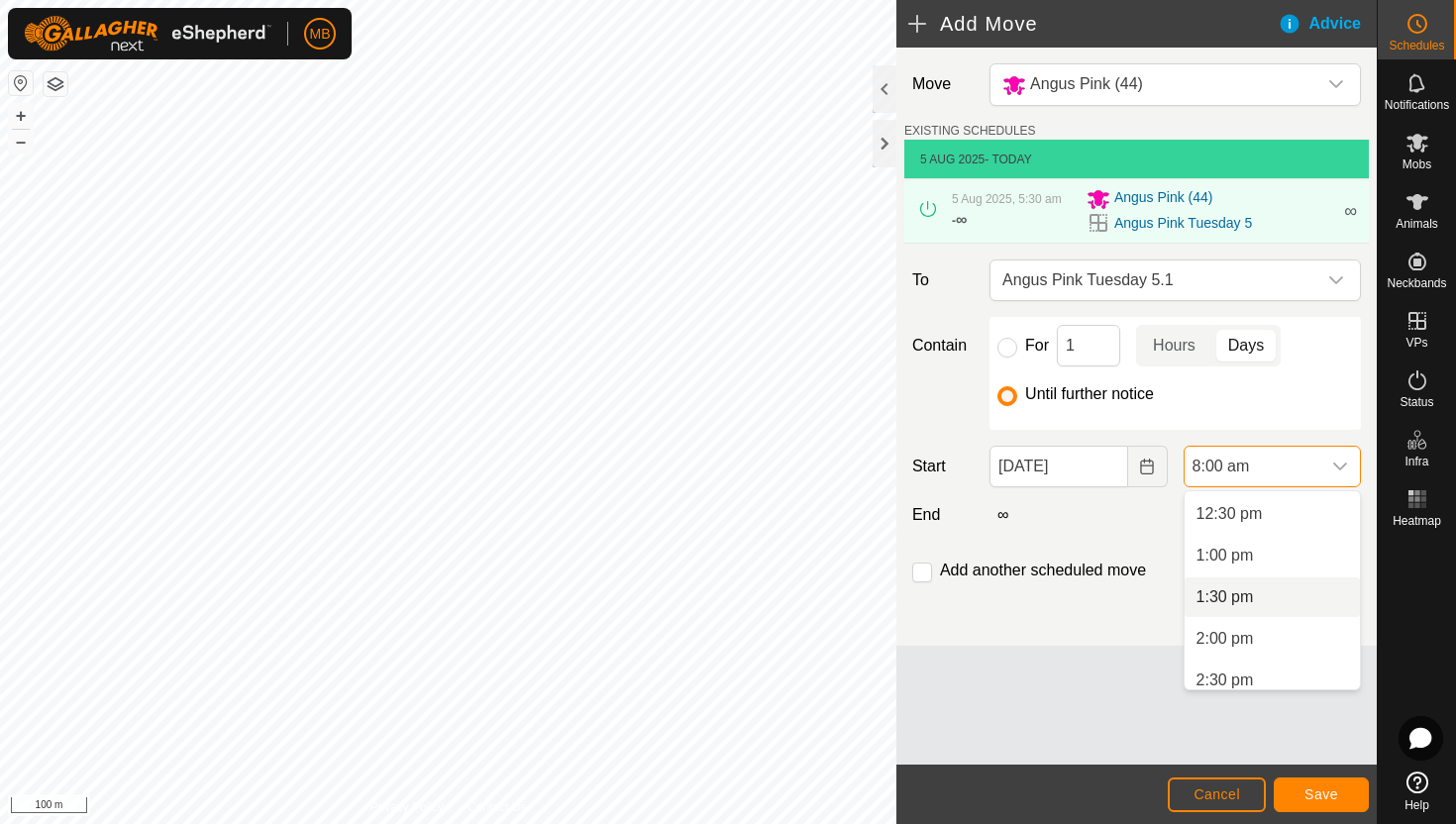click on "1:30 pm" at bounding box center [1272, 597] 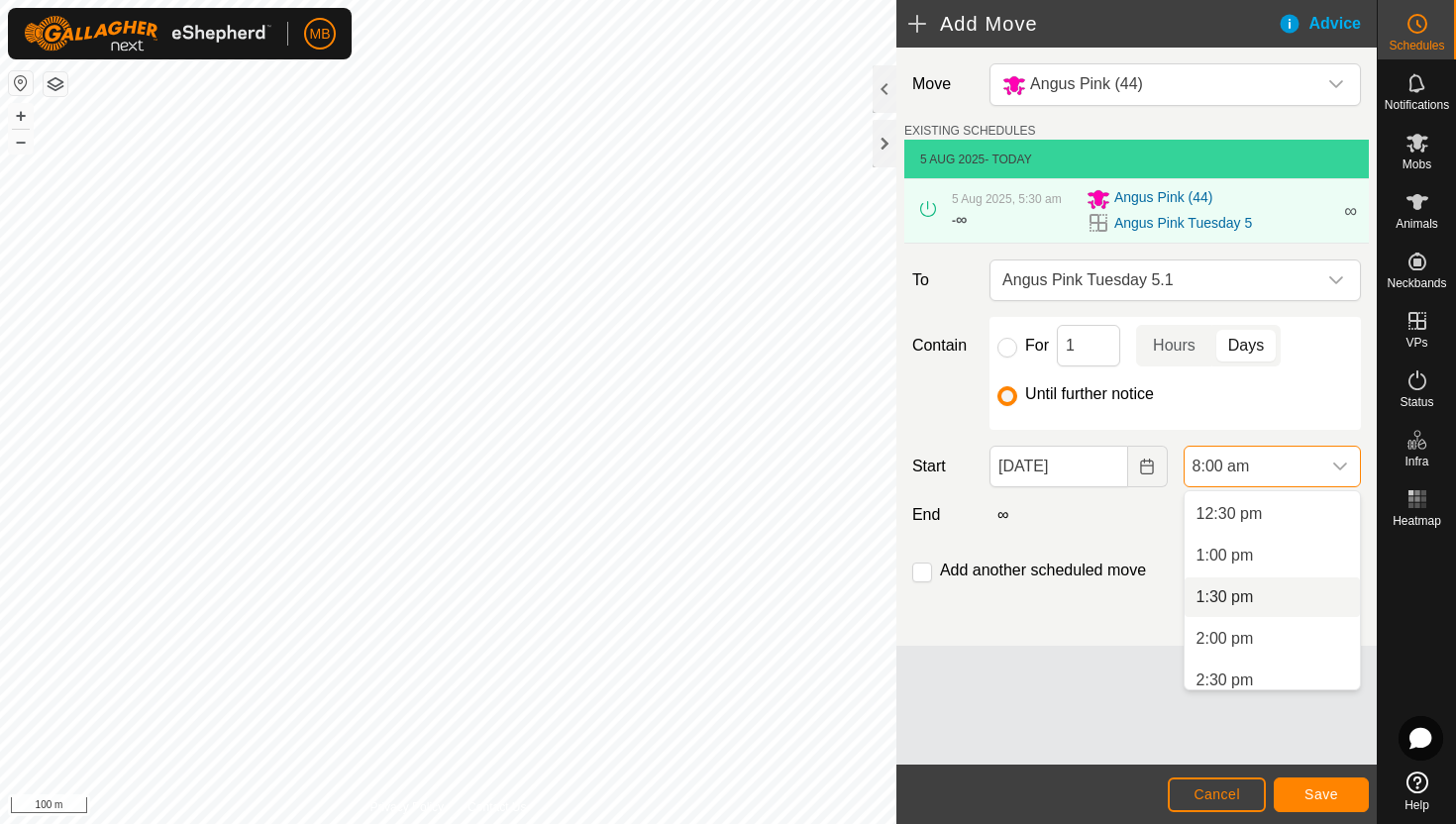 scroll, scrollTop: 0, scrollLeft: 0, axis: both 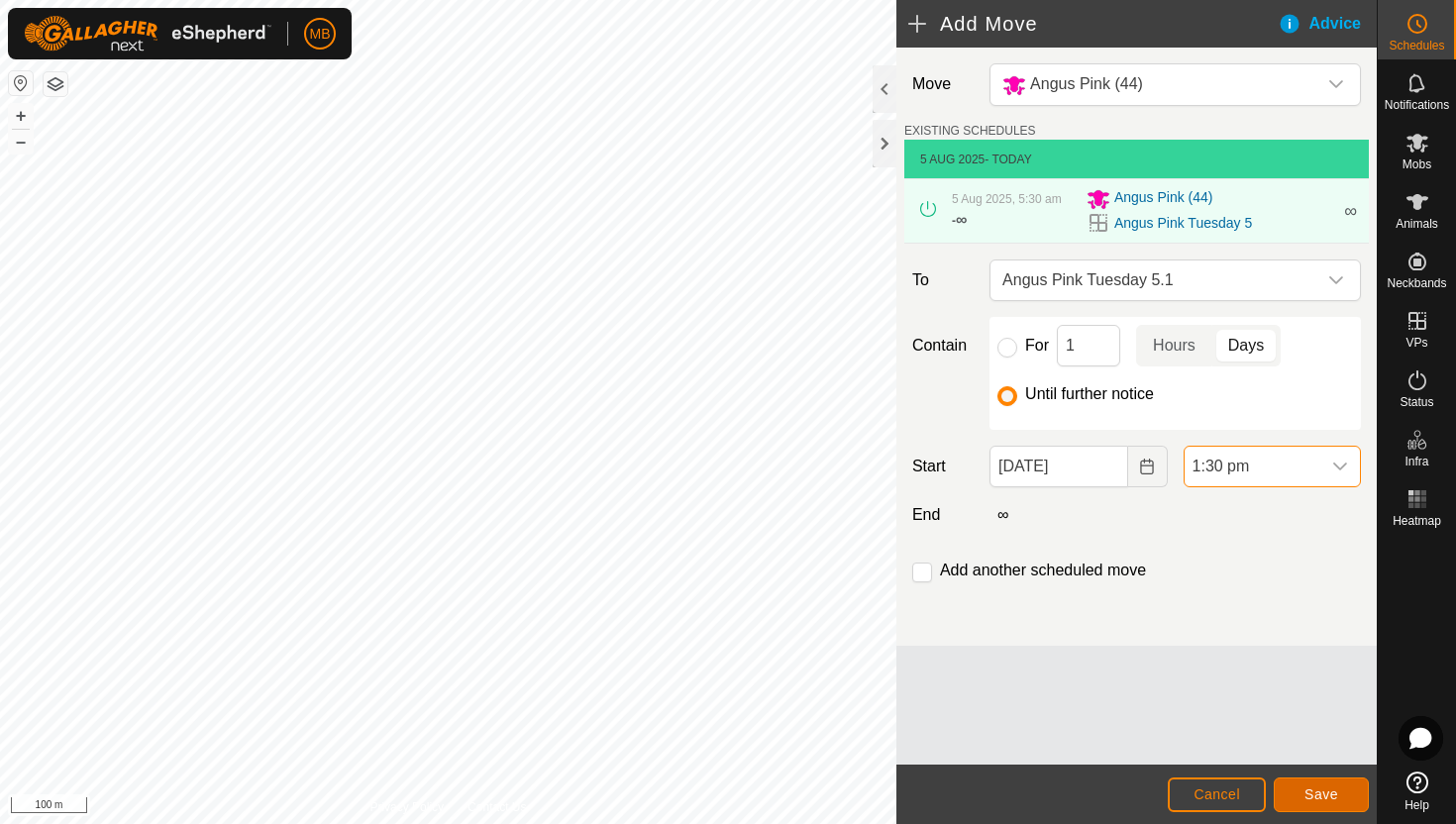 click on "Save" 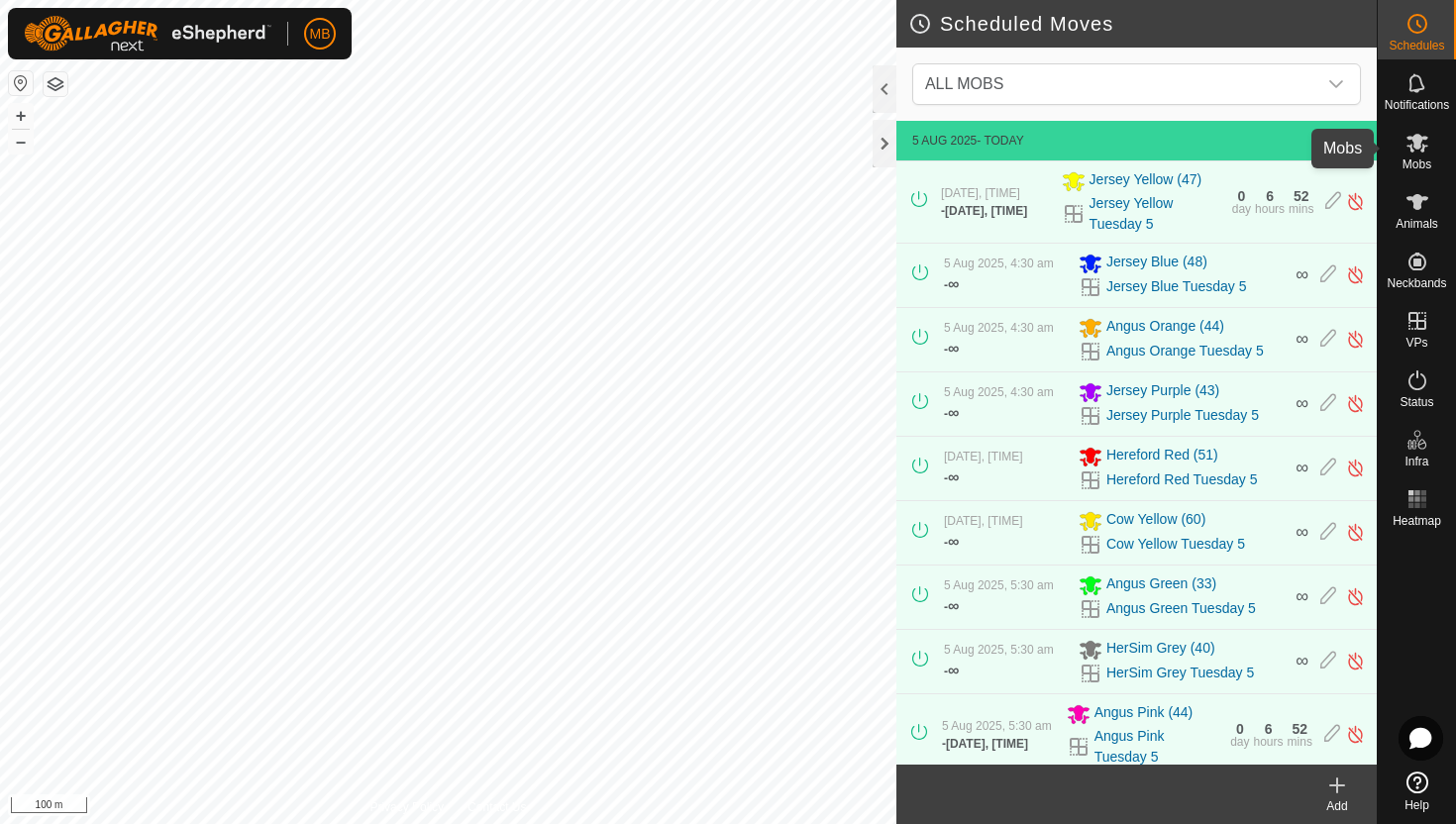 click 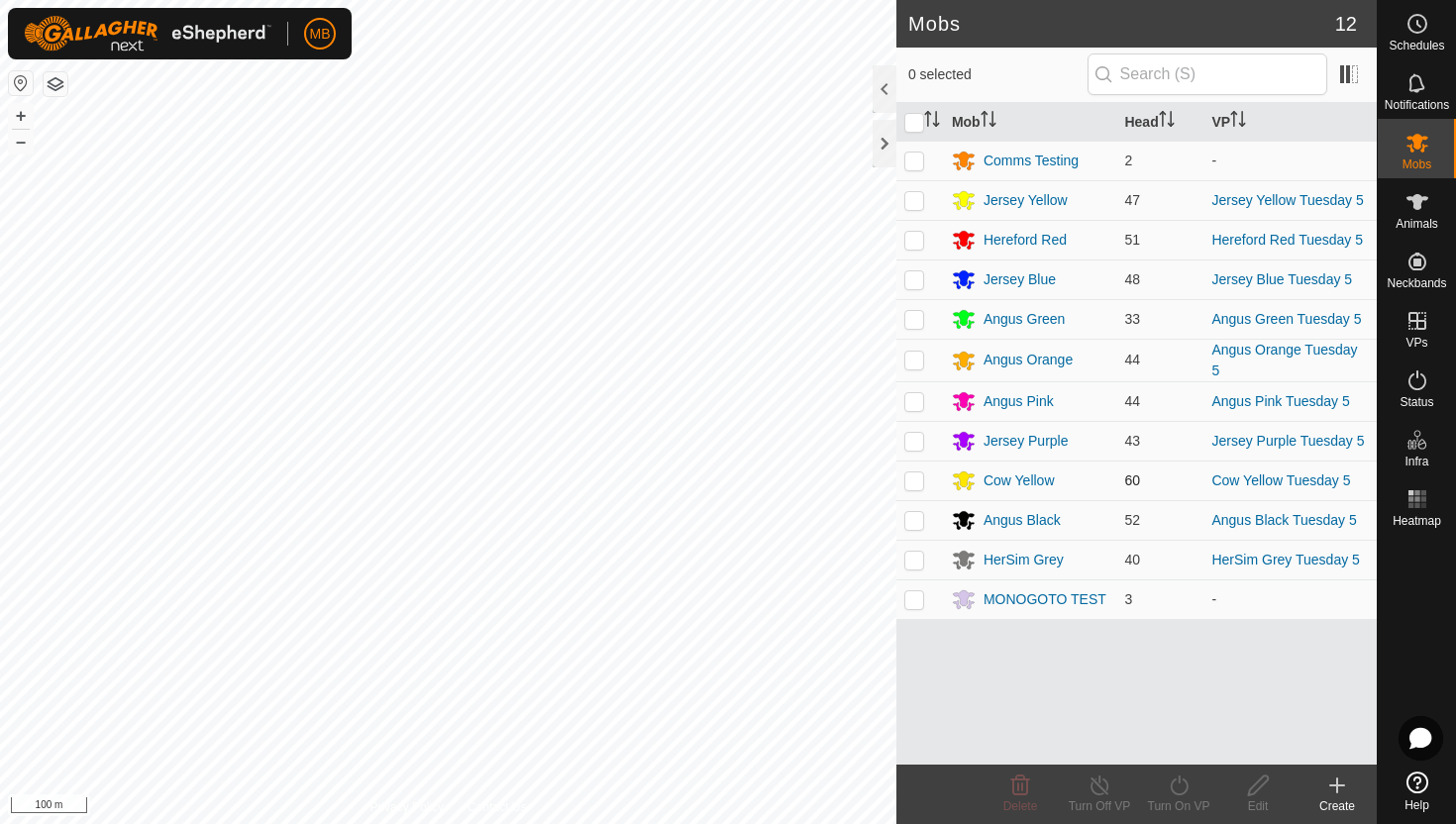 click at bounding box center [914, 480] 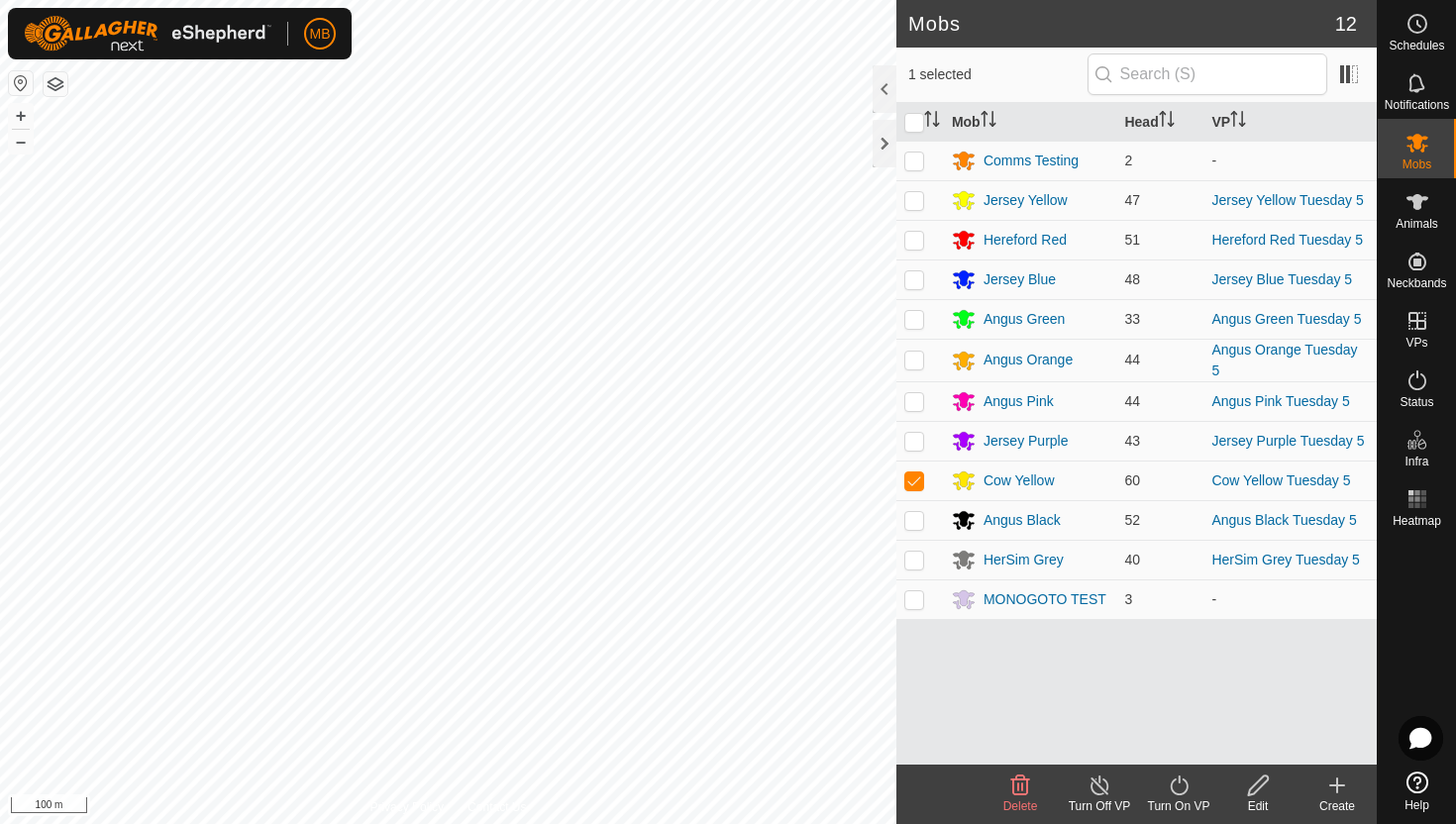 click 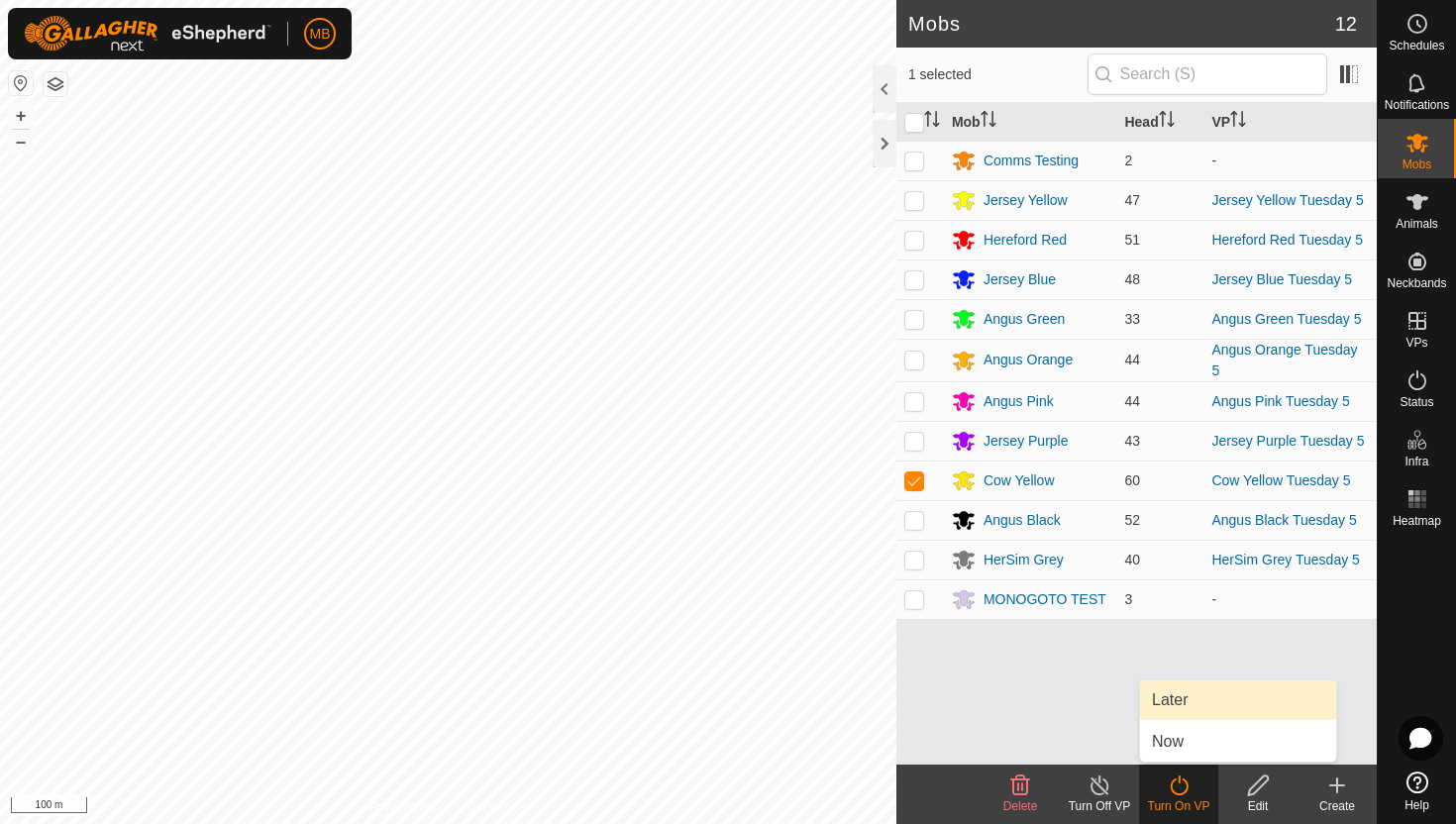 click on "Later" at bounding box center (1238, 700) 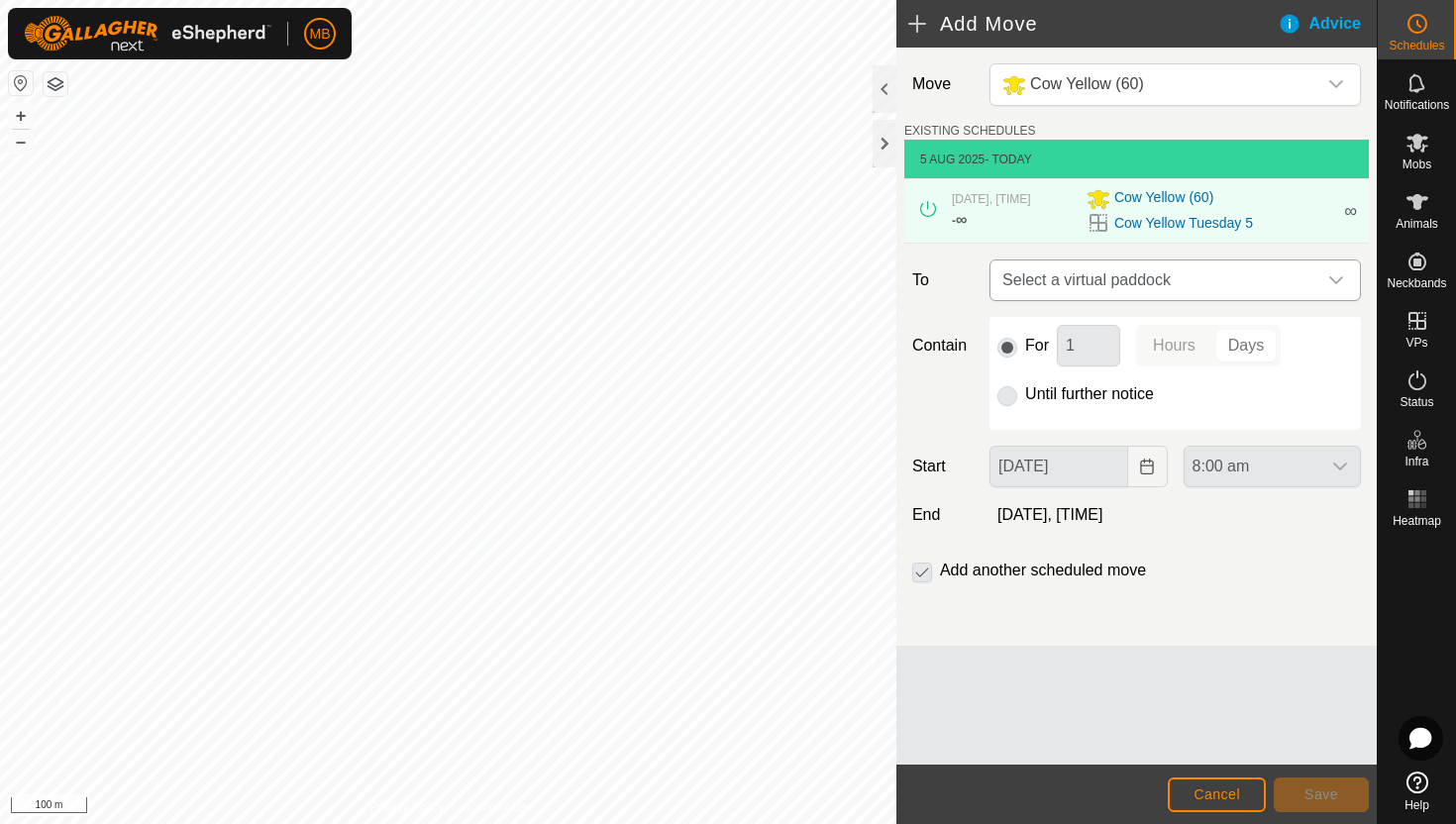 click 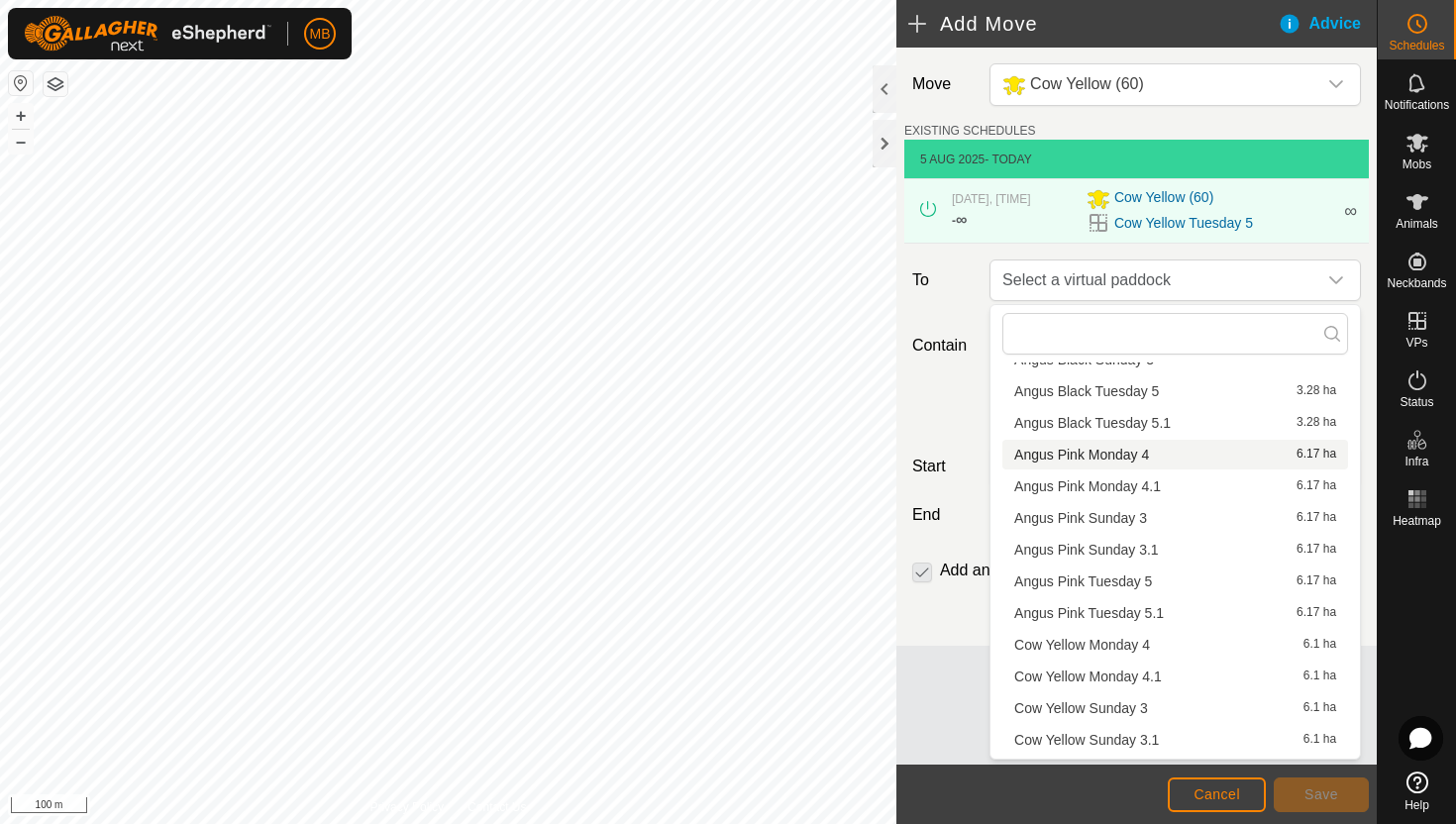 scroll, scrollTop: 281, scrollLeft: 0, axis: vertical 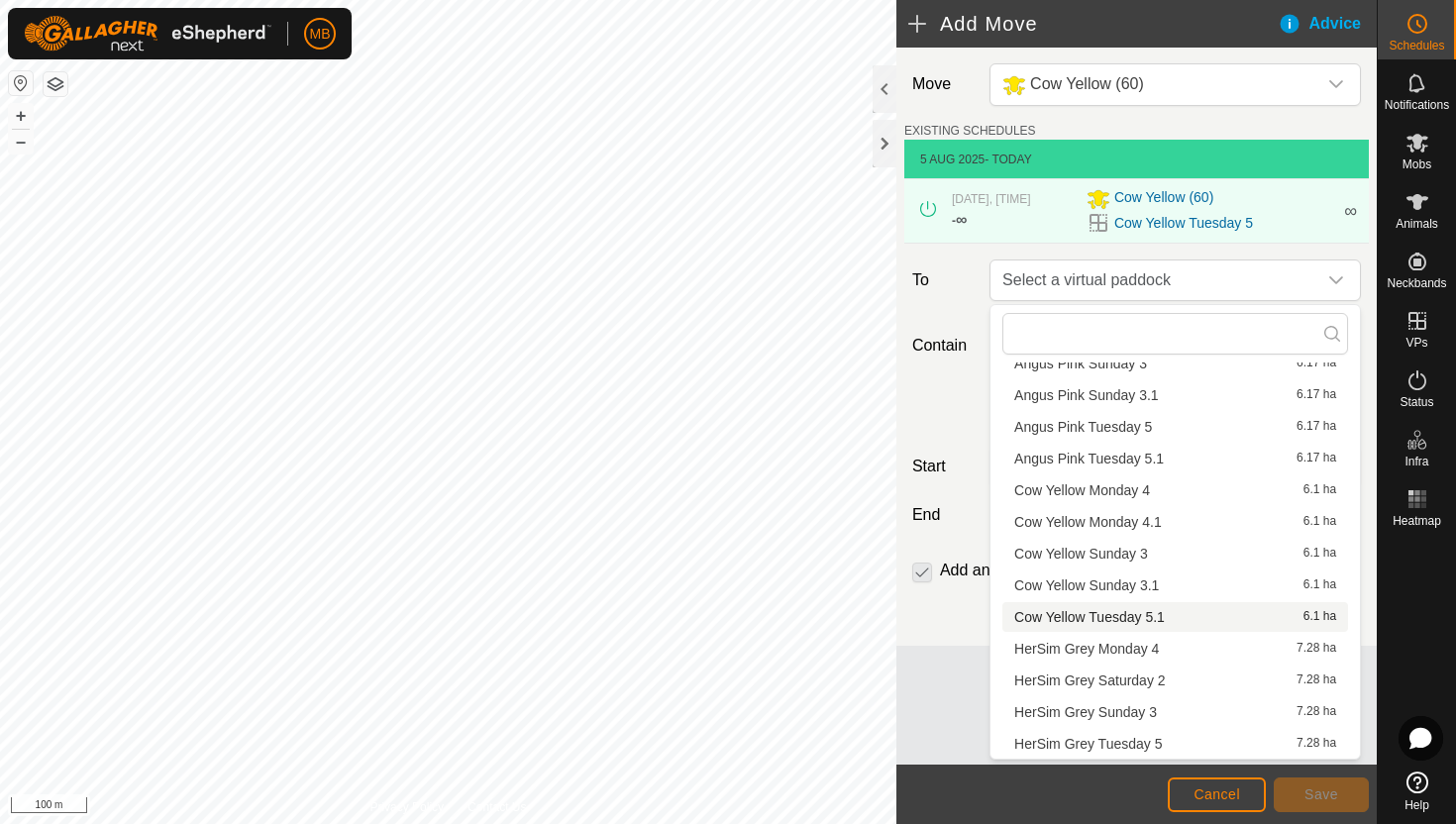 click on "Cow Yellow Tuesday 5.1  6.1 ha" at bounding box center (1175, 617) 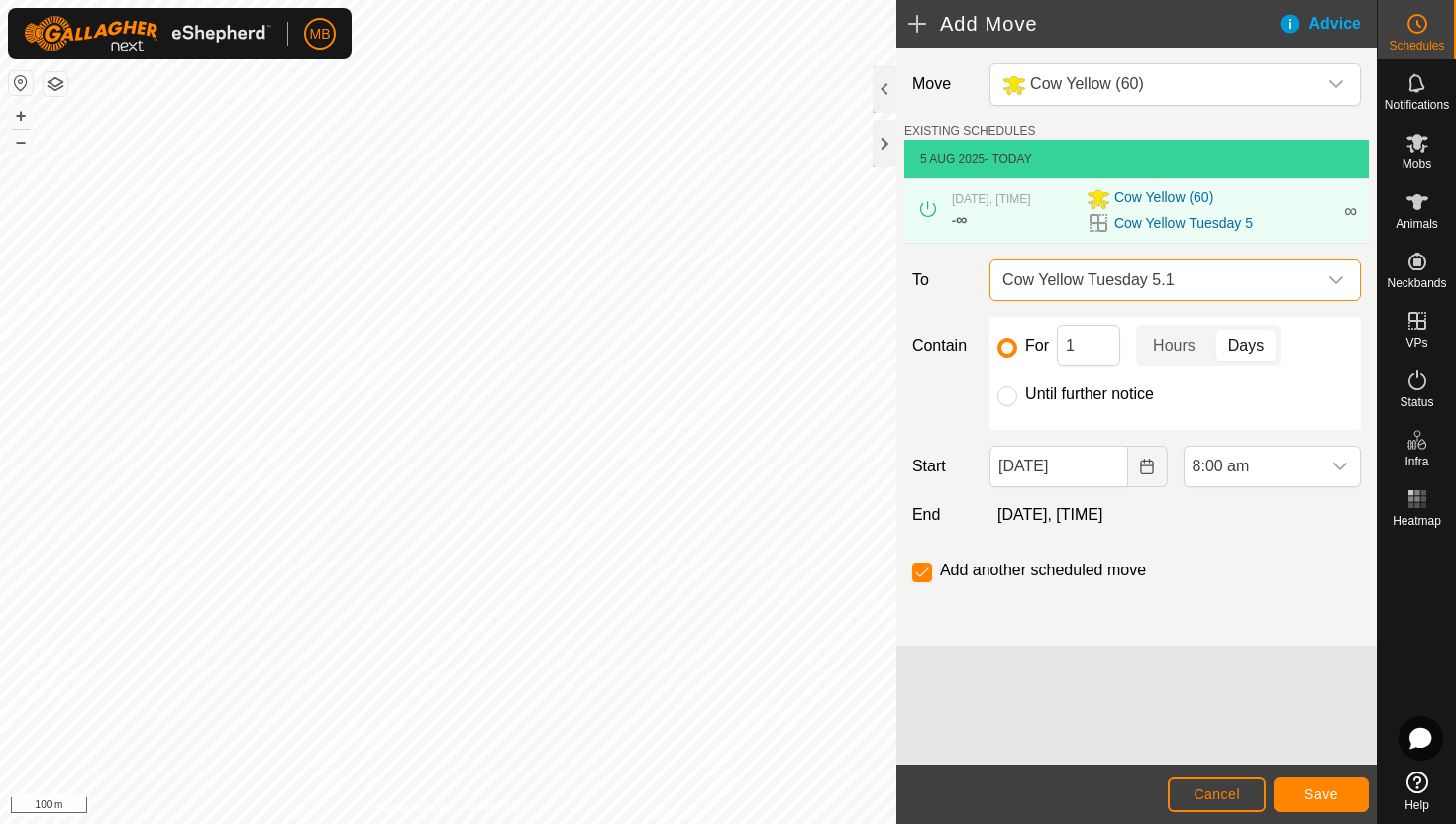 click on "Until further notice" 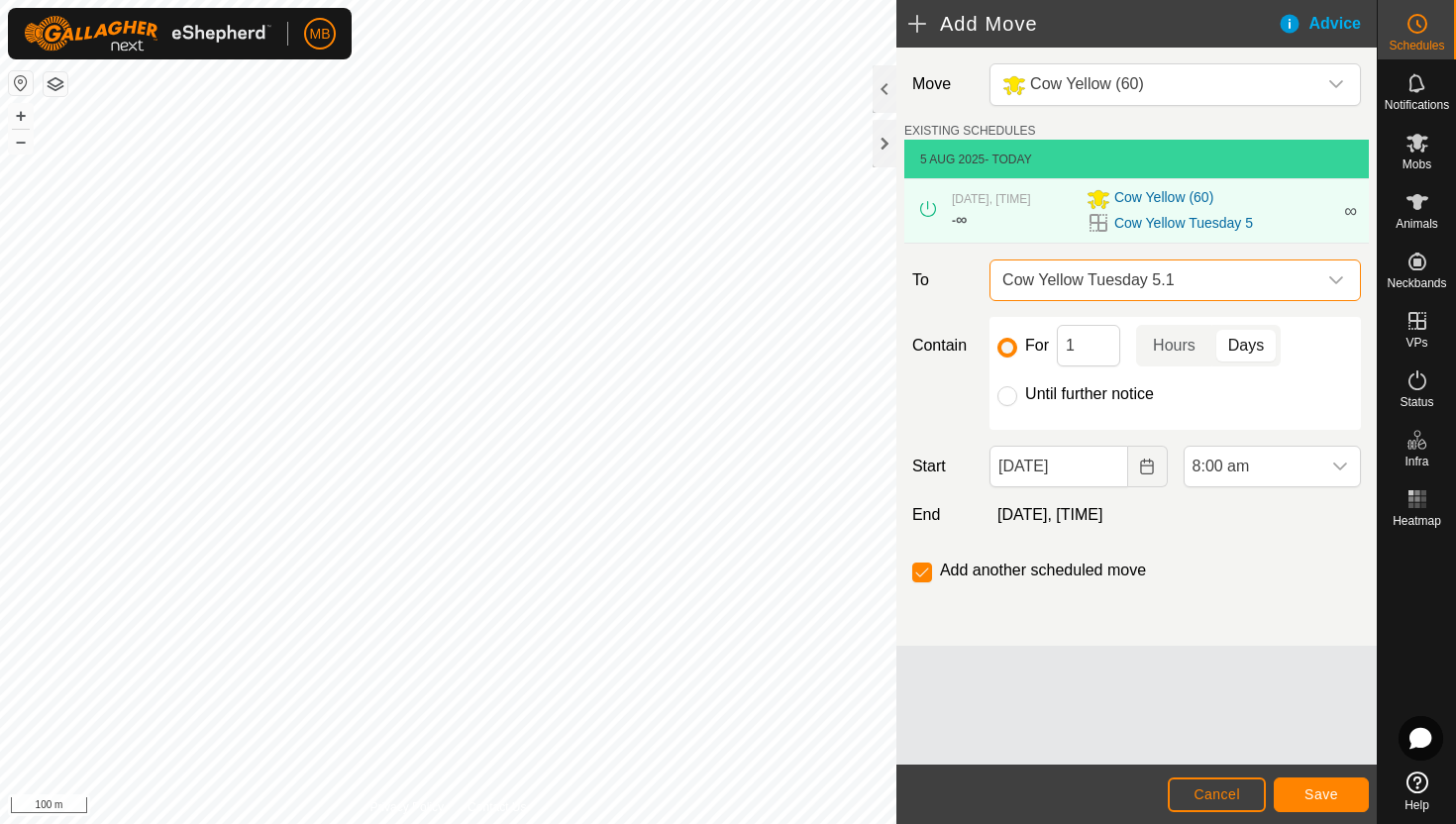 radio on "true" 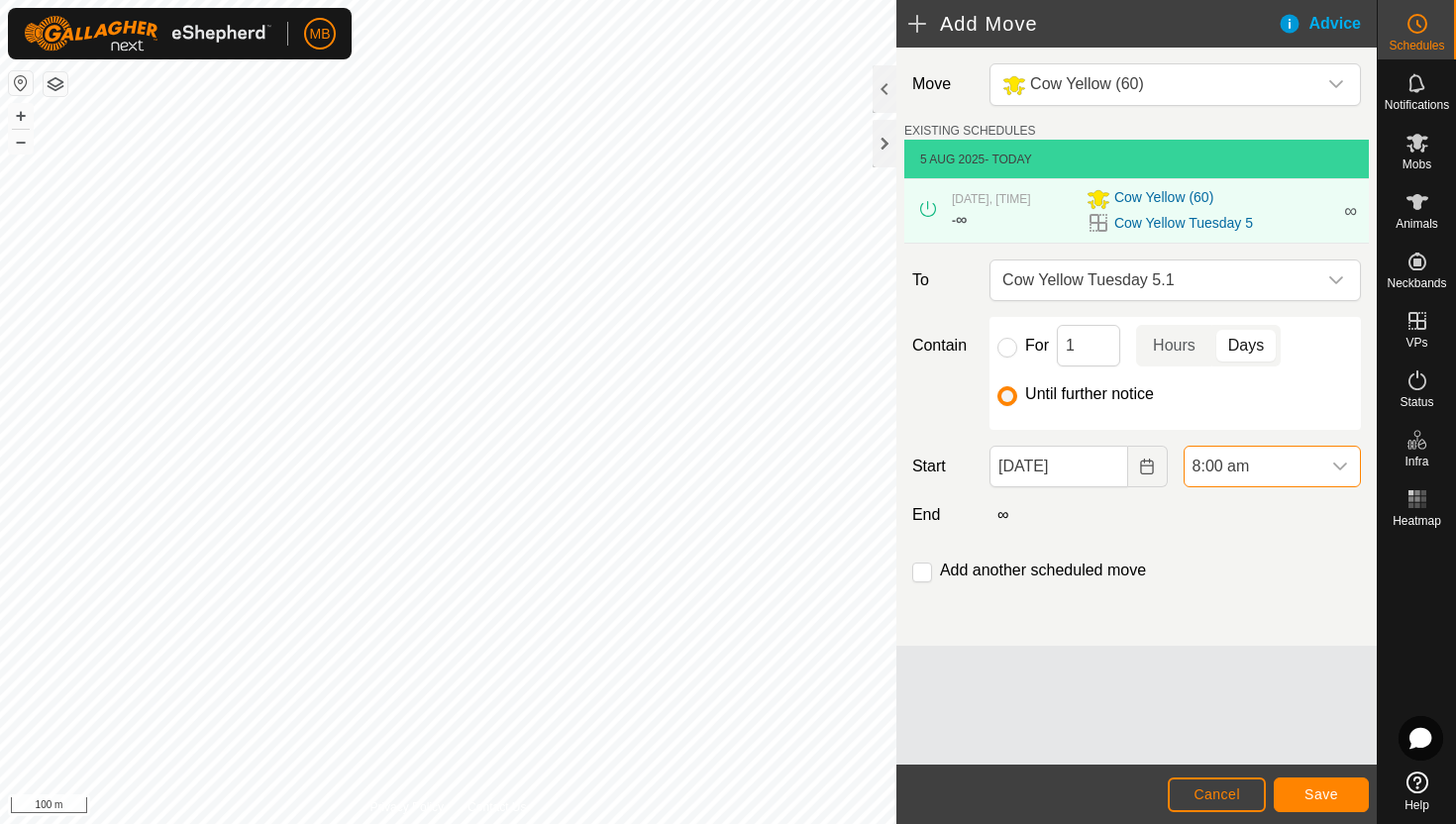 click on "8:00 am" at bounding box center [1252, 466] 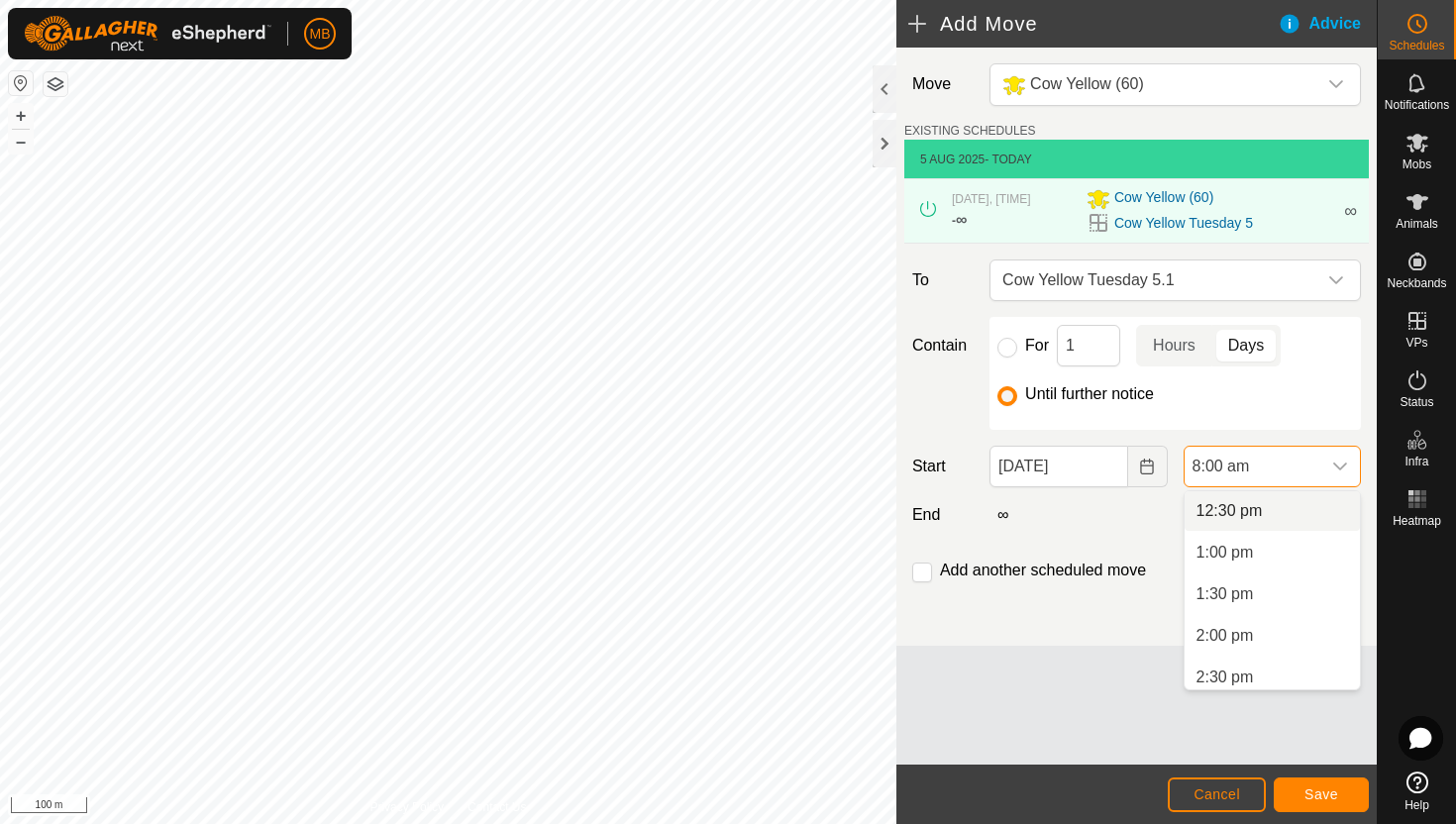 scroll, scrollTop: 1043, scrollLeft: 0, axis: vertical 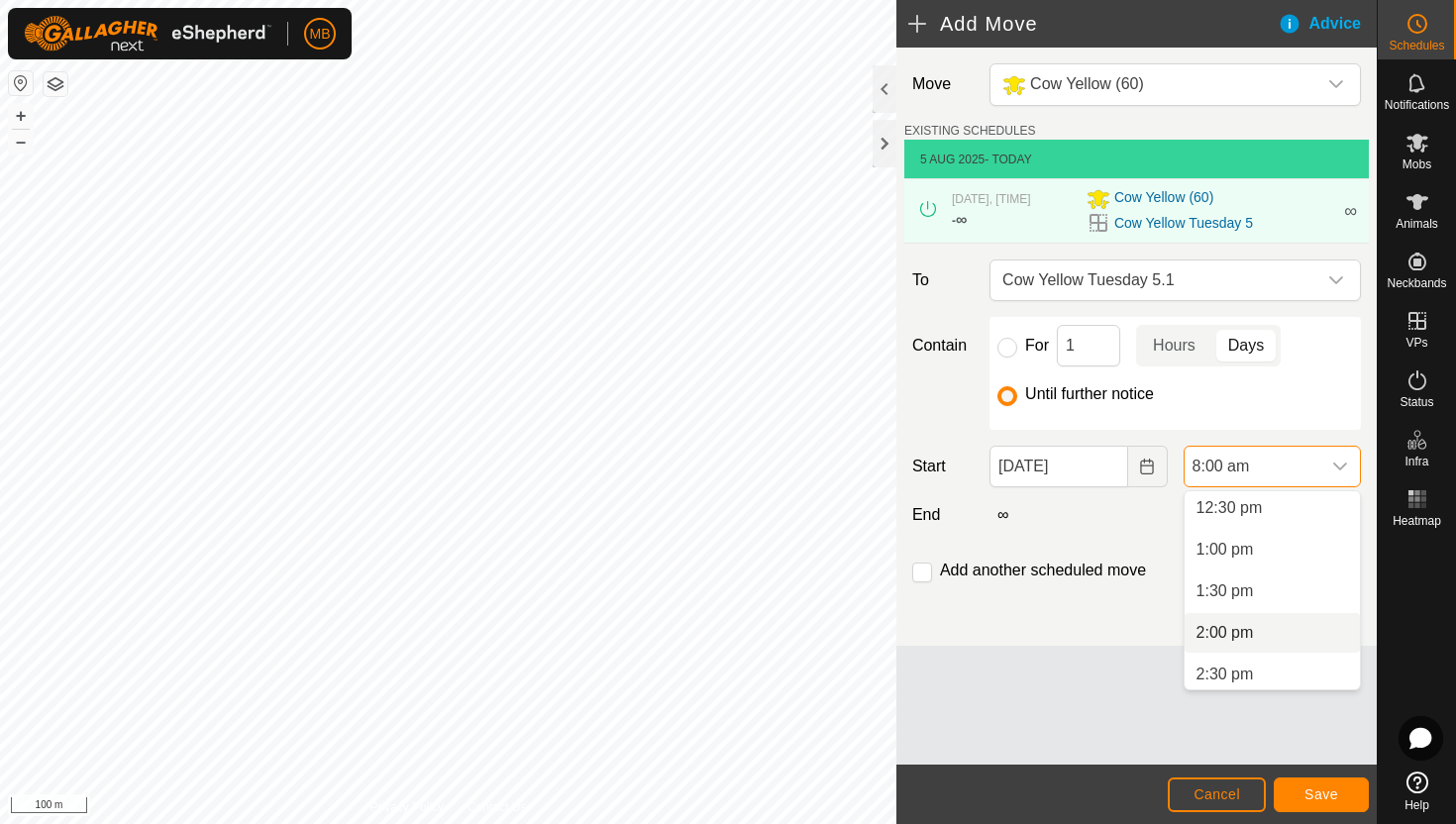 click on "2:00 pm" at bounding box center (1272, 633) 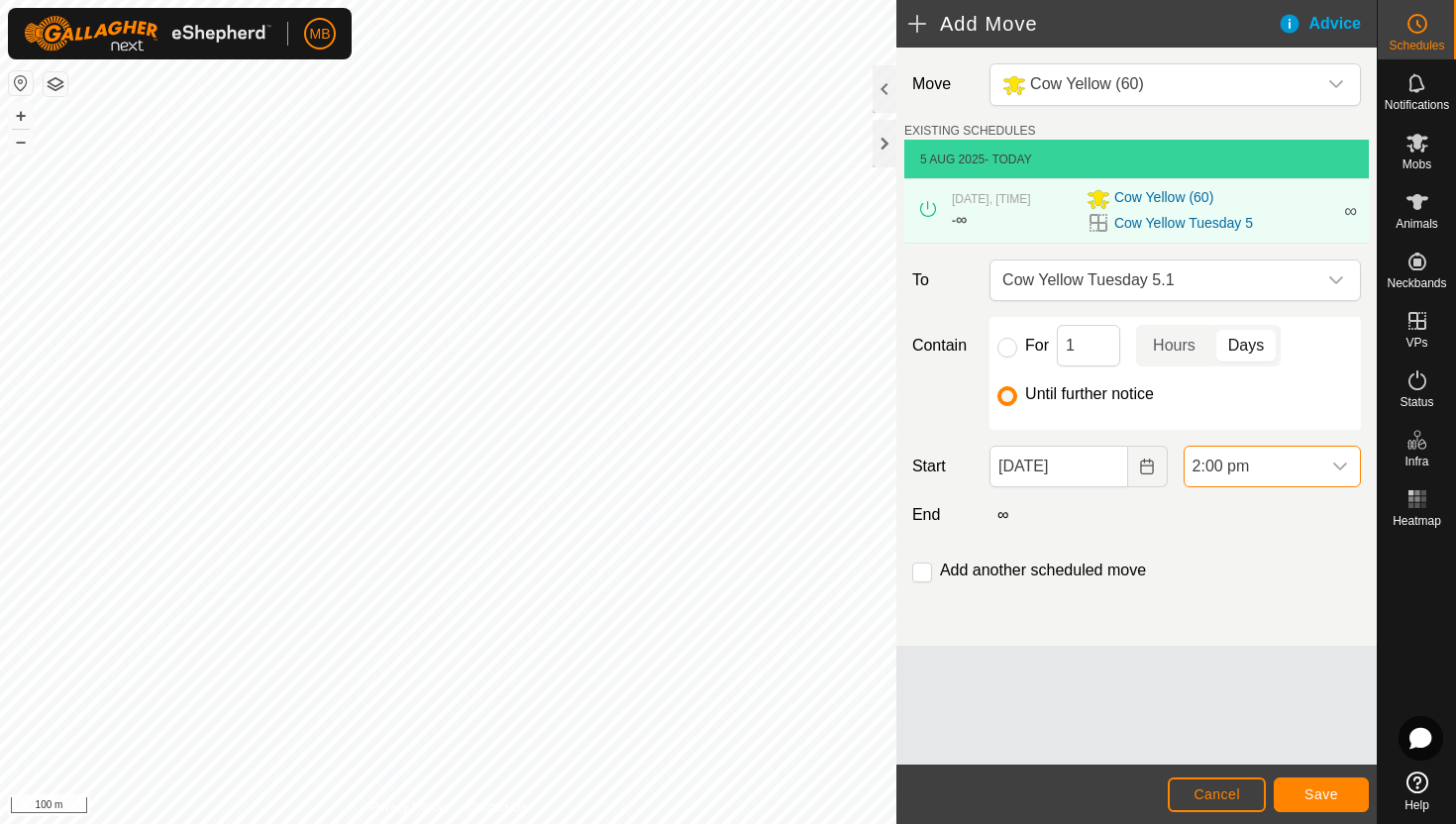 scroll, scrollTop: 666, scrollLeft: 0, axis: vertical 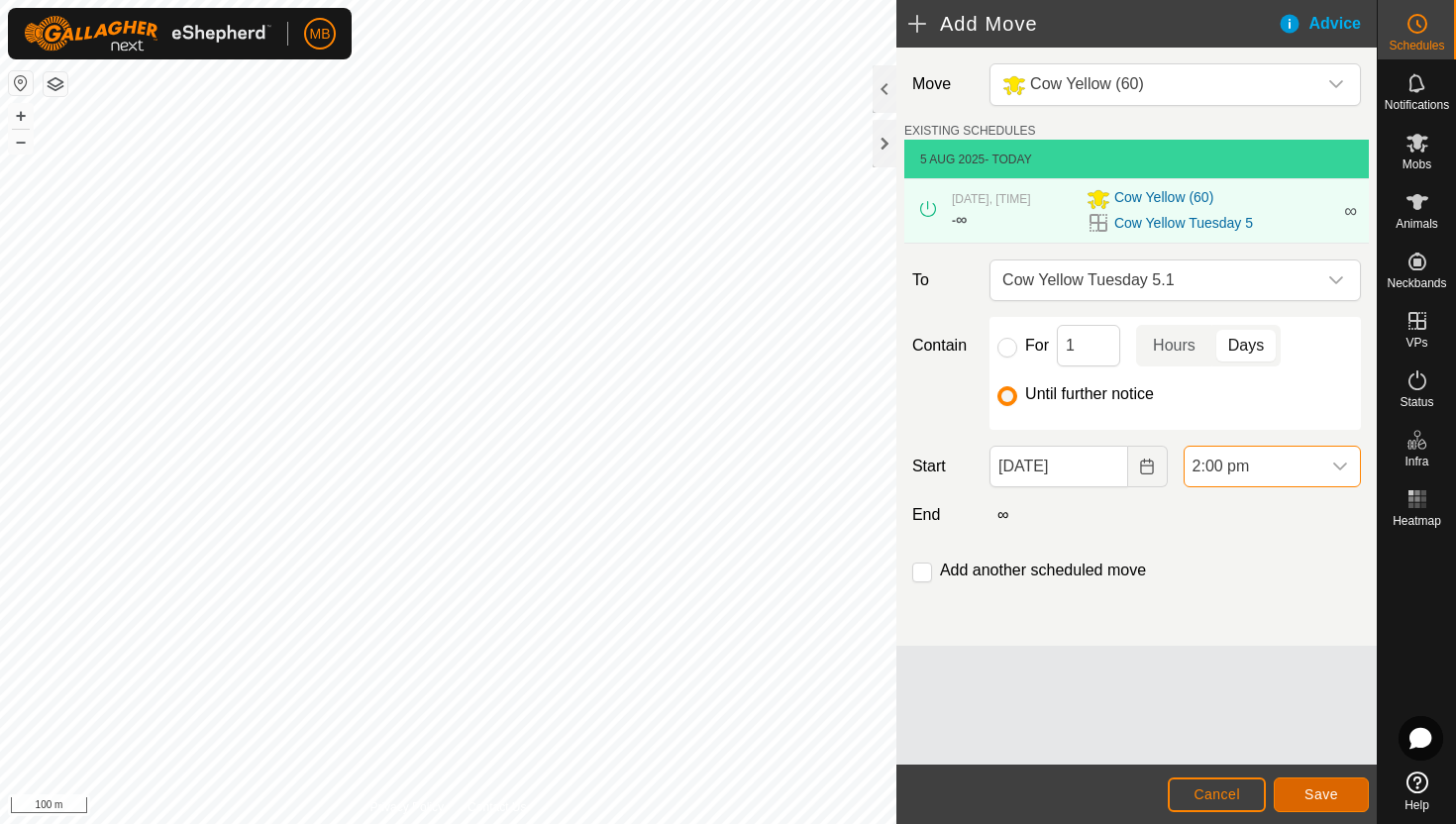 click on "Save" 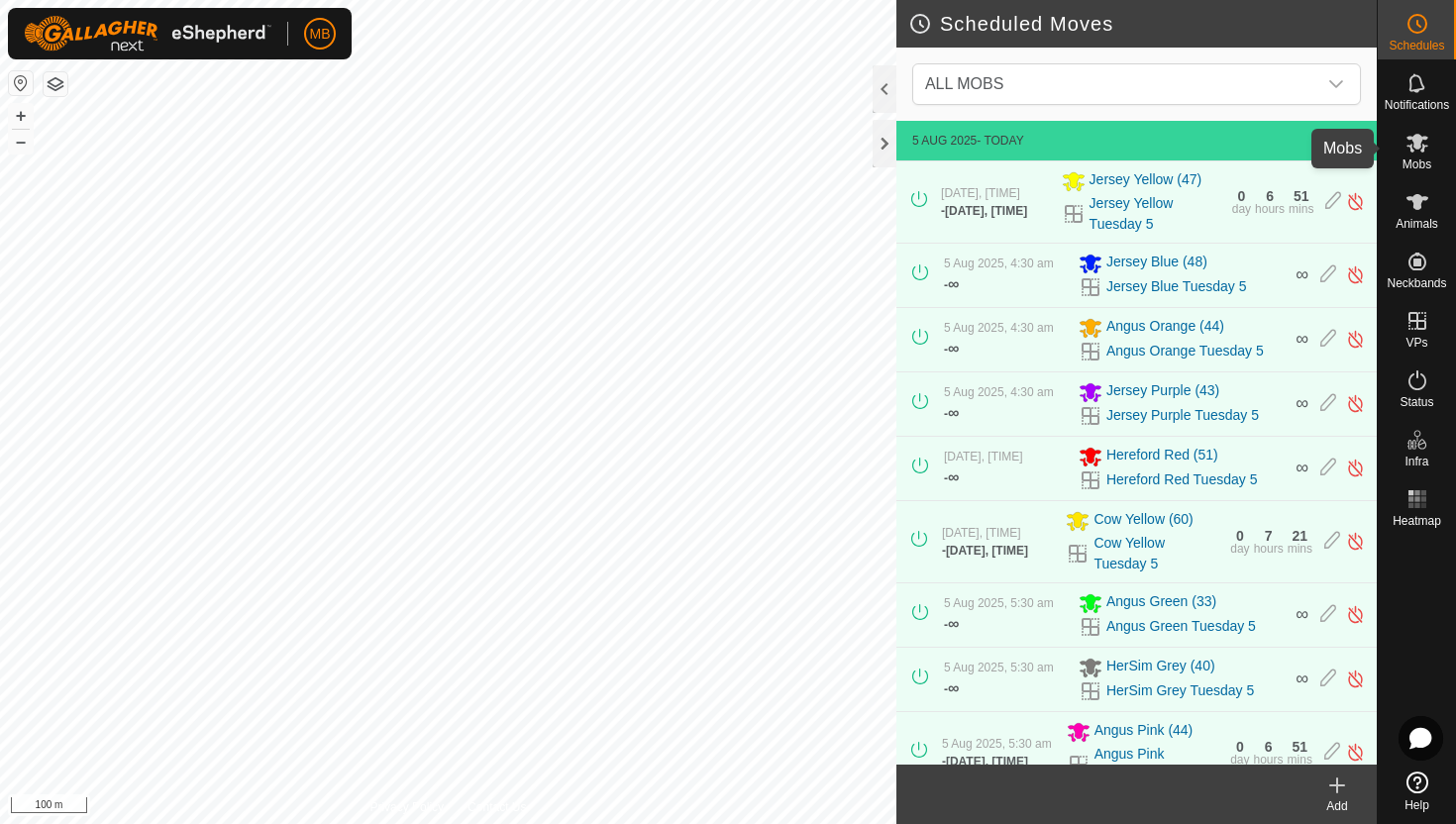 click 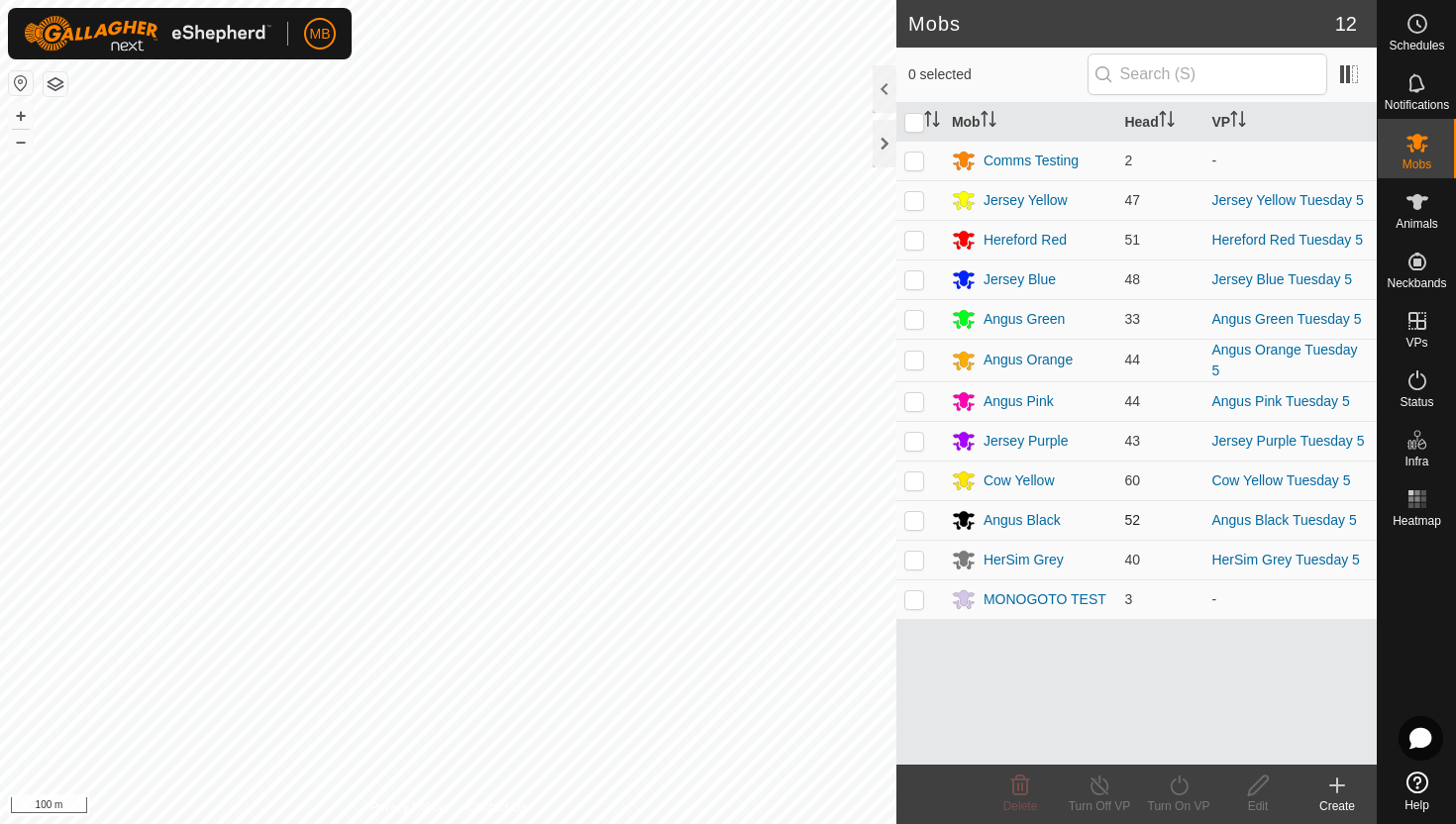 click at bounding box center (914, 520) 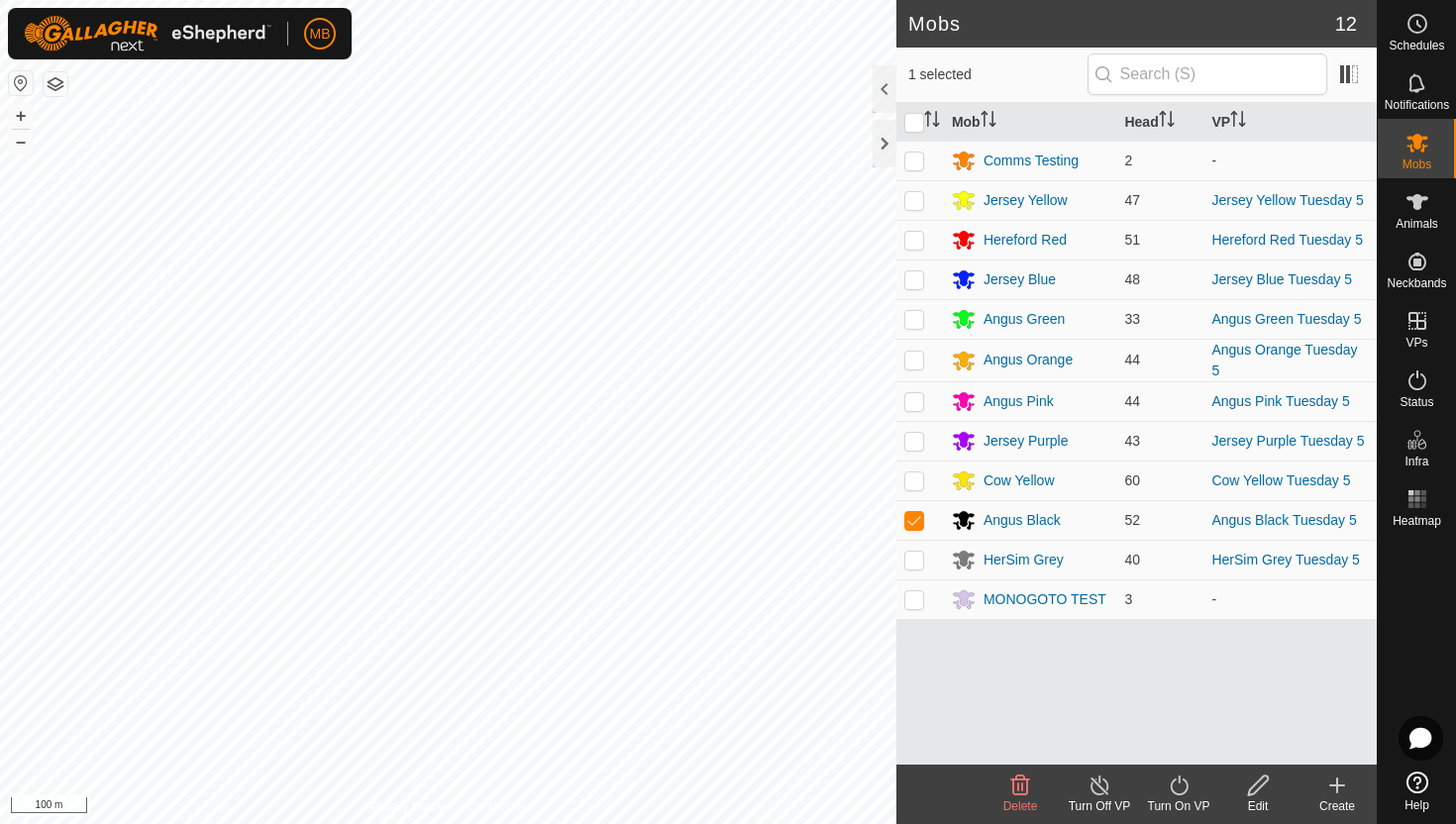 click 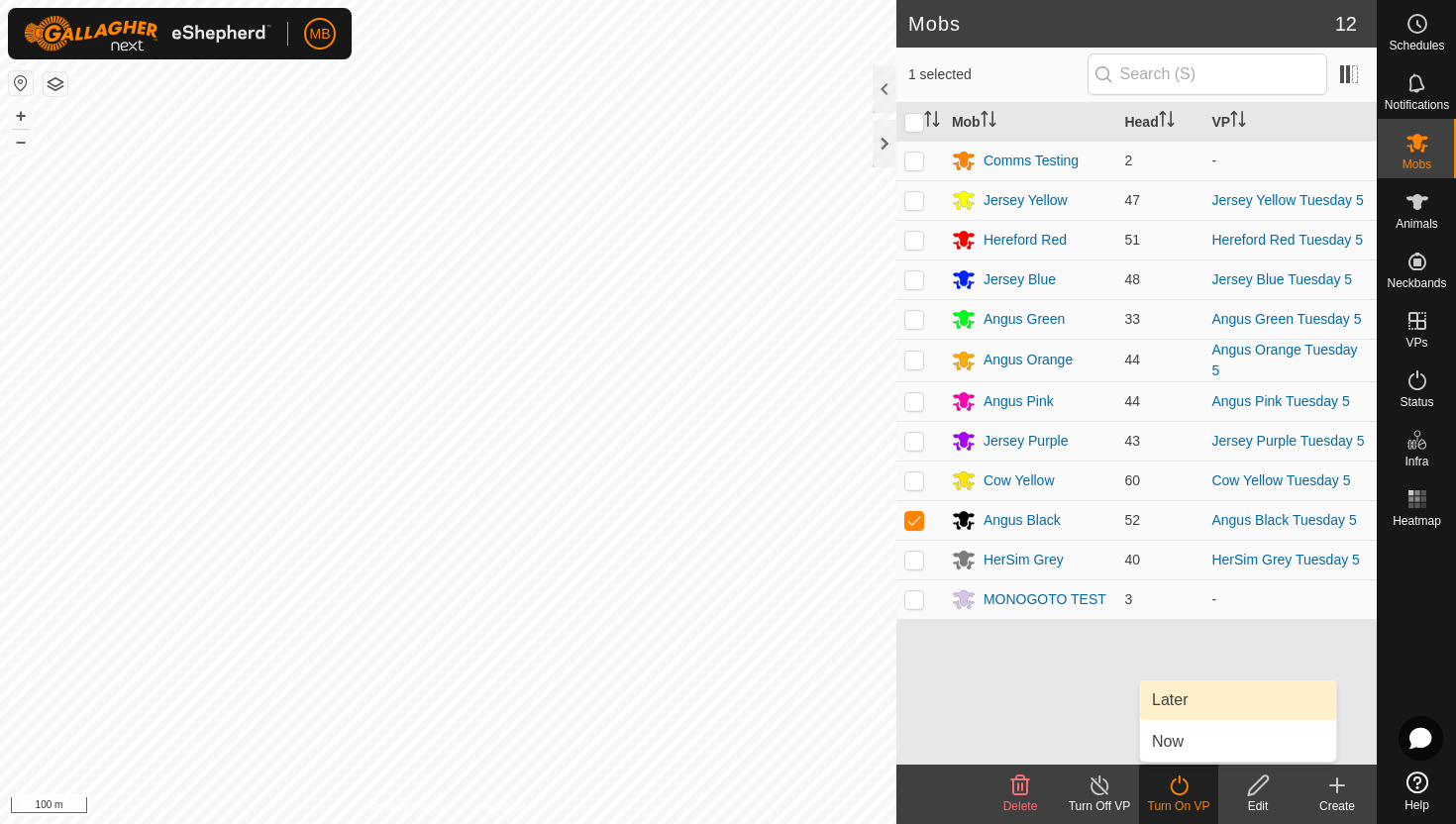 click on "Later" at bounding box center (1238, 700) 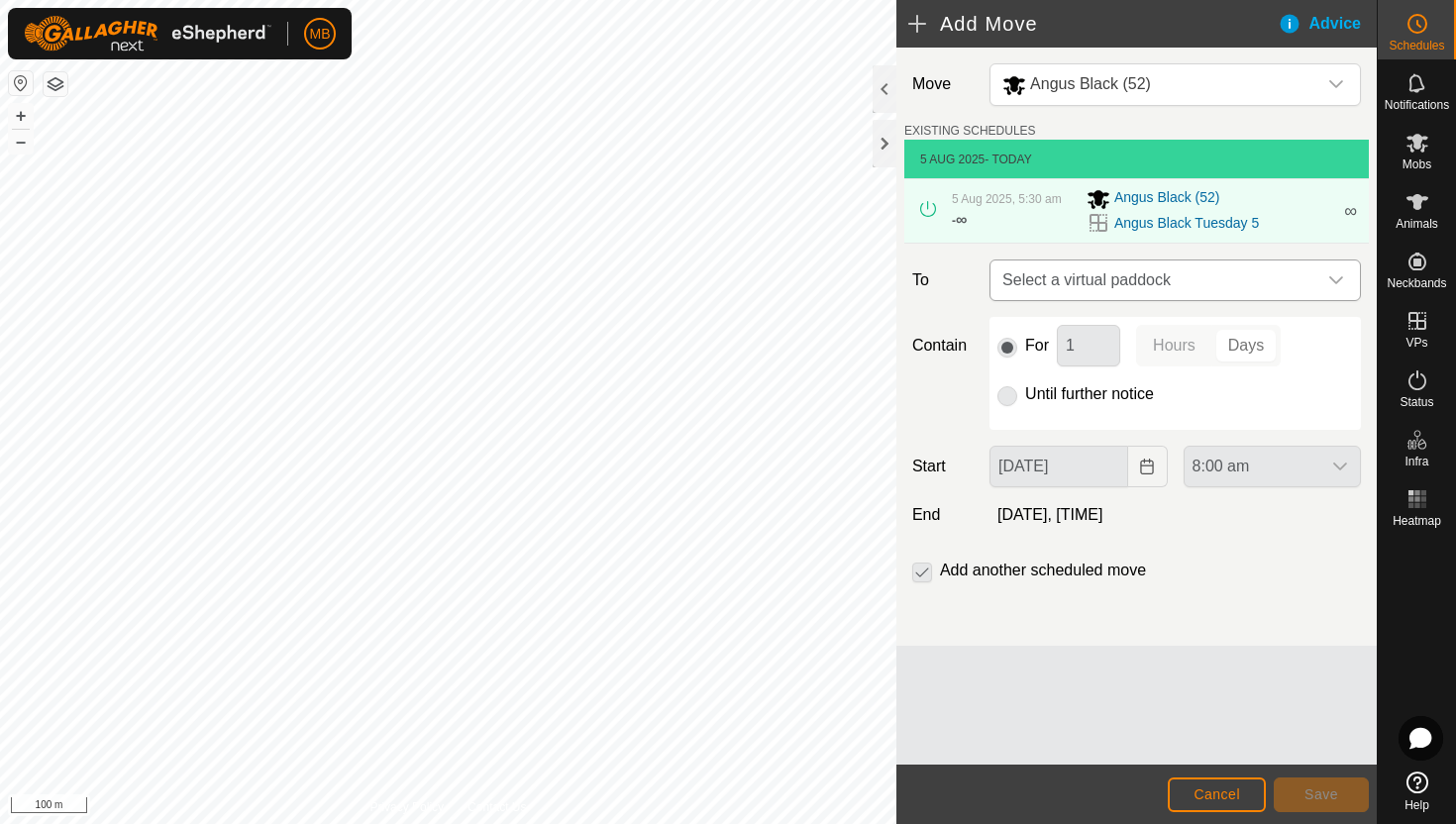 click 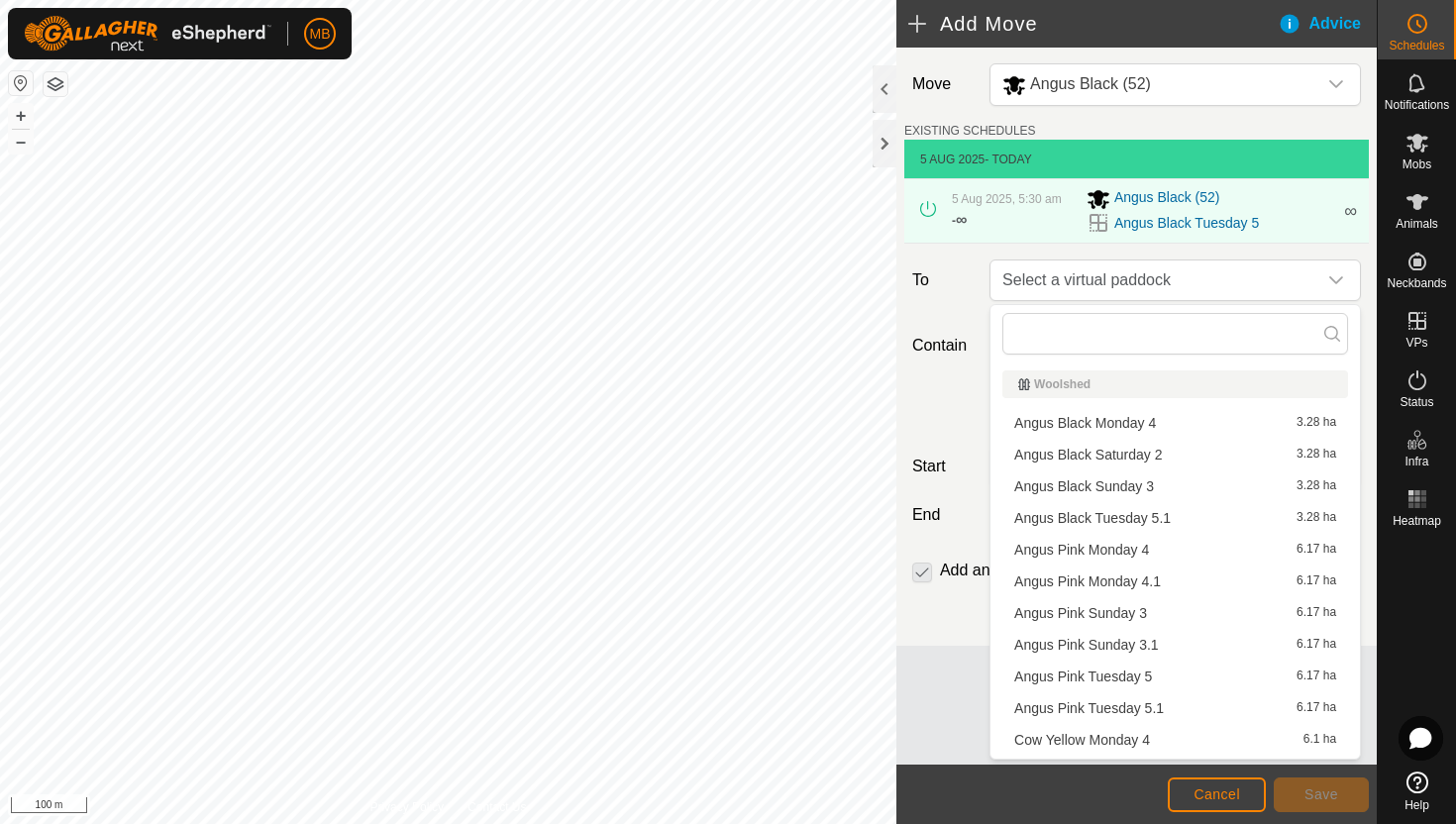 click on "[NAME] [NAME] Tuesday 5.1  3.28 ha" at bounding box center [1175, 518] 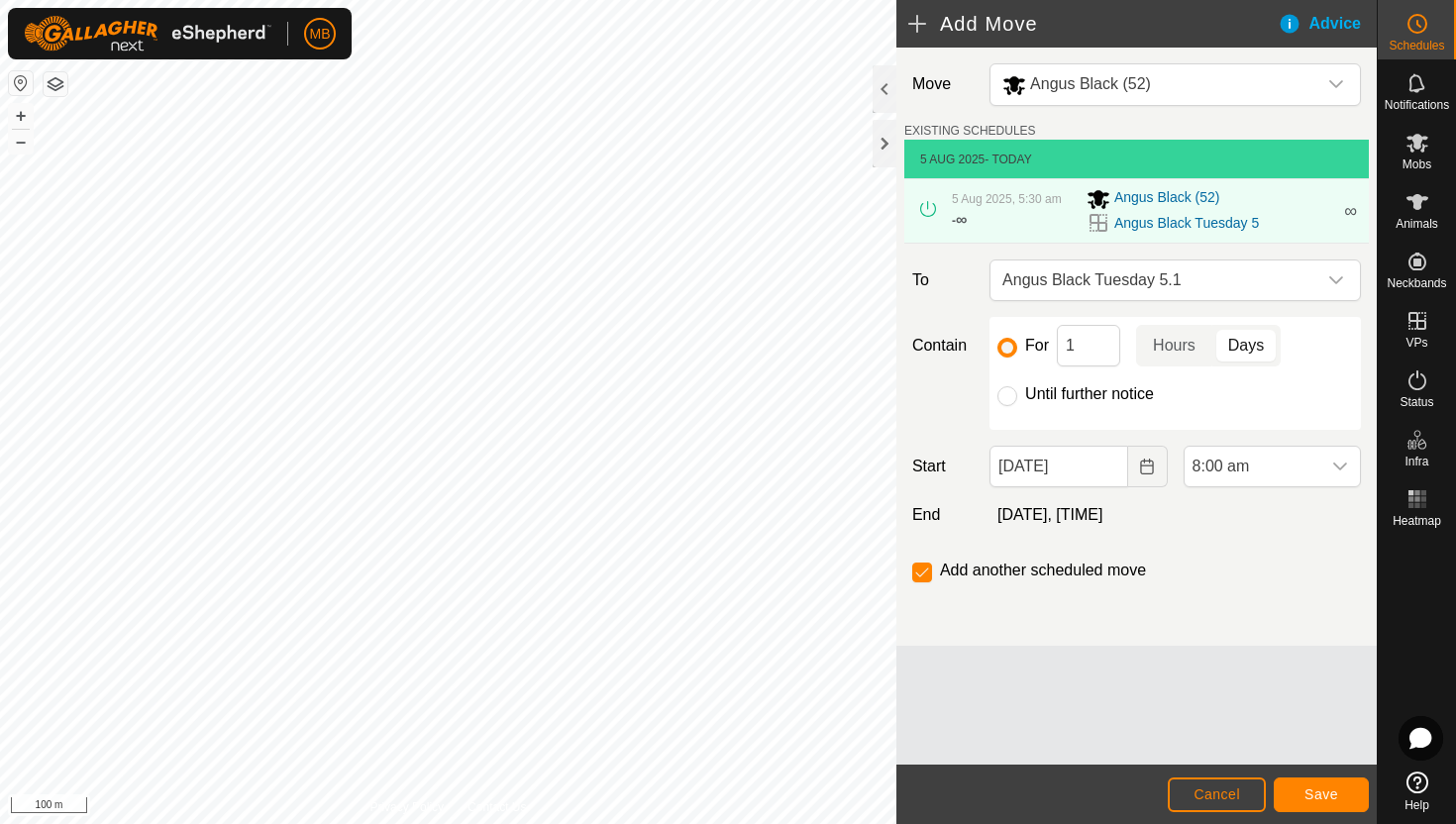 click on "Until further notice" 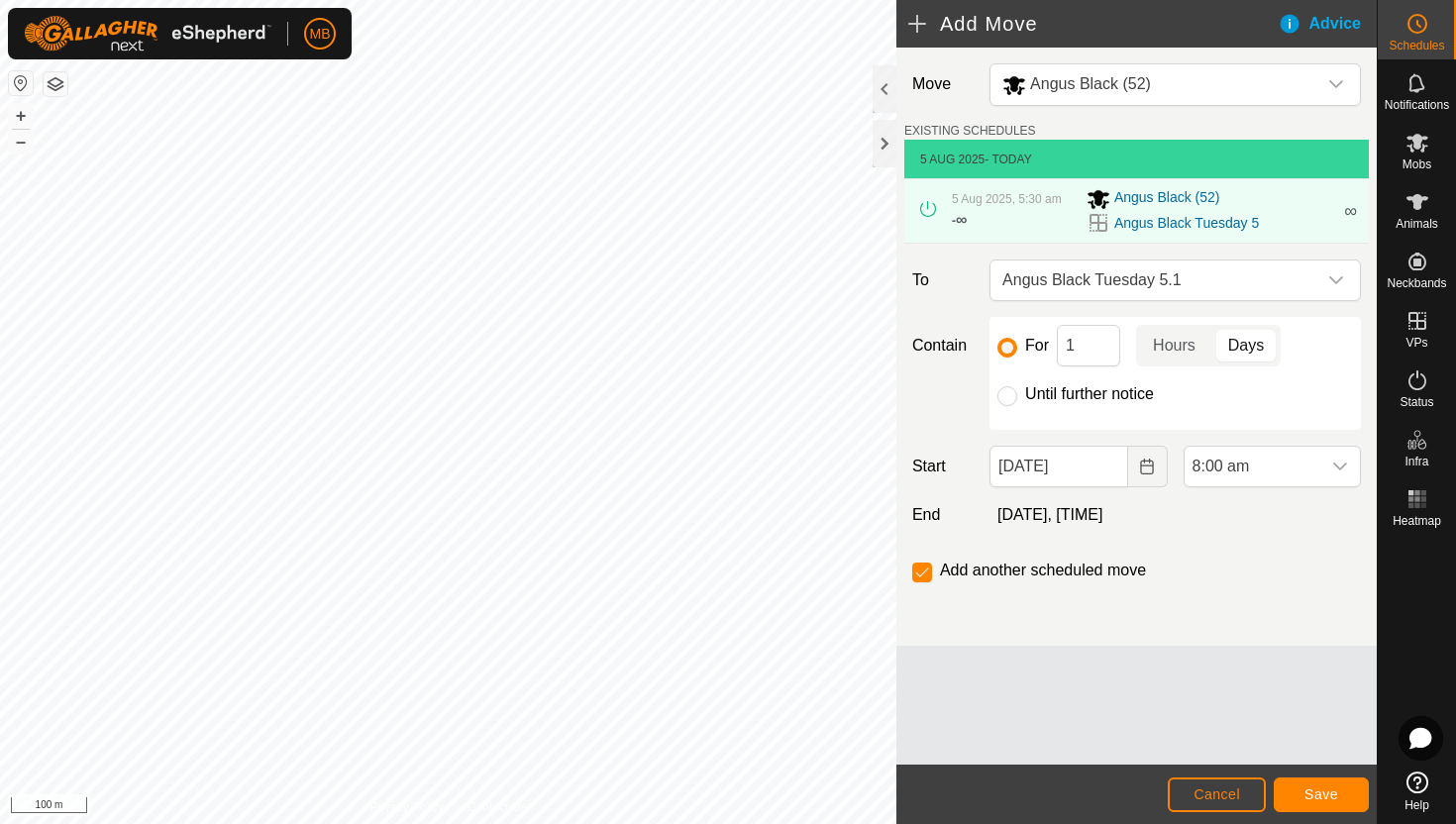 radio on "true" 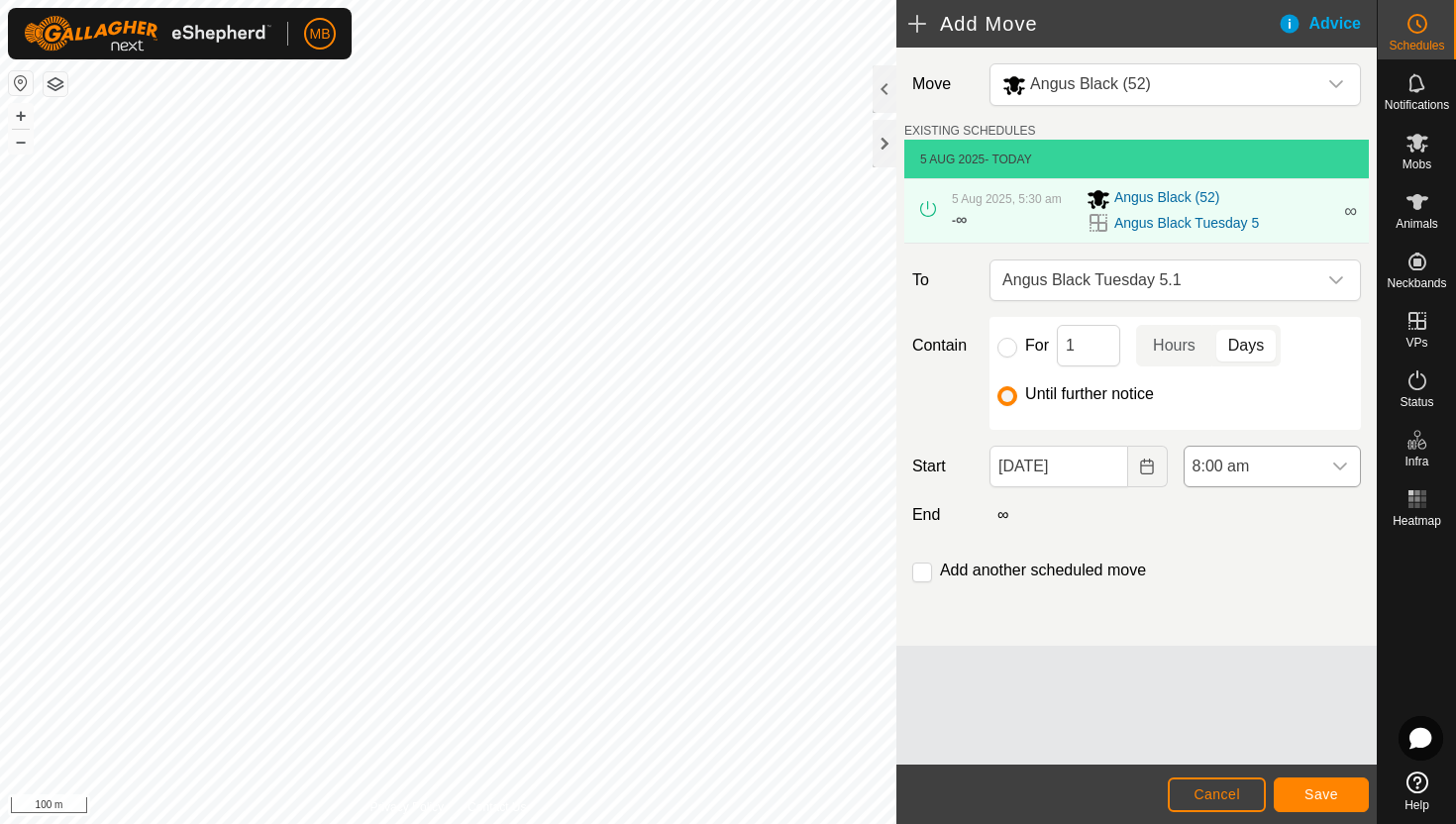 click on "8:00 am" at bounding box center (1252, 466) 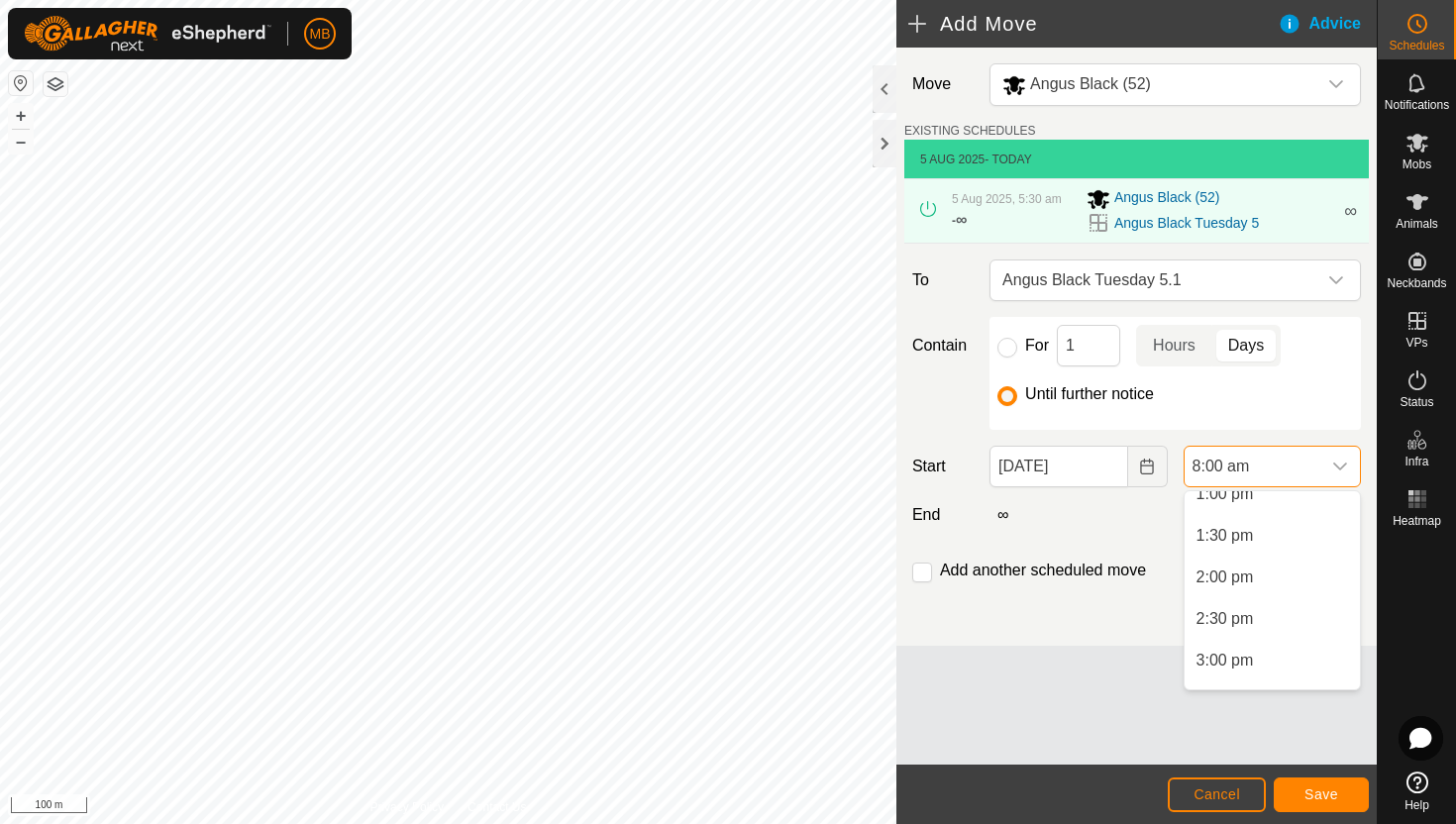 scroll, scrollTop: 1100, scrollLeft: 0, axis: vertical 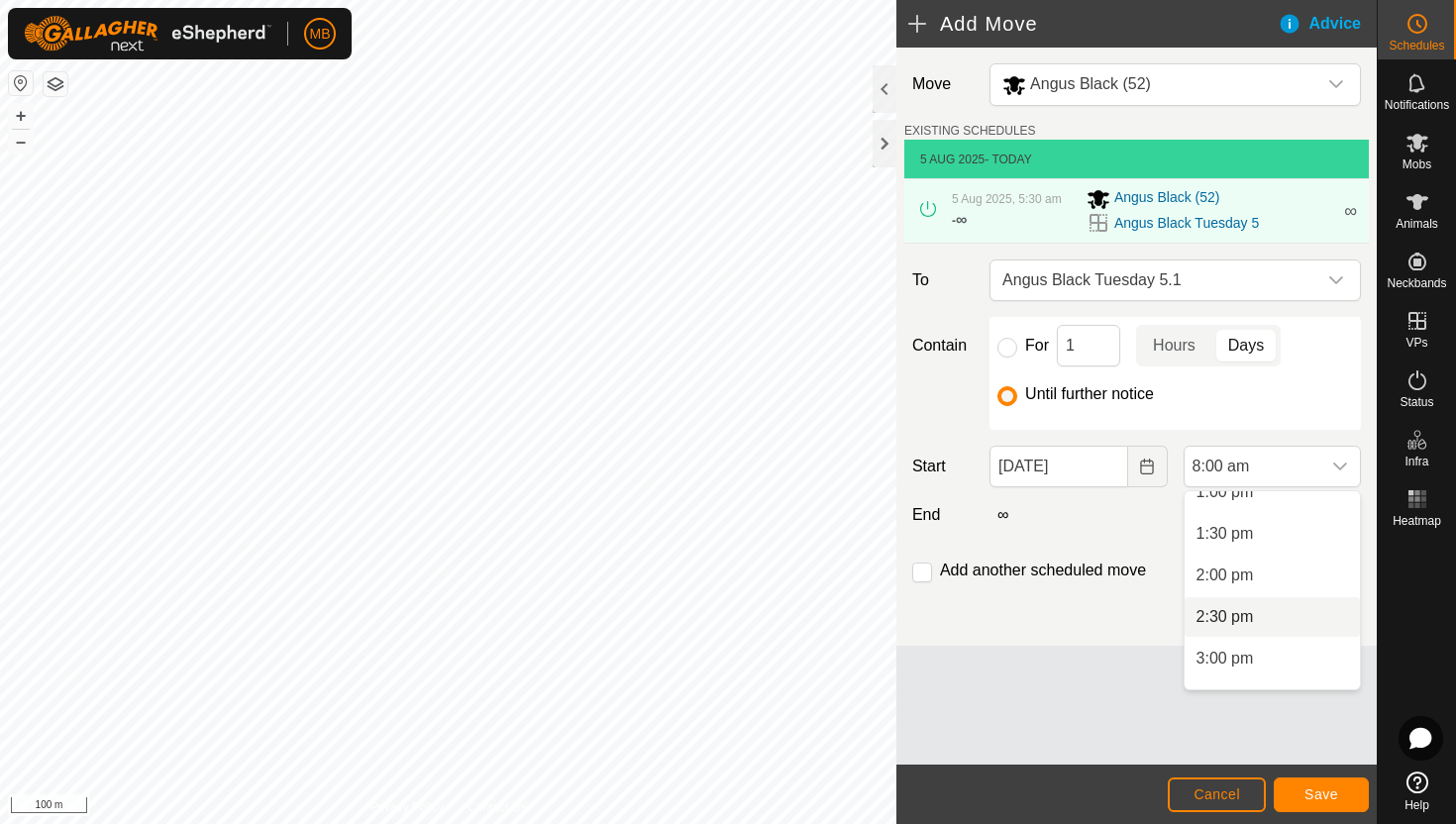 click on "2:30 pm" at bounding box center [1272, 617] 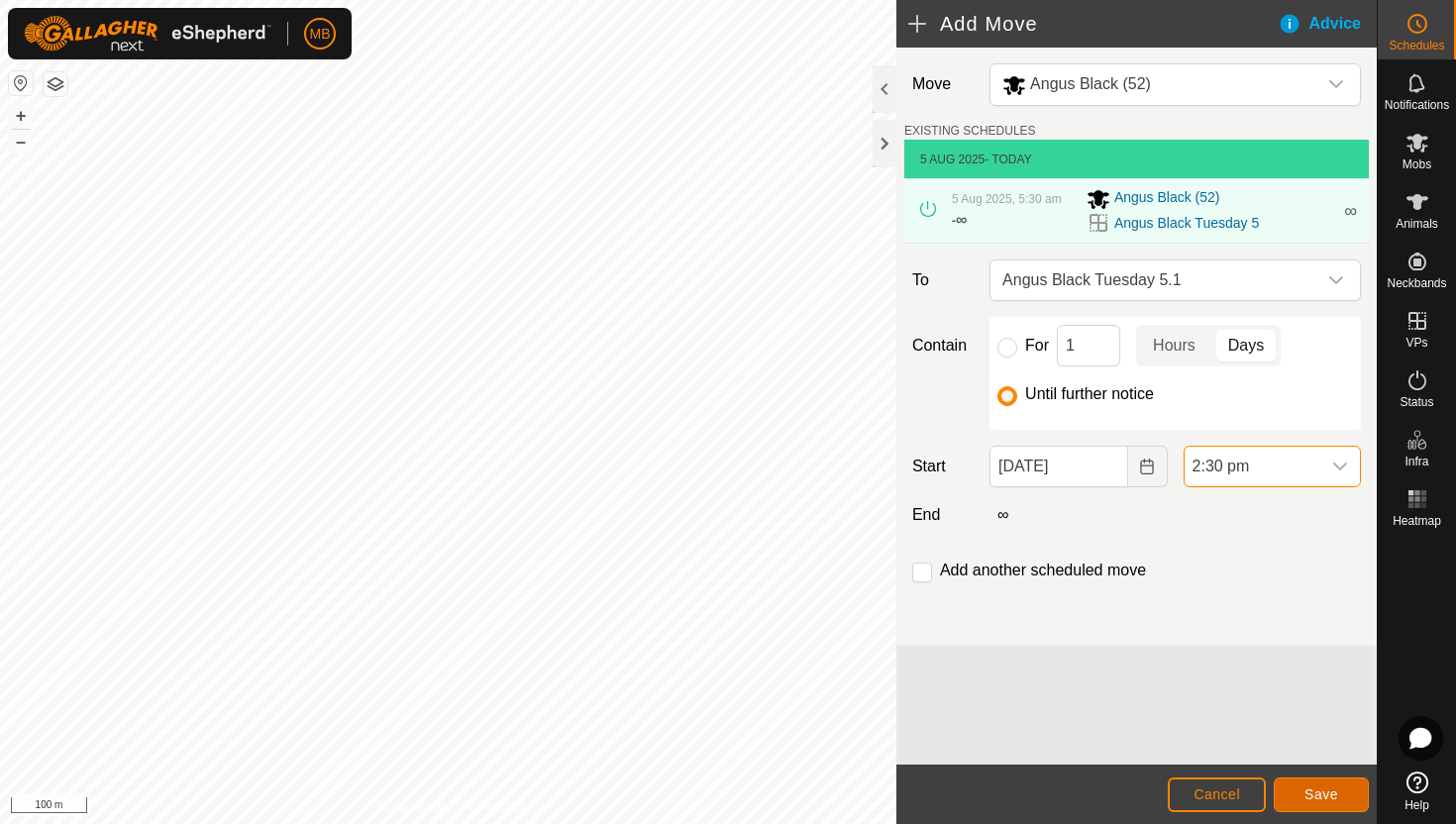 click on "Save" 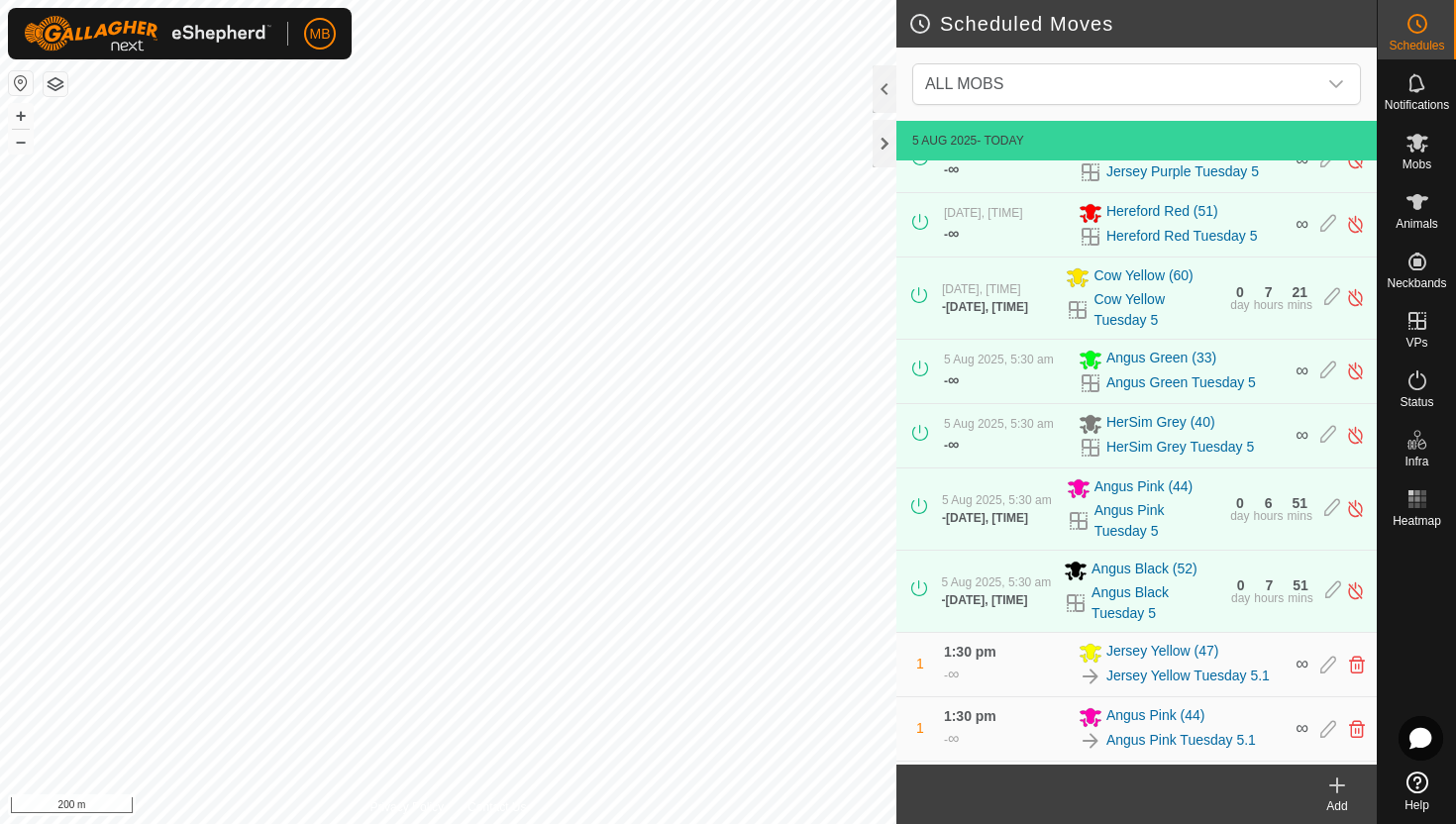 scroll, scrollTop: 374, scrollLeft: 0, axis: vertical 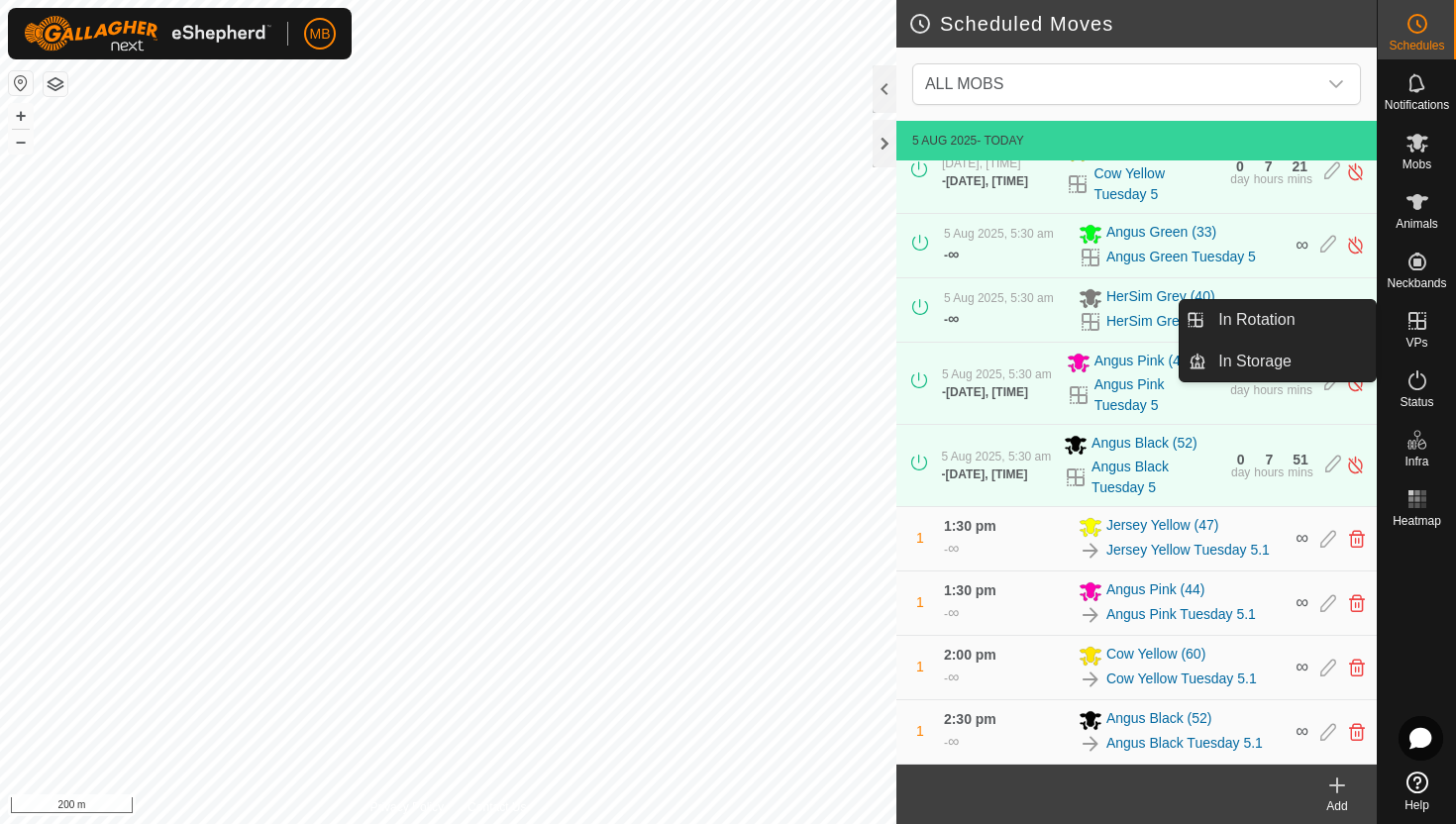 click 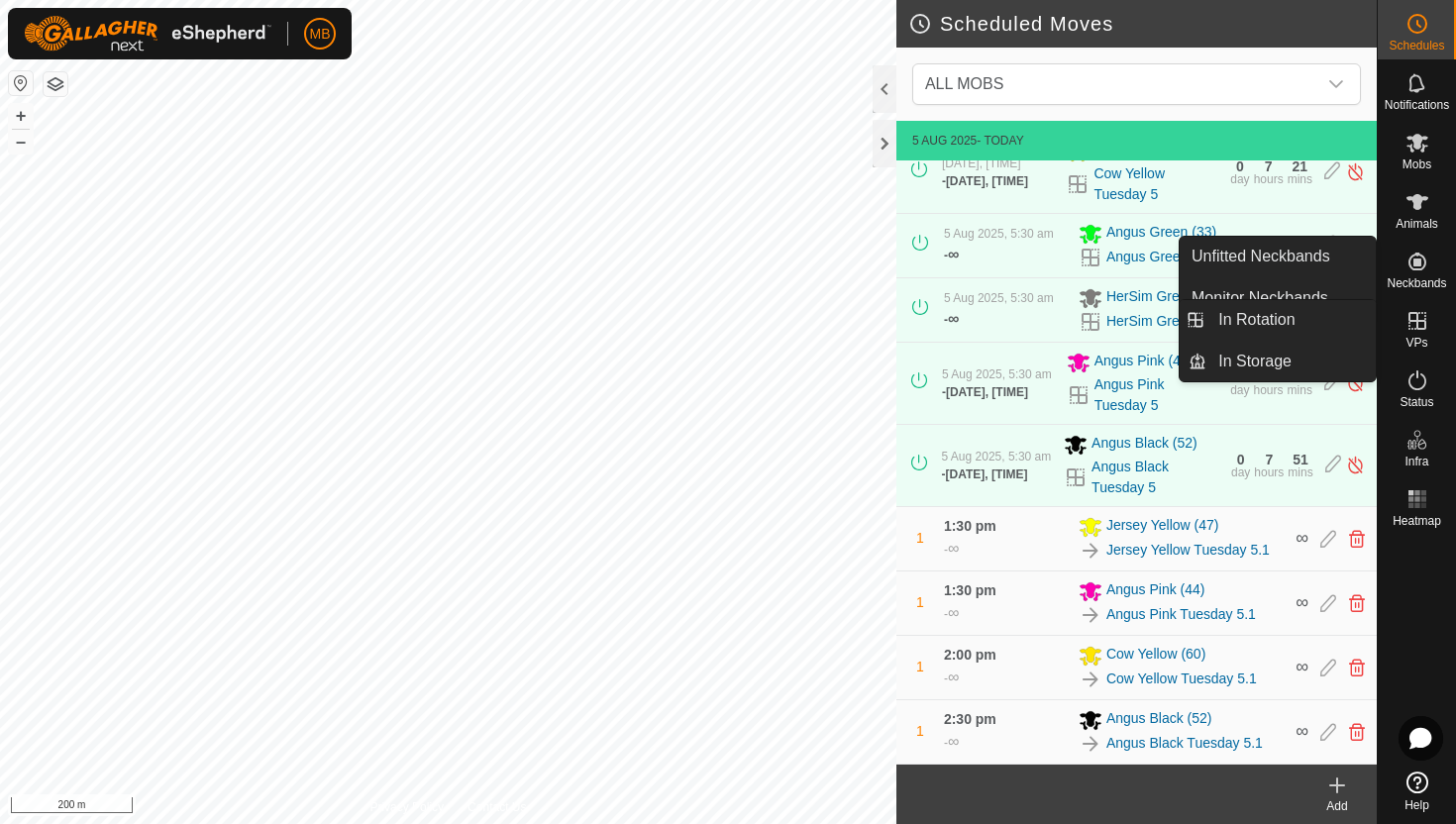click 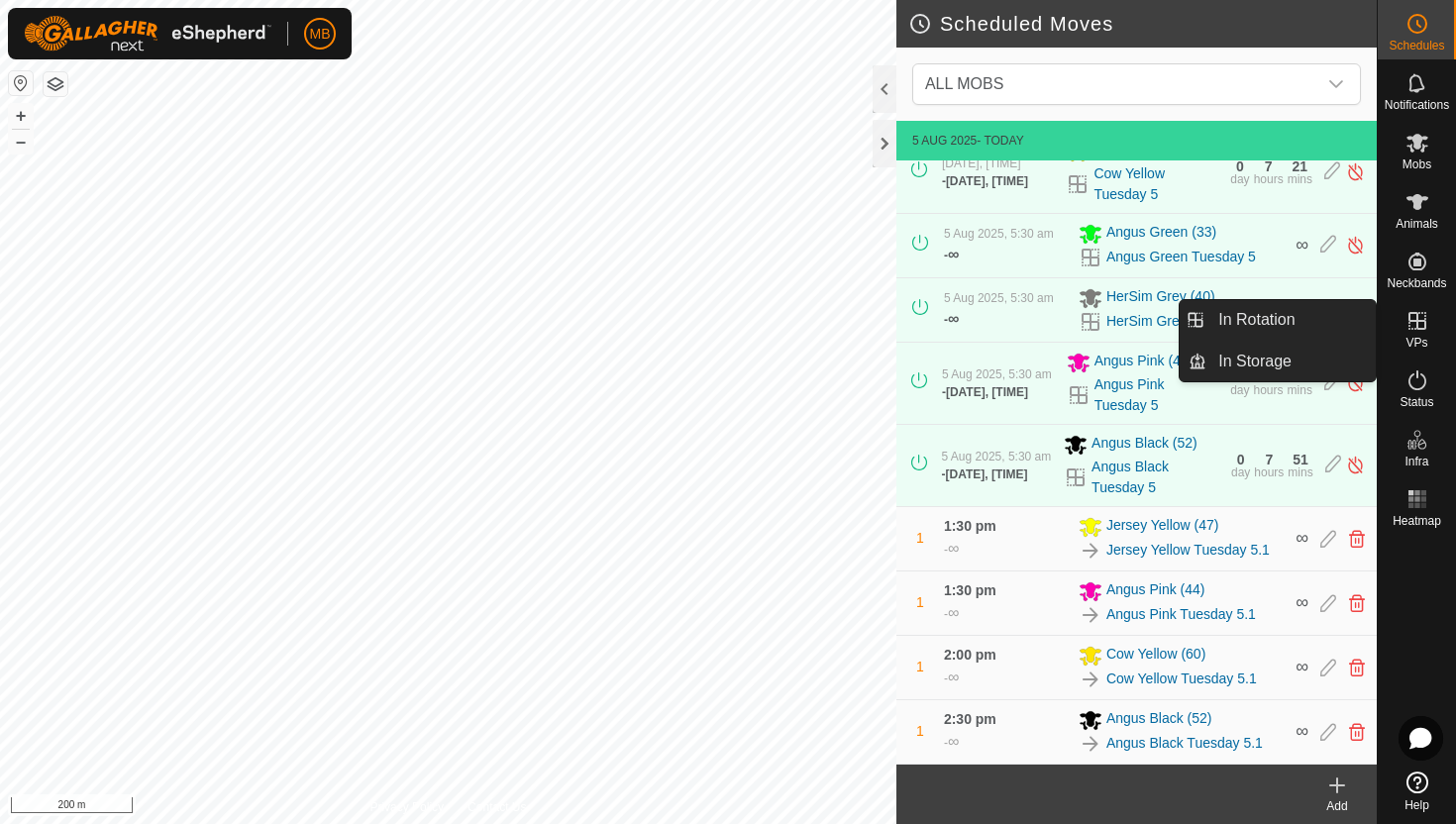 click 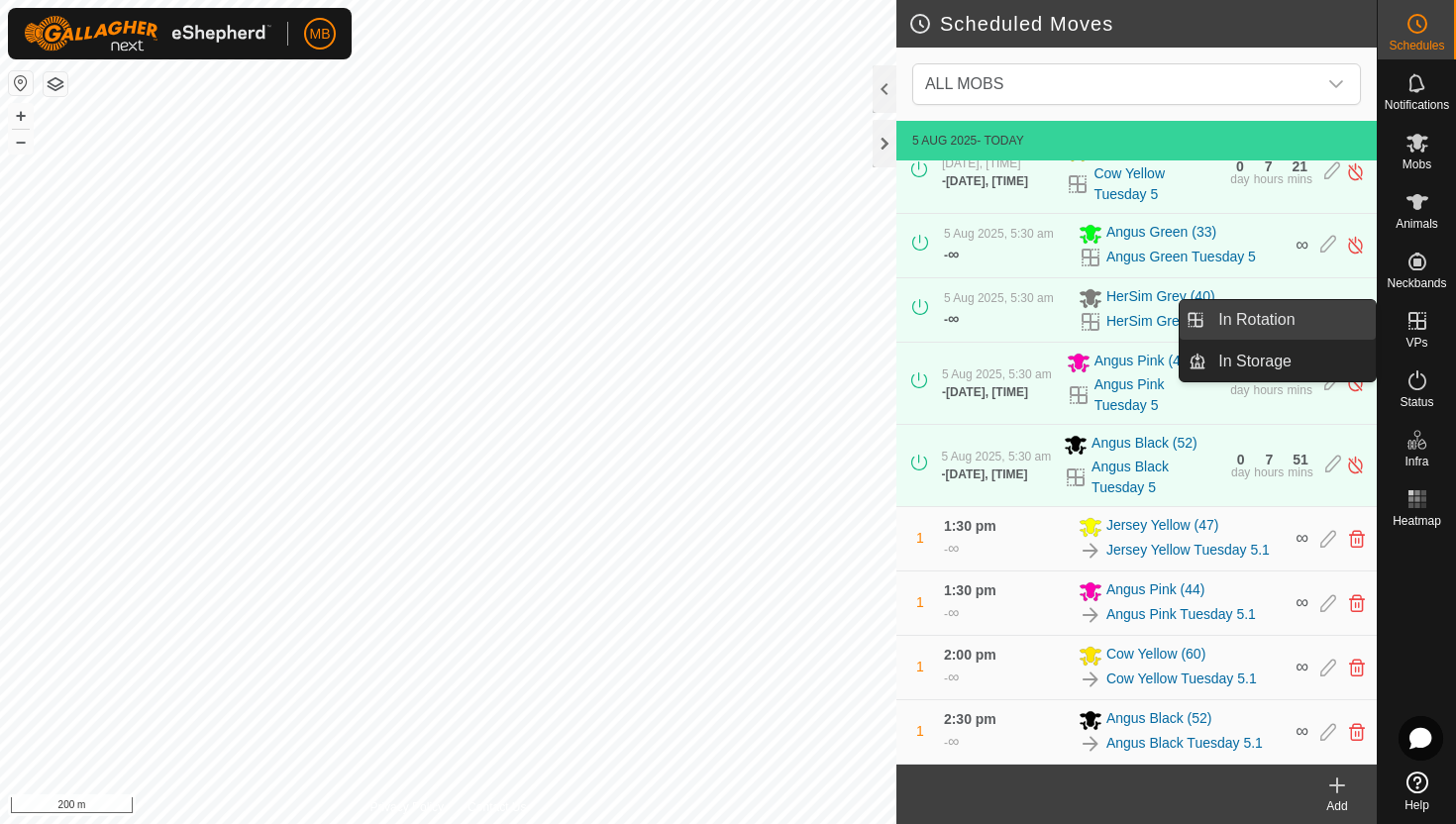 click on "In Rotation" at bounding box center (1291, 320) 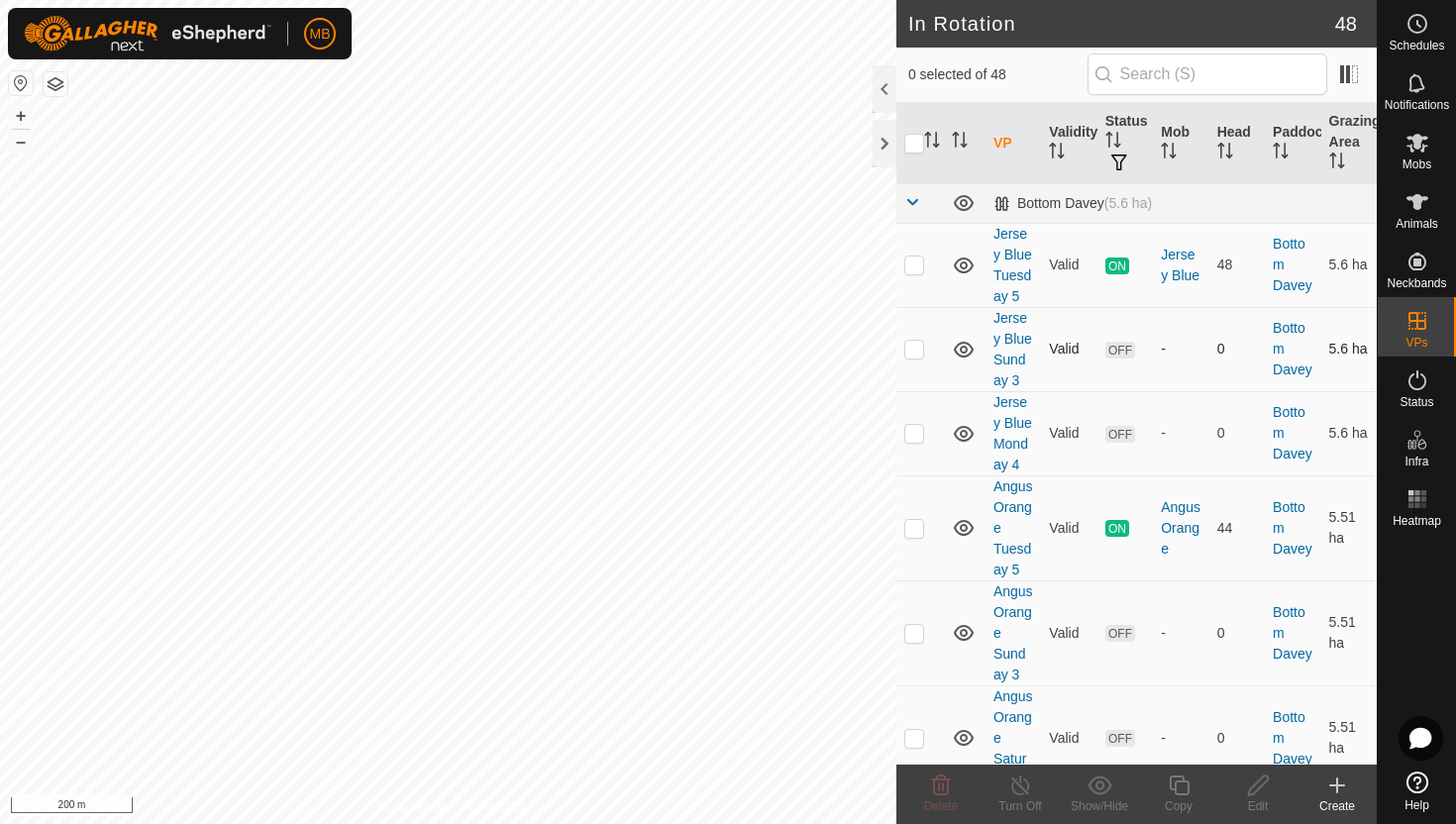 click at bounding box center [914, 349] 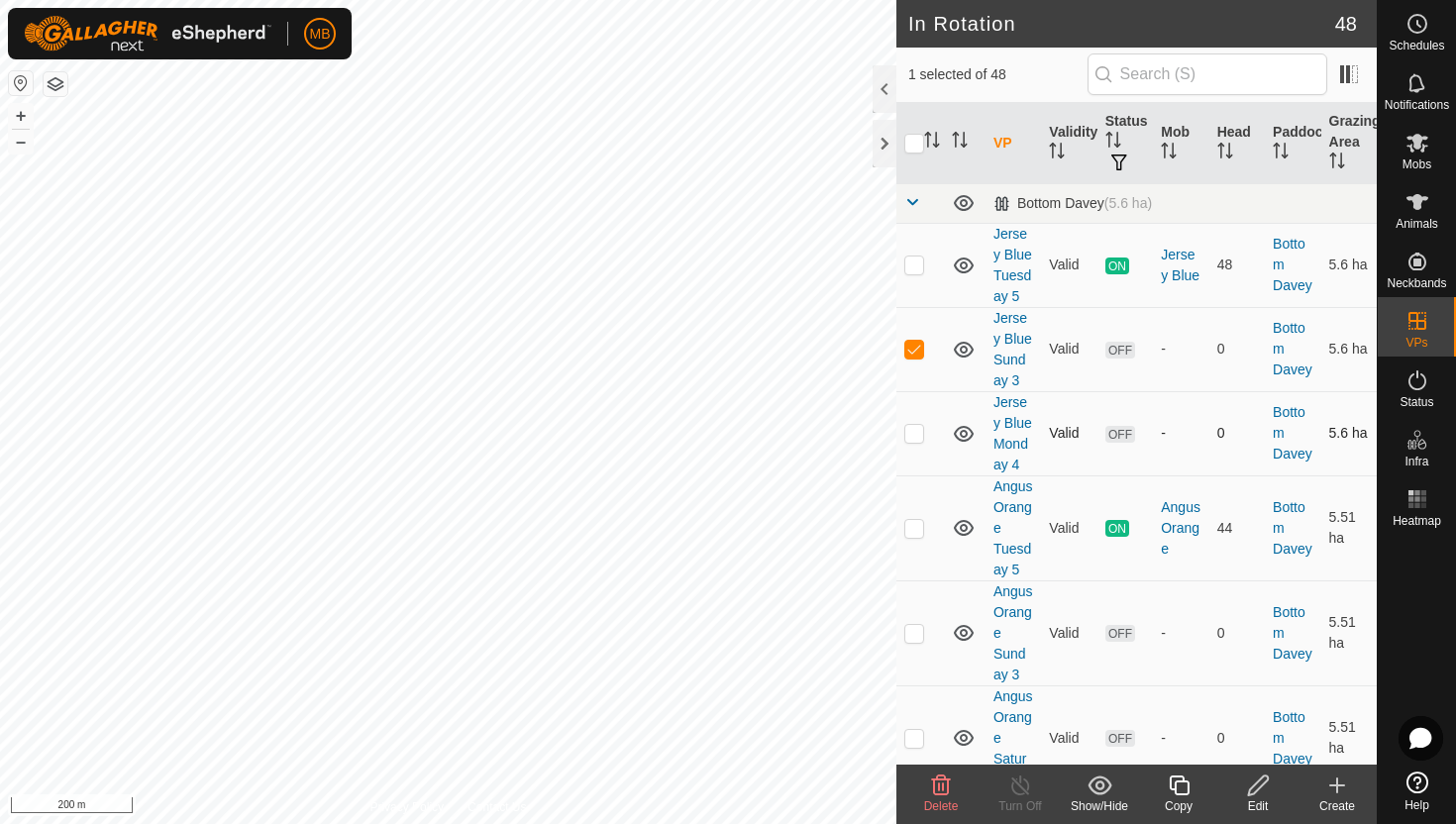 click at bounding box center [914, 433] 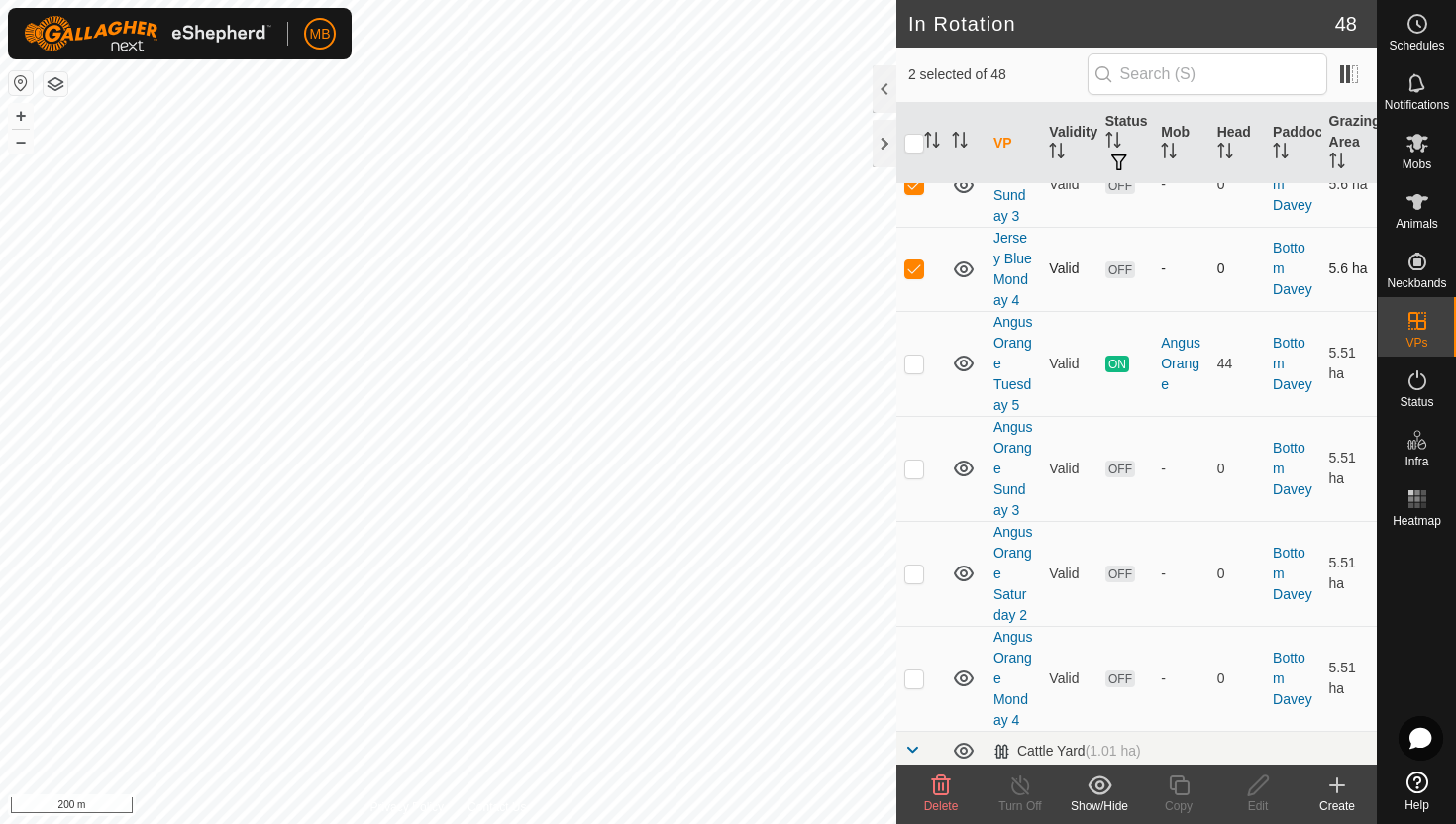 scroll, scrollTop: 168, scrollLeft: 0, axis: vertical 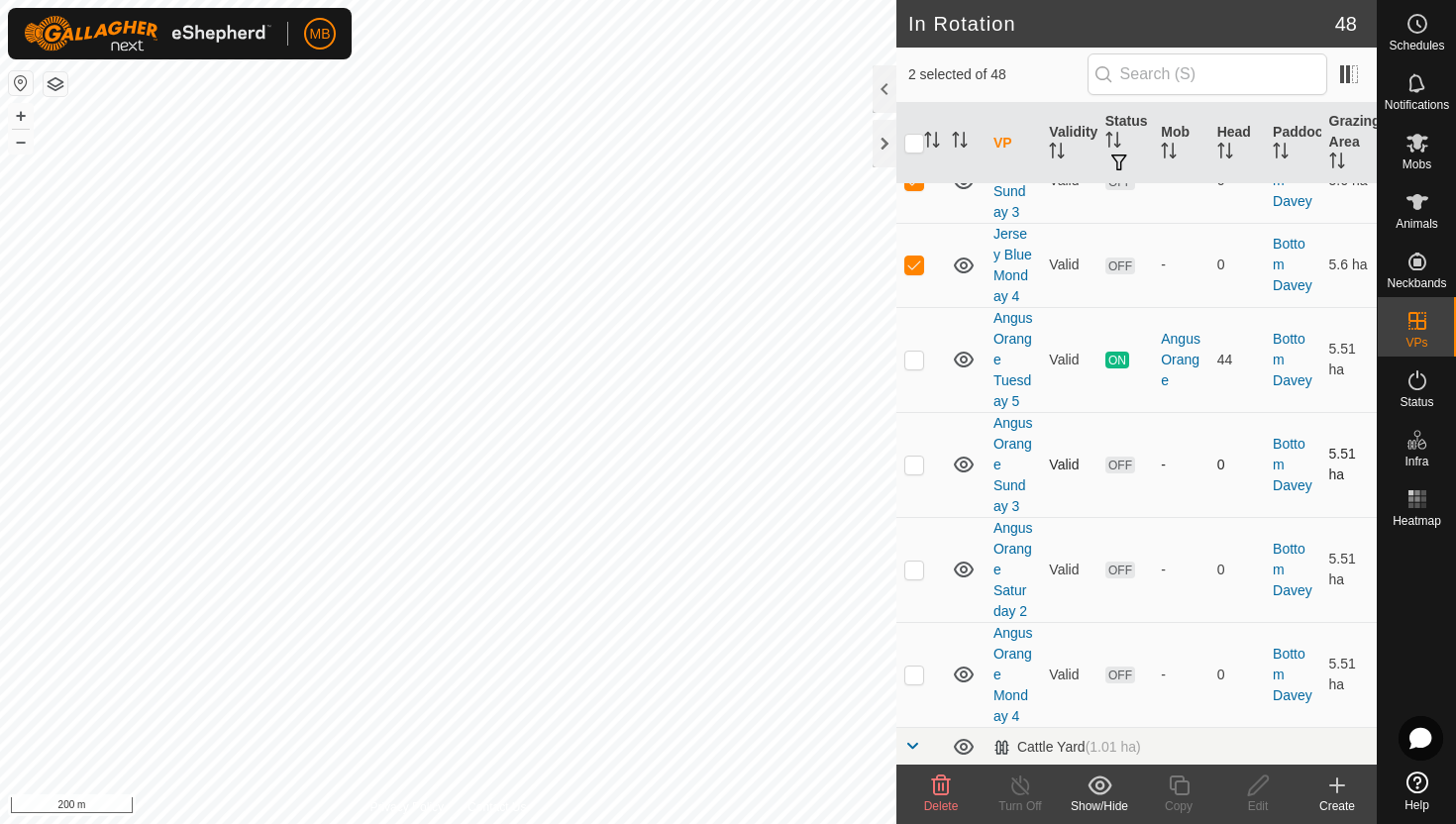 click at bounding box center [914, 464] 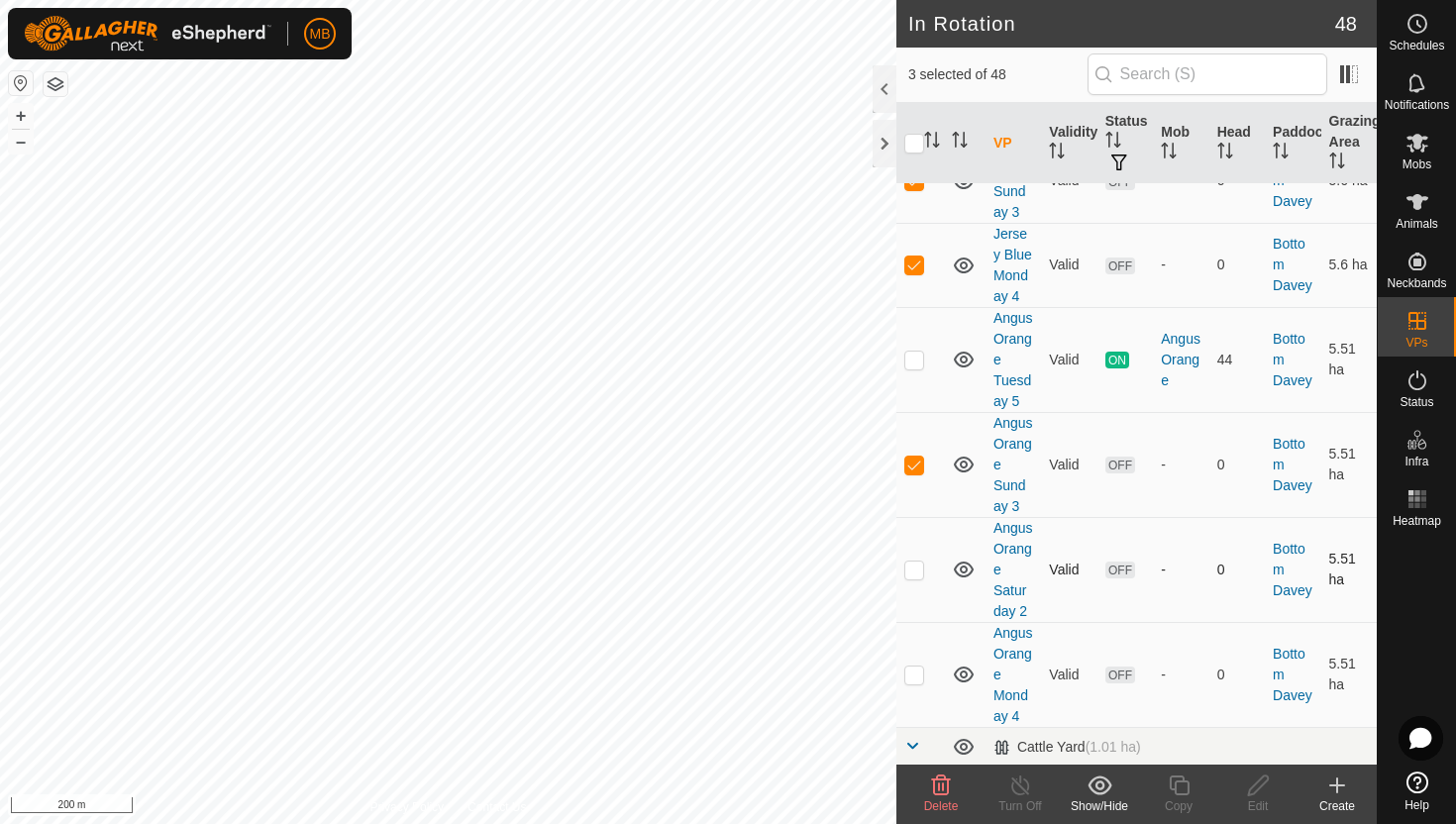 click at bounding box center (914, 569) 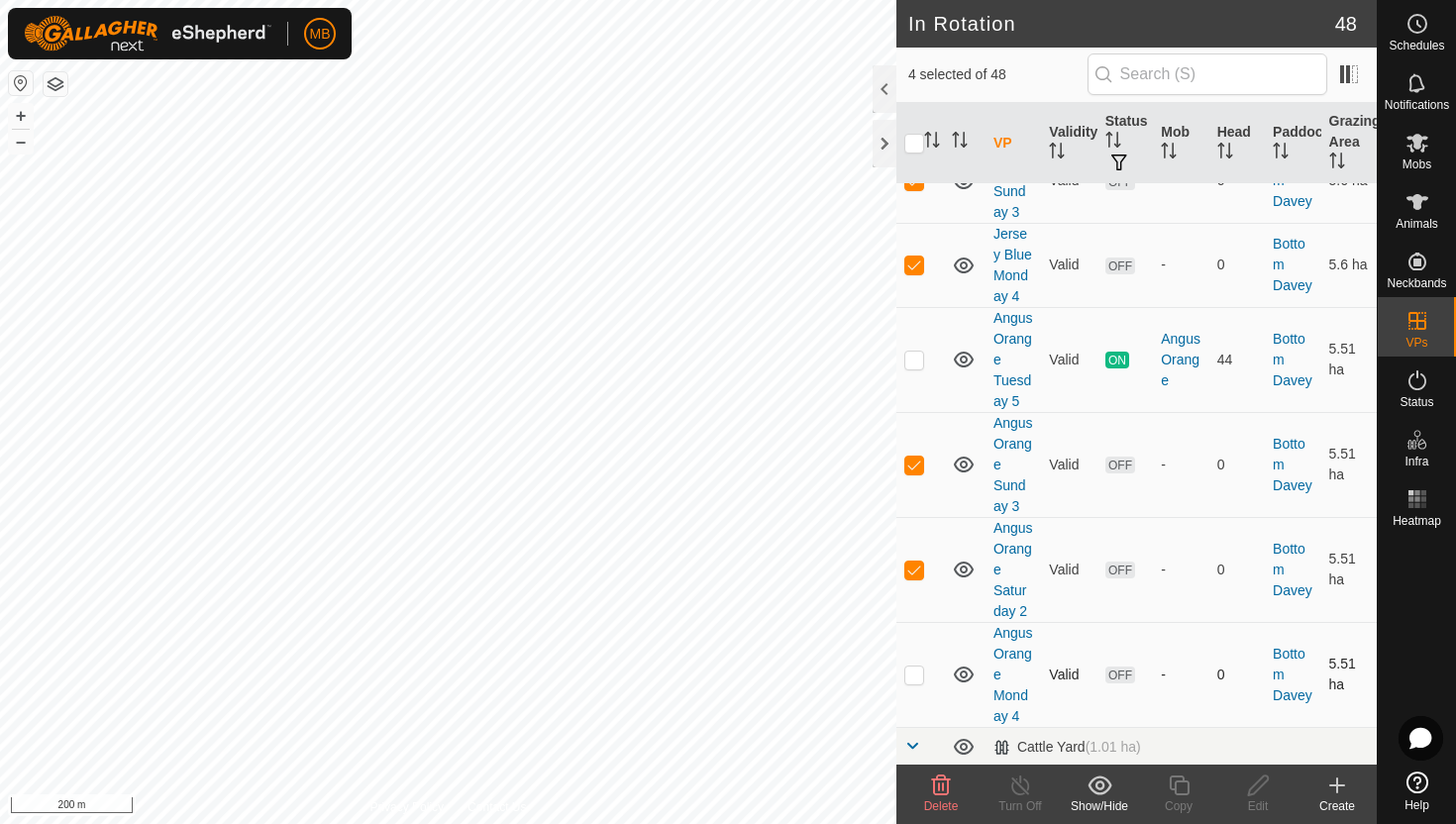 click at bounding box center (914, 674) 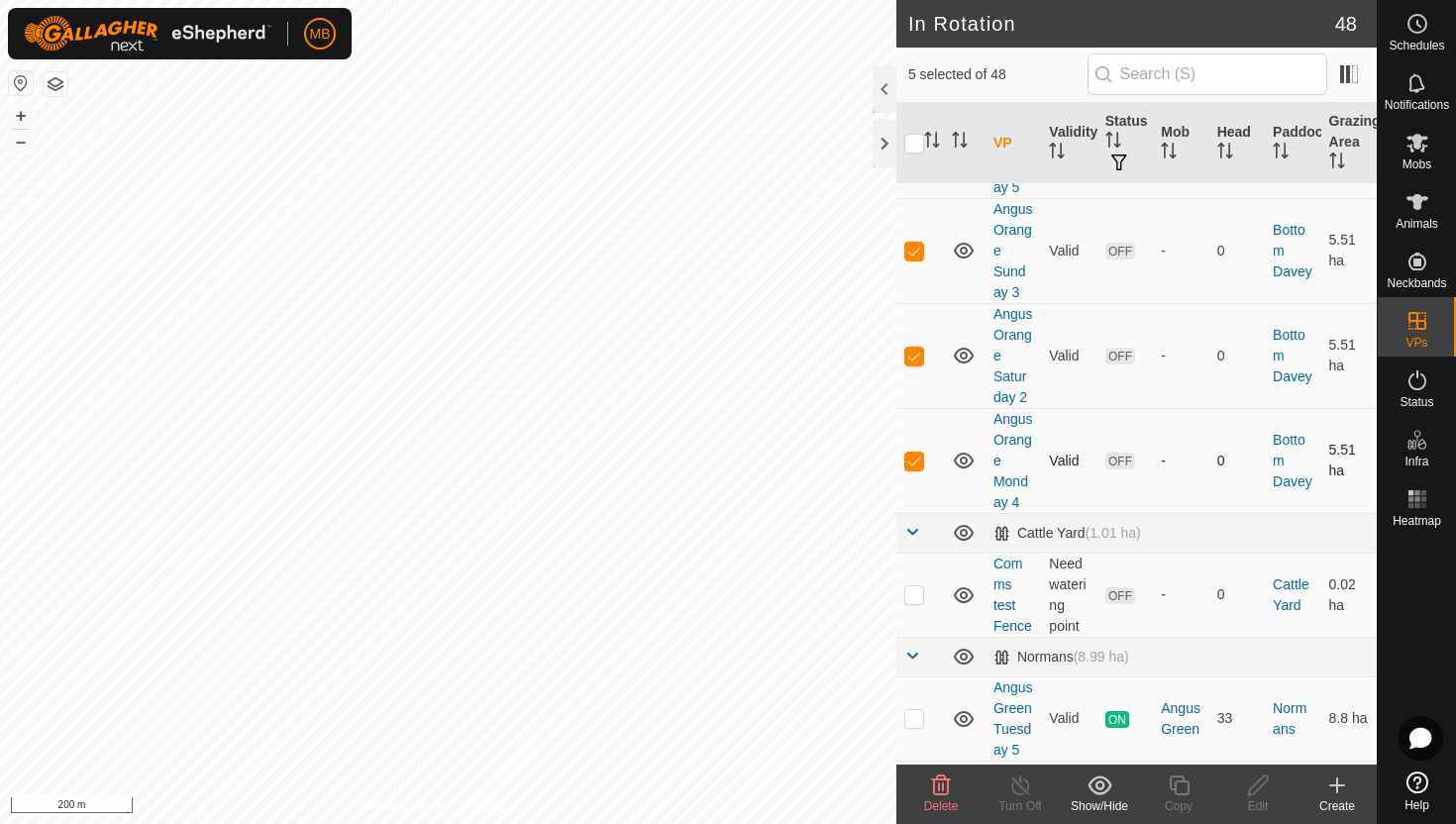scroll, scrollTop: 384, scrollLeft: 0, axis: vertical 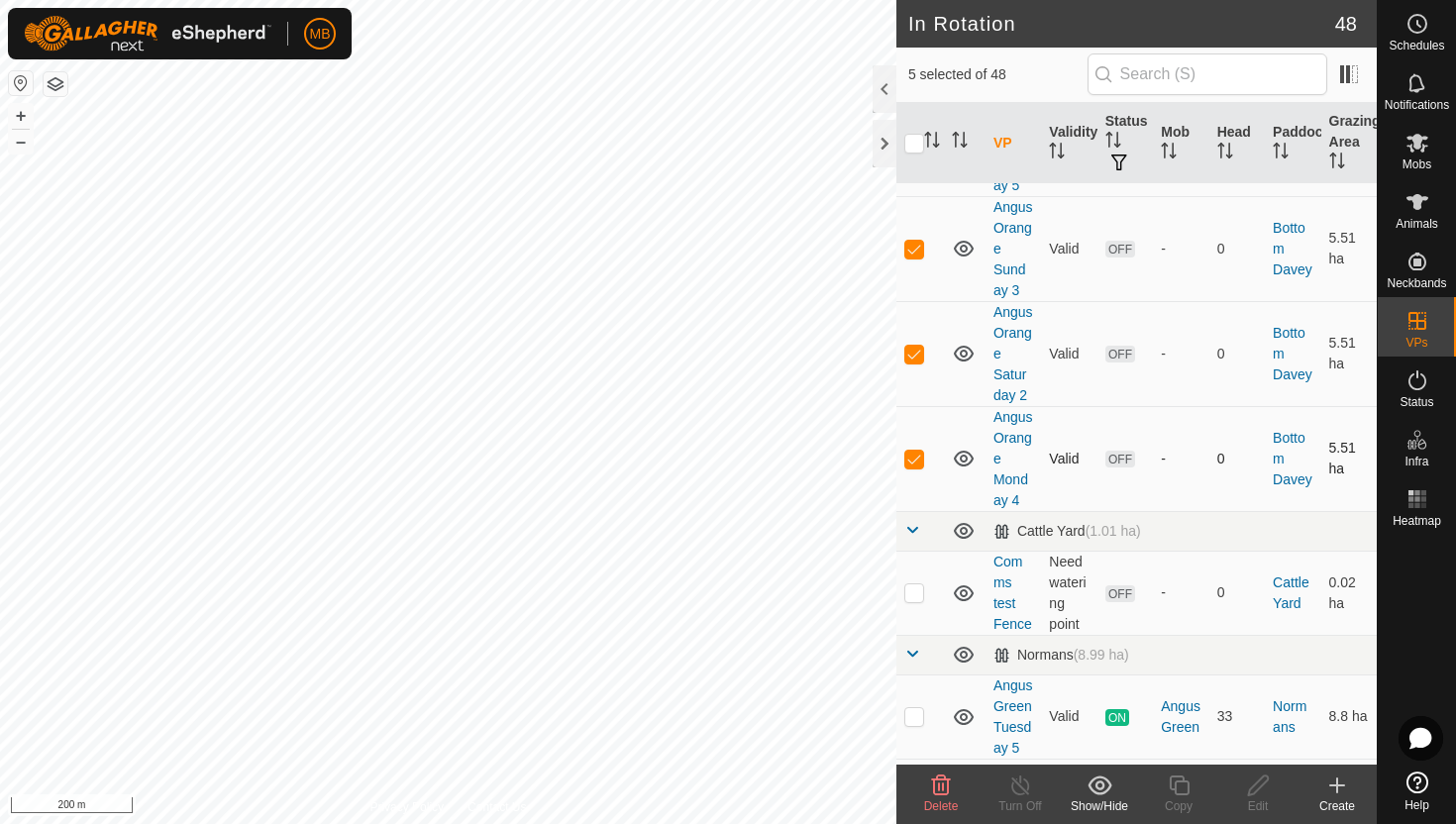 click at bounding box center (914, 459) 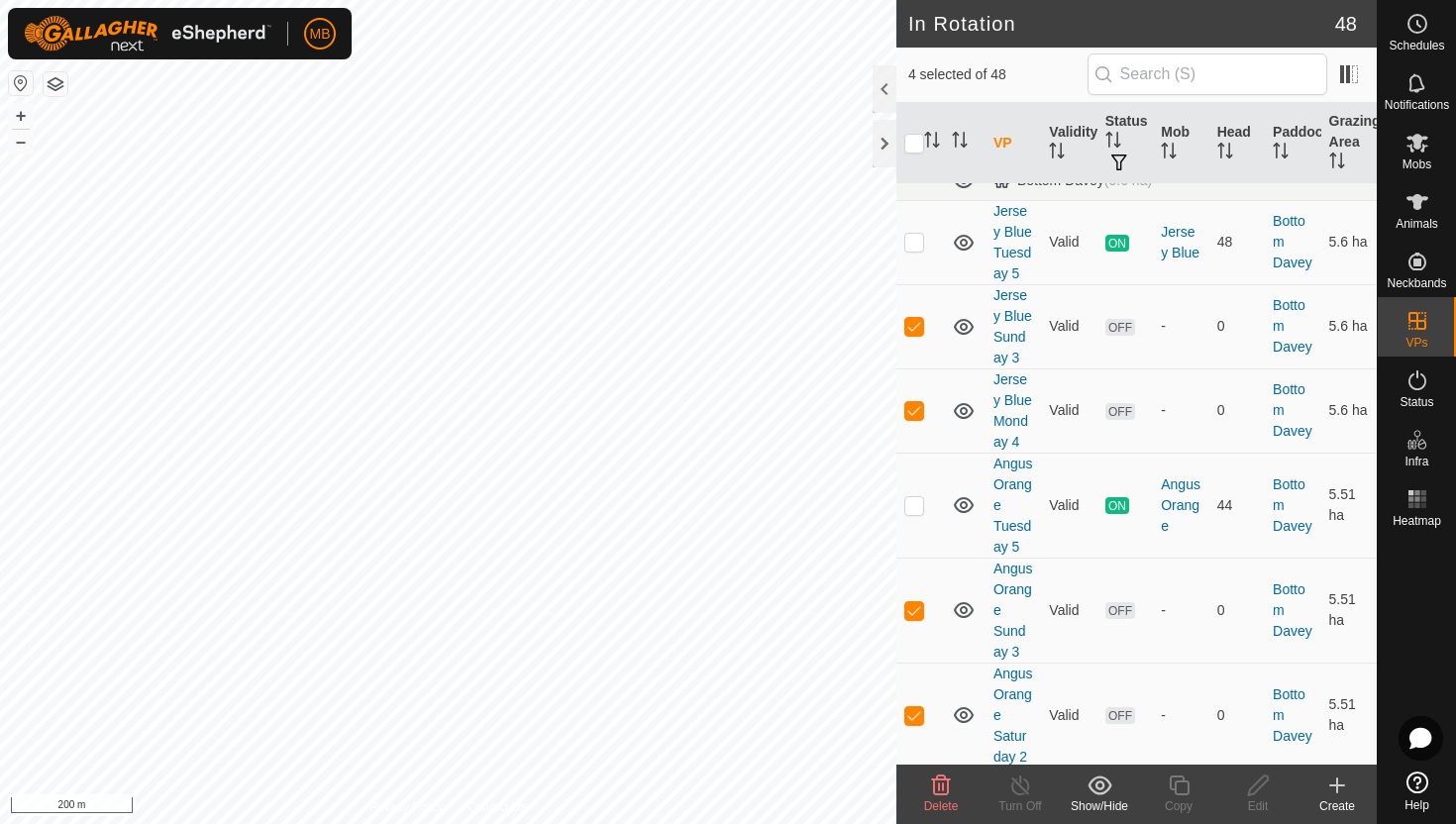 scroll, scrollTop: 20, scrollLeft: 0, axis: vertical 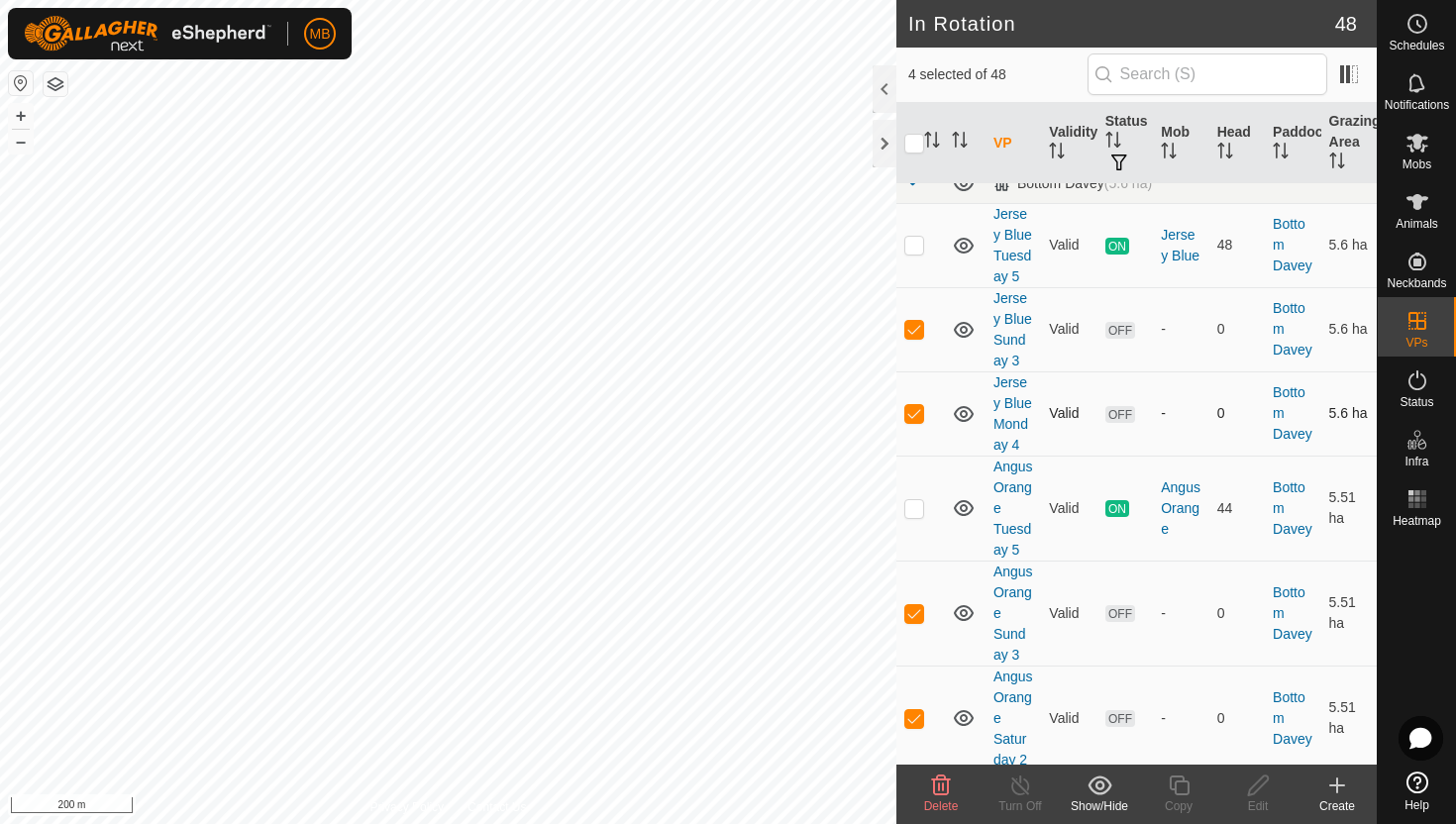click at bounding box center [914, 413] 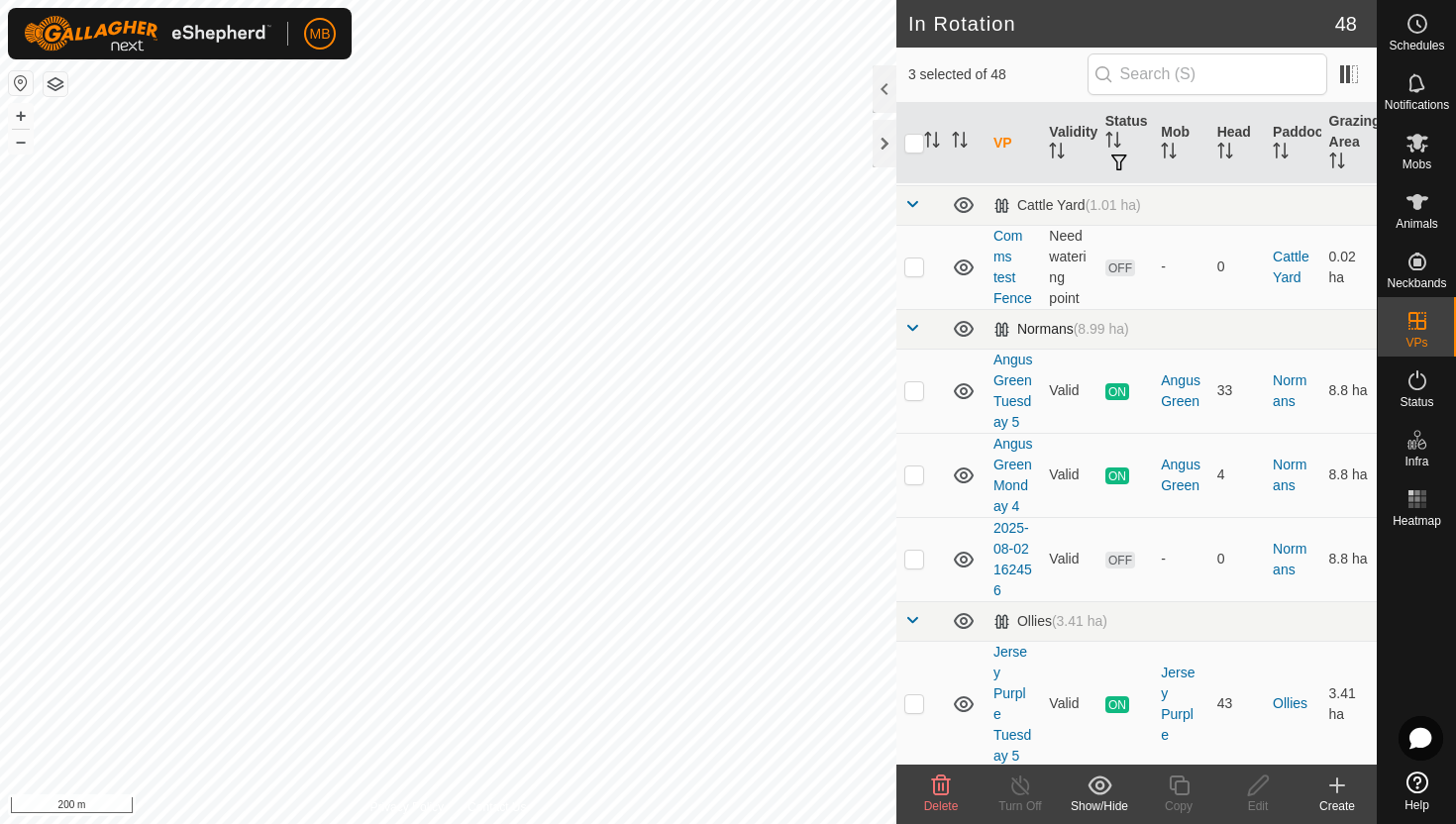 scroll, scrollTop: 713, scrollLeft: 0, axis: vertical 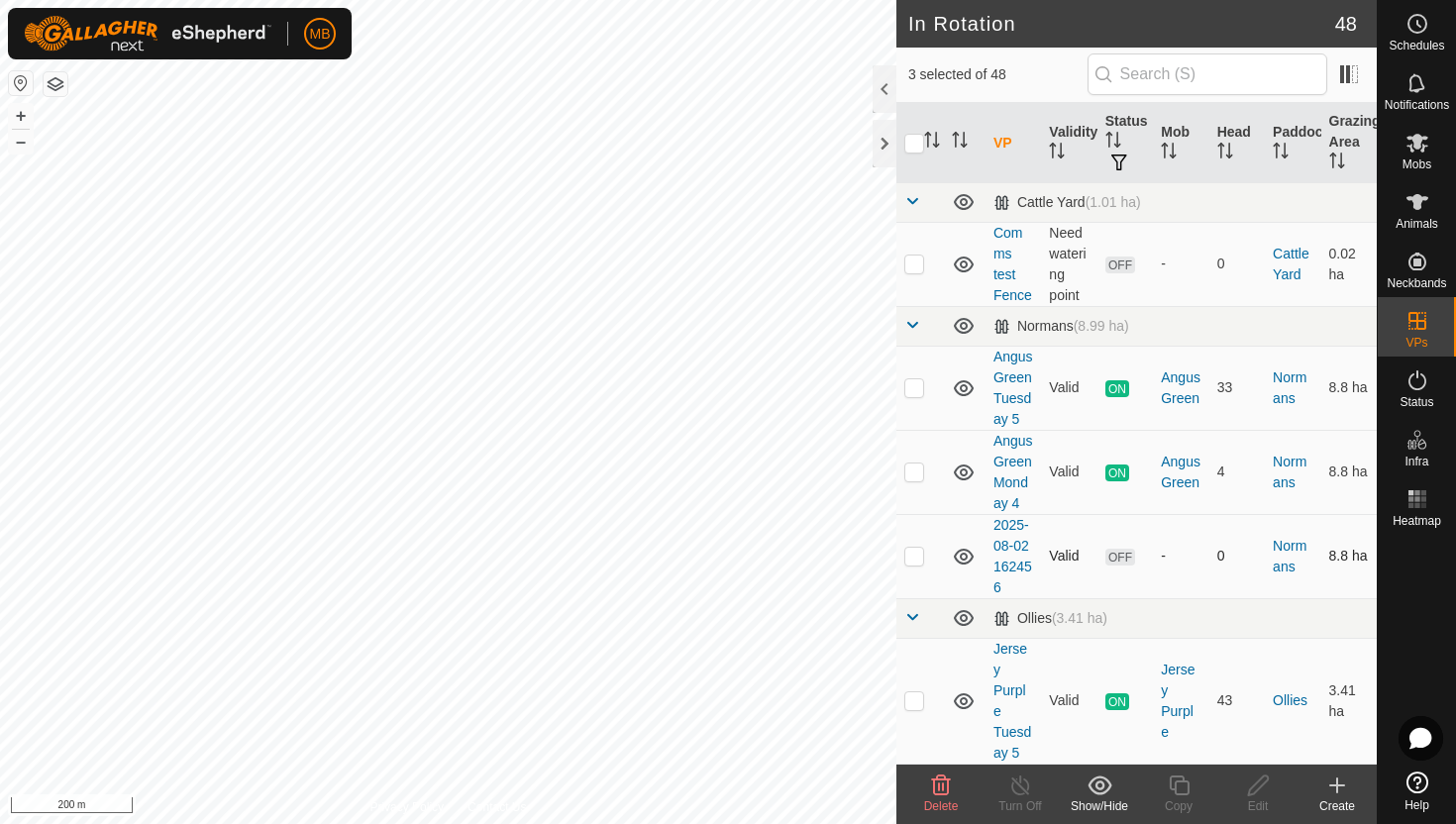 click at bounding box center (914, 556) 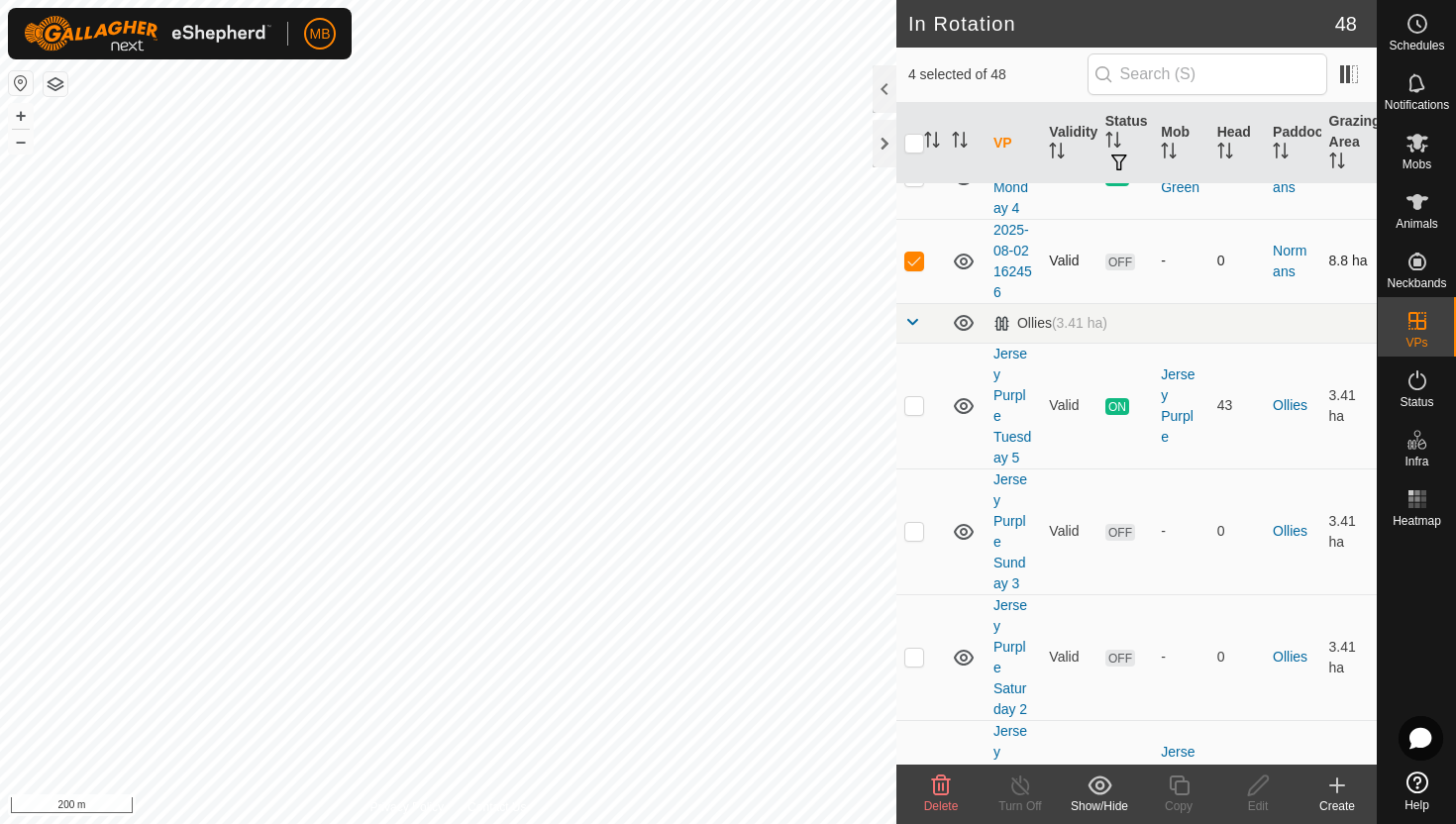 scroll, scrollTop: 1011, scrollLeft: 0, axis: vertical 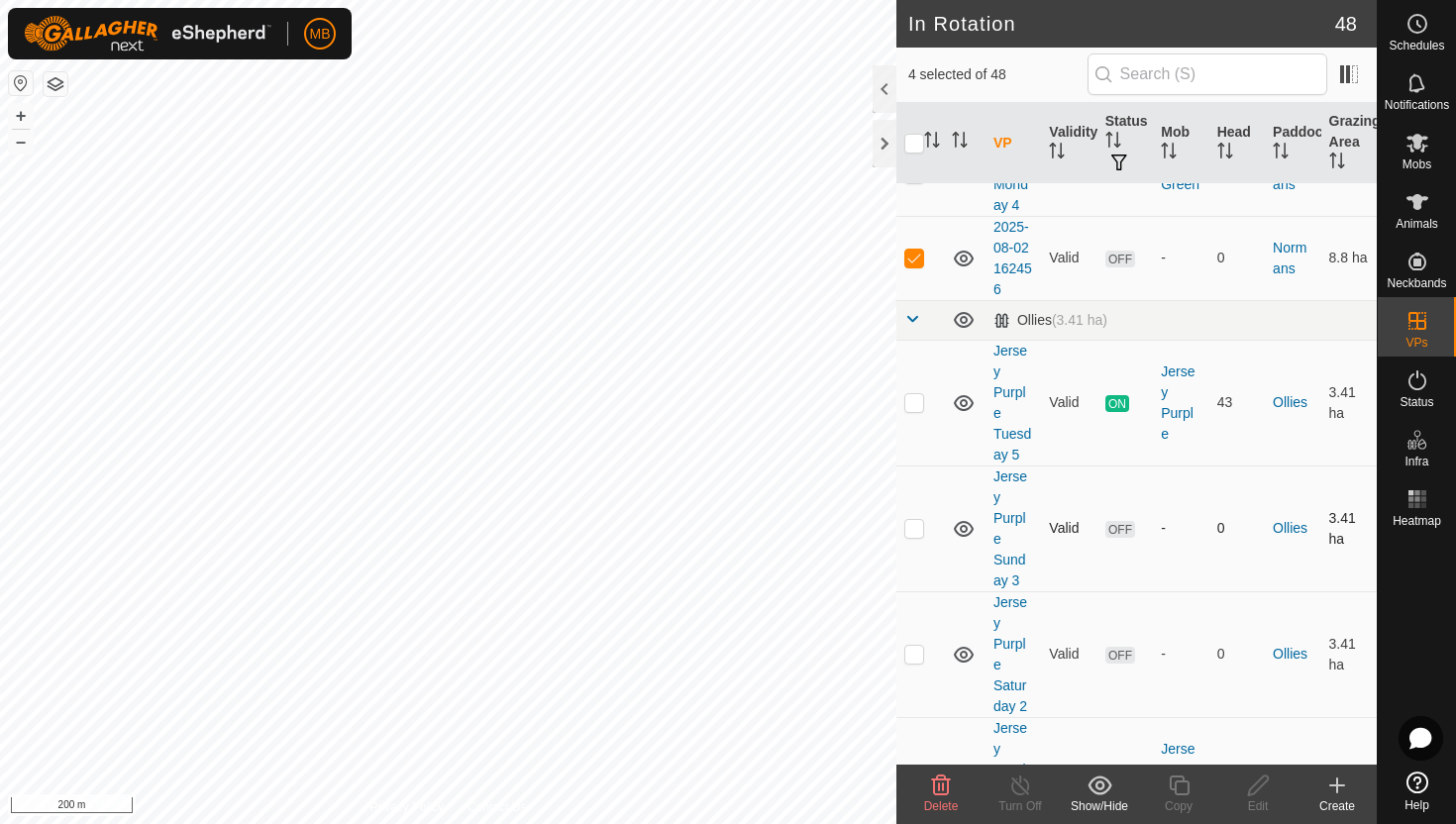 click at bounding box center (914, 528) 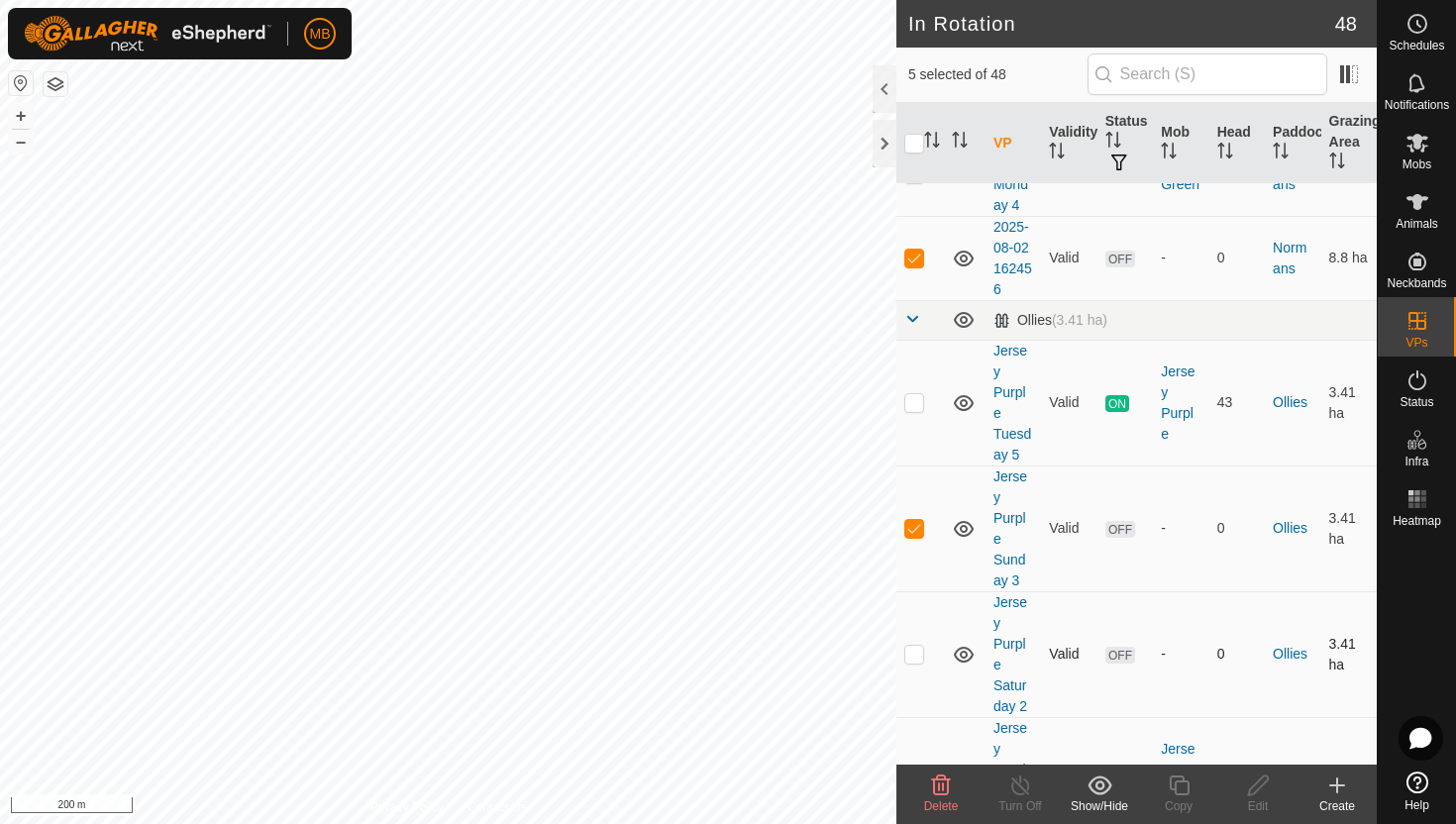click at bounding box center [914, 654] 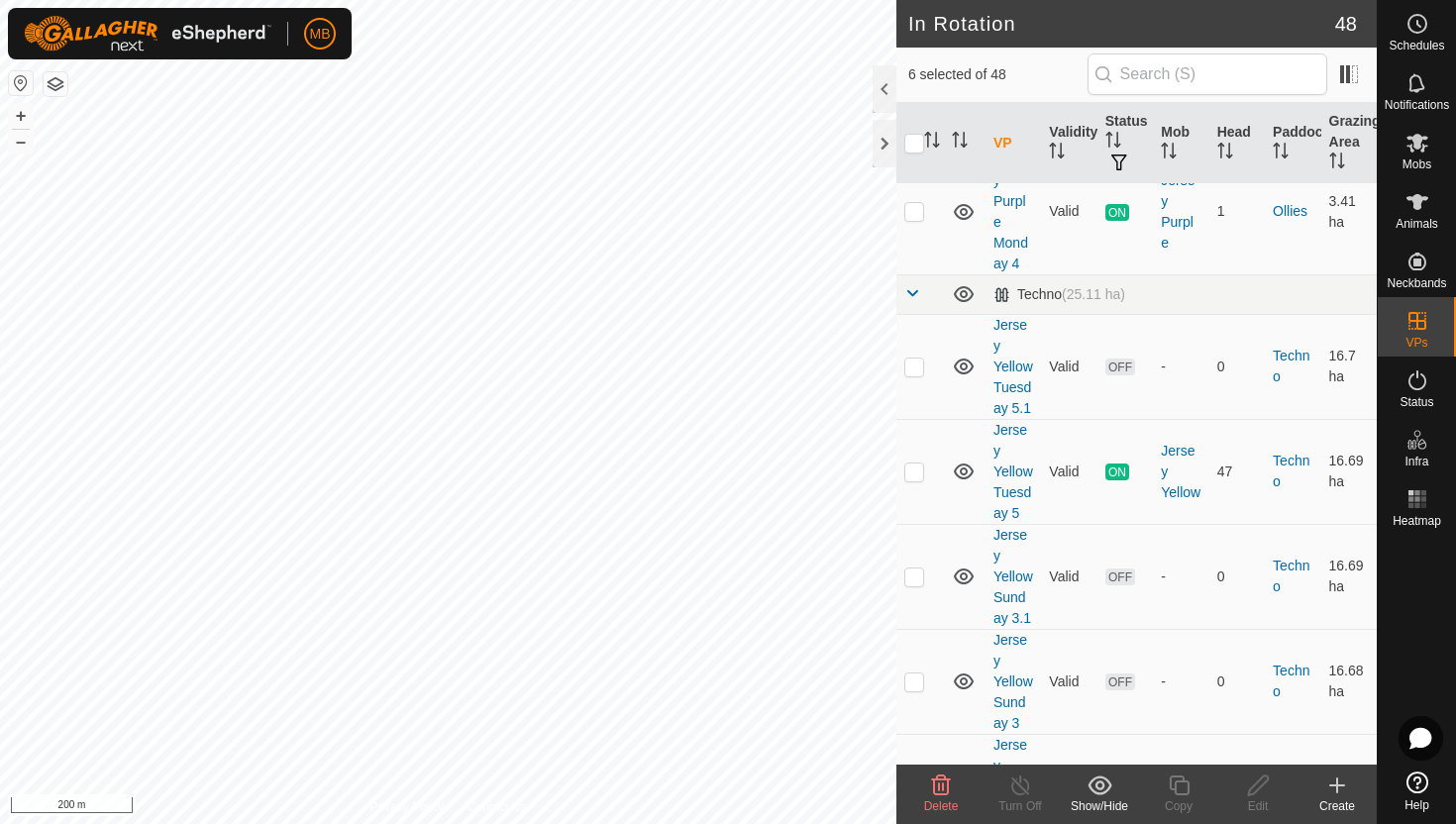 scroll, scrollTop: 1583, scrollLeft: 0, axis: vertical 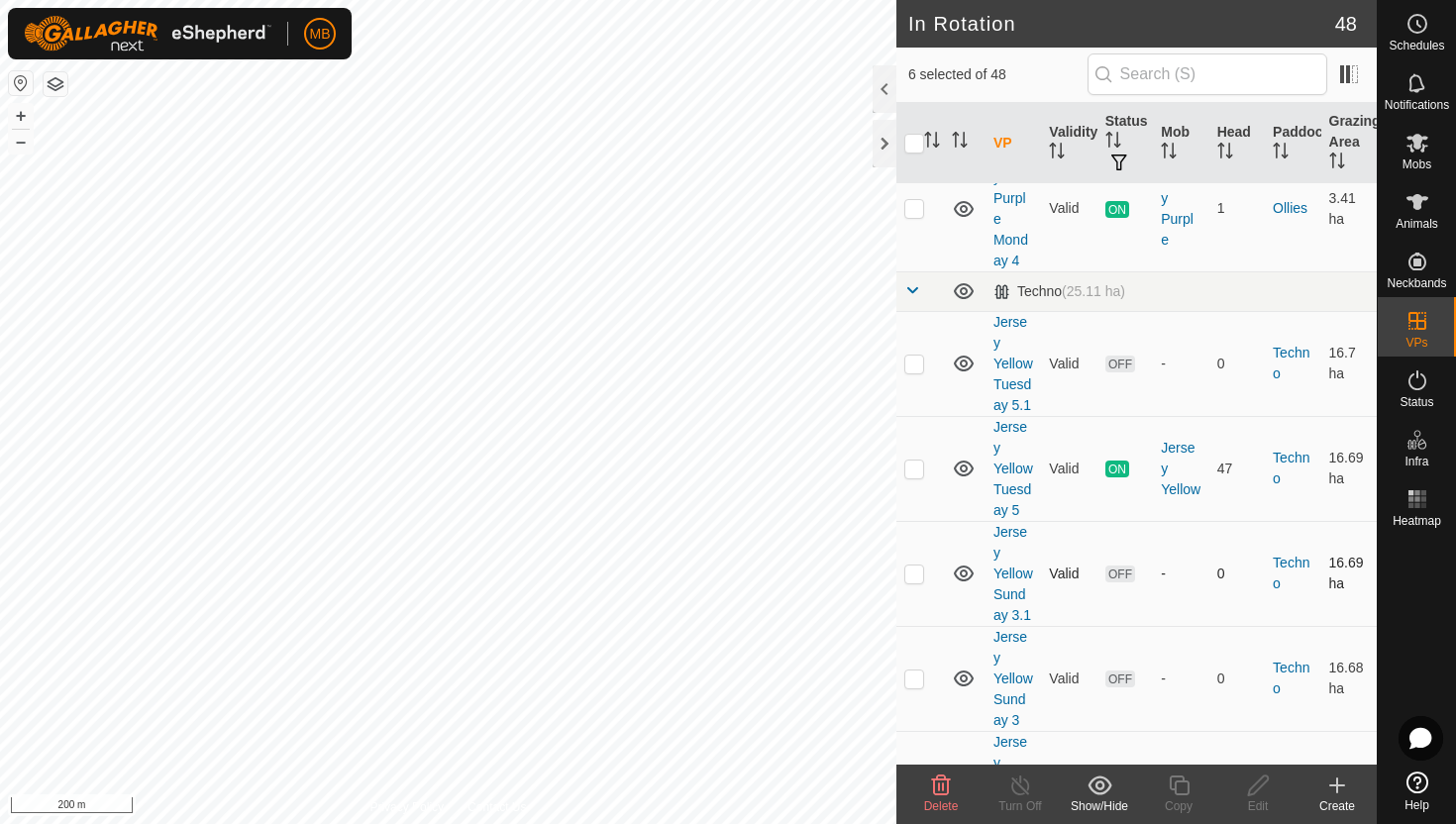 click at bounding box center [914, 573] 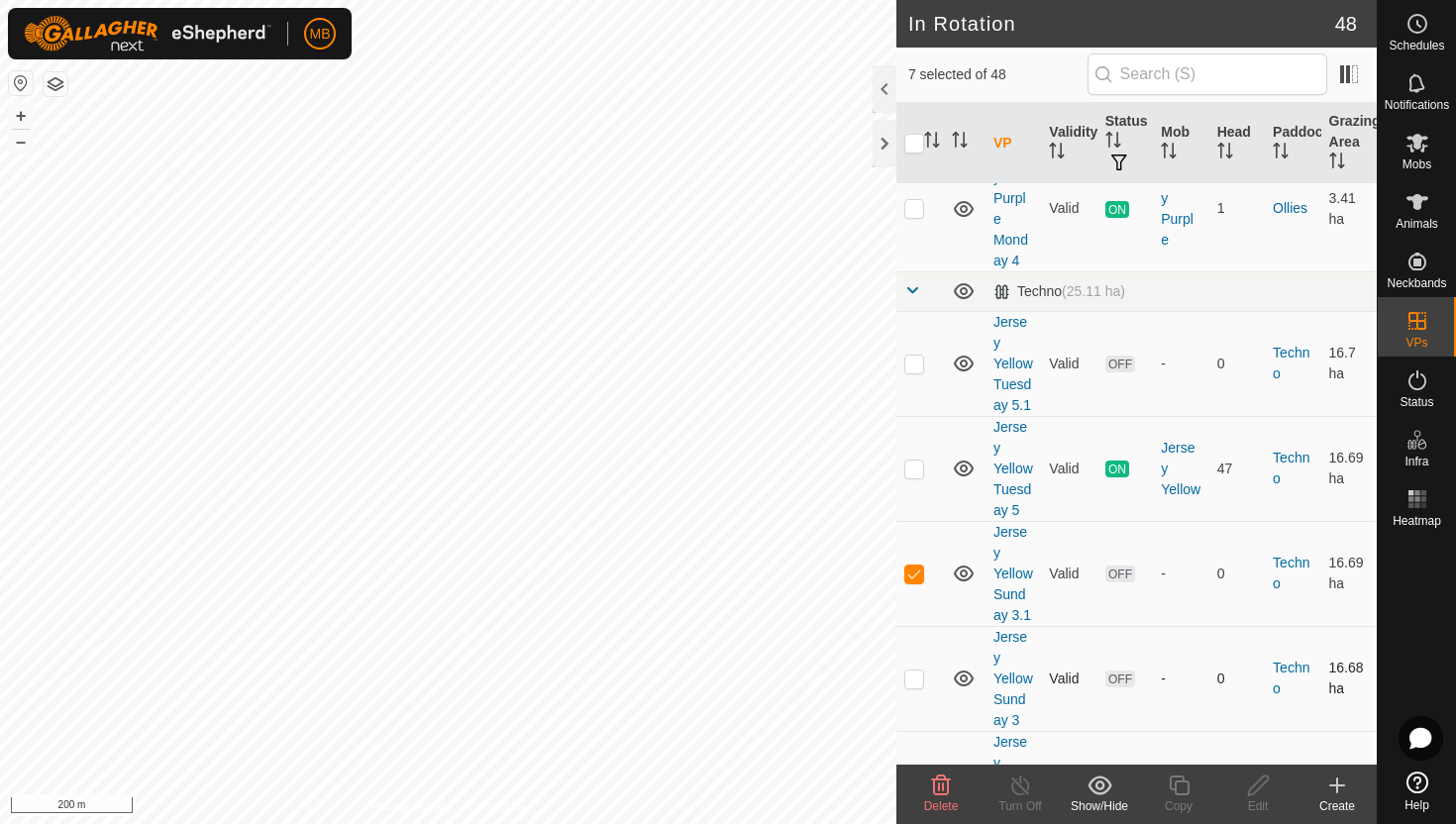 click at bounding box center [914, 678] 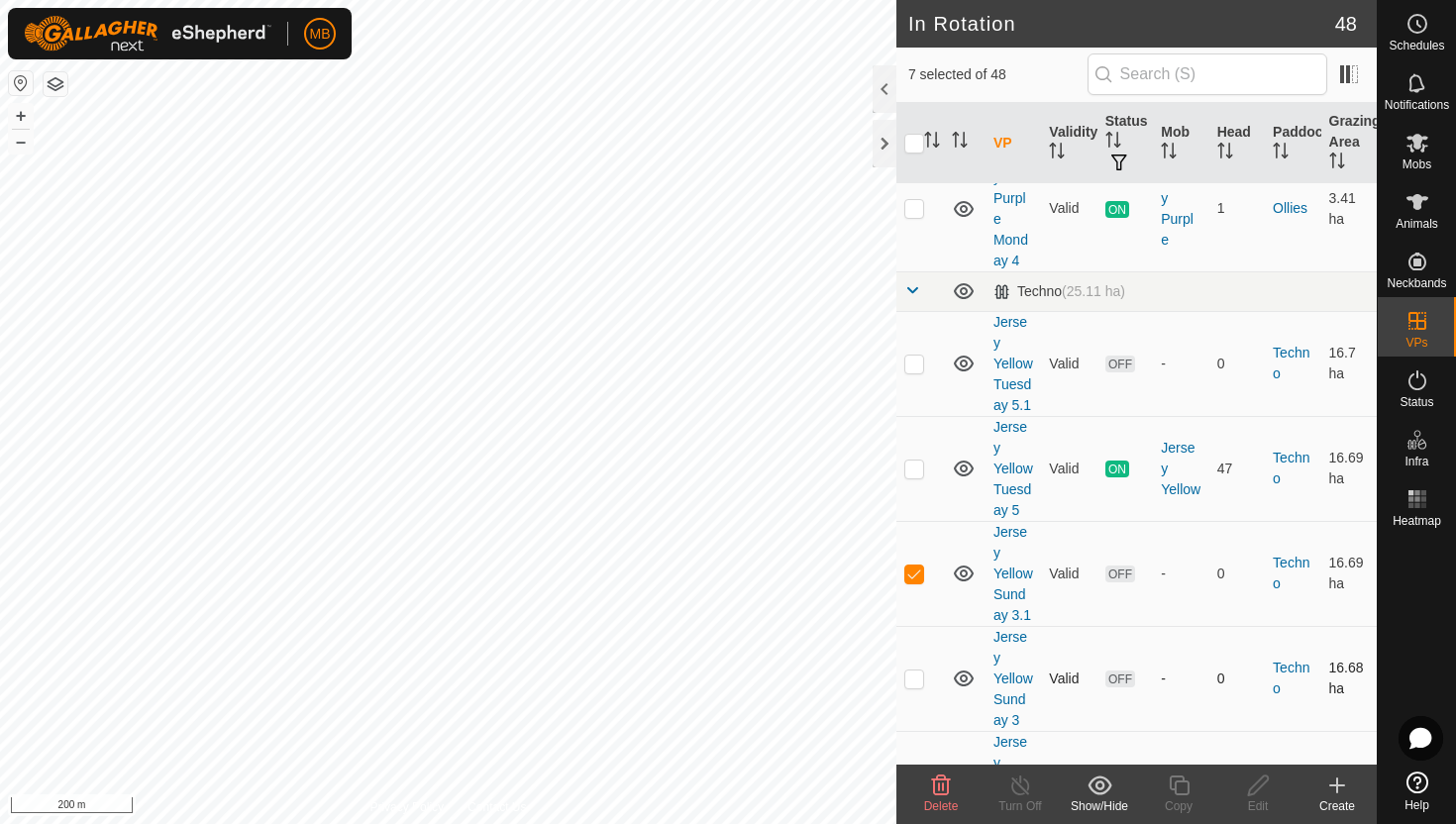 checkbox on "true" 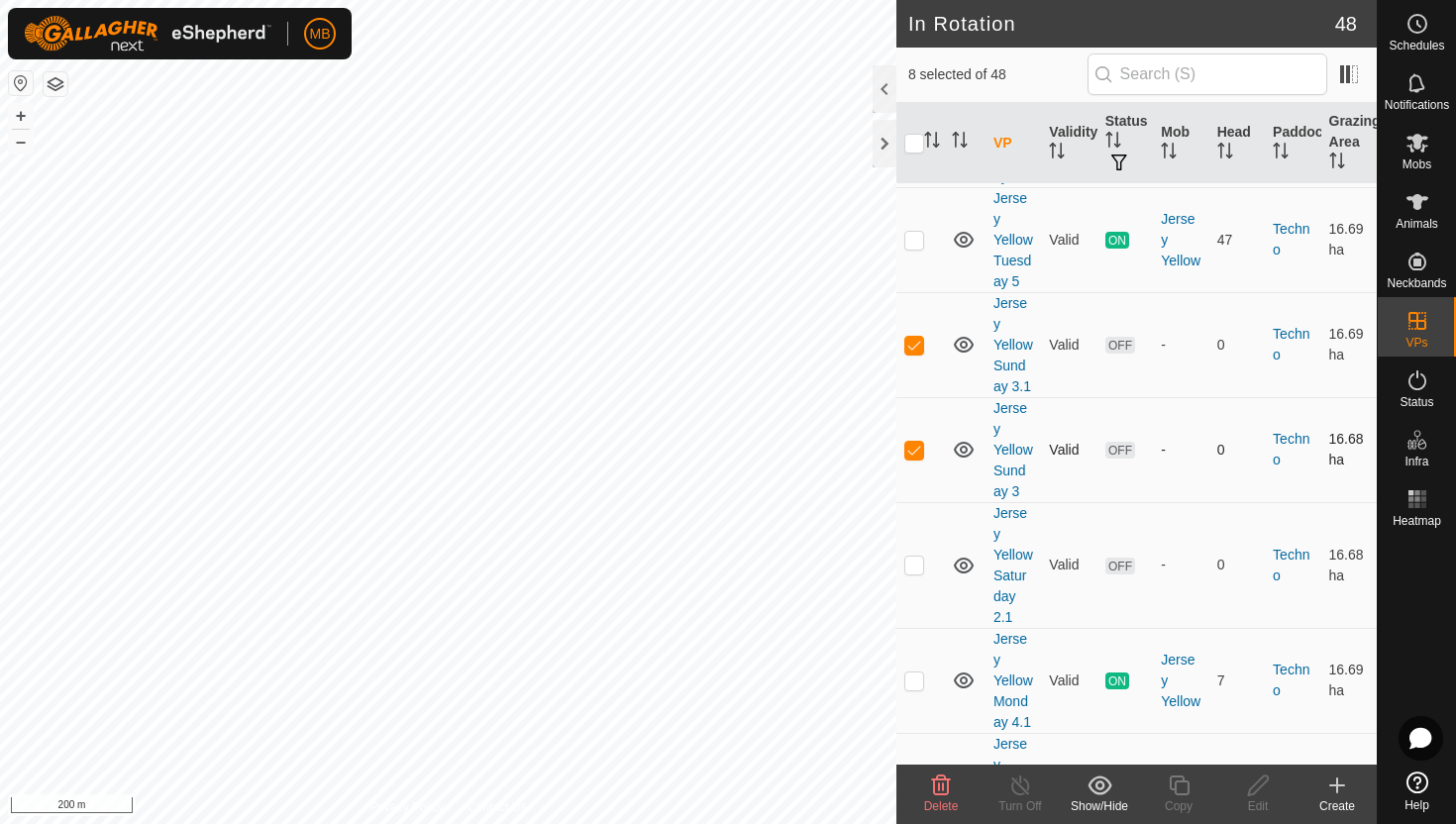 scroll, scrollTop: 1821, scrollLeft: 0, axis: vertical 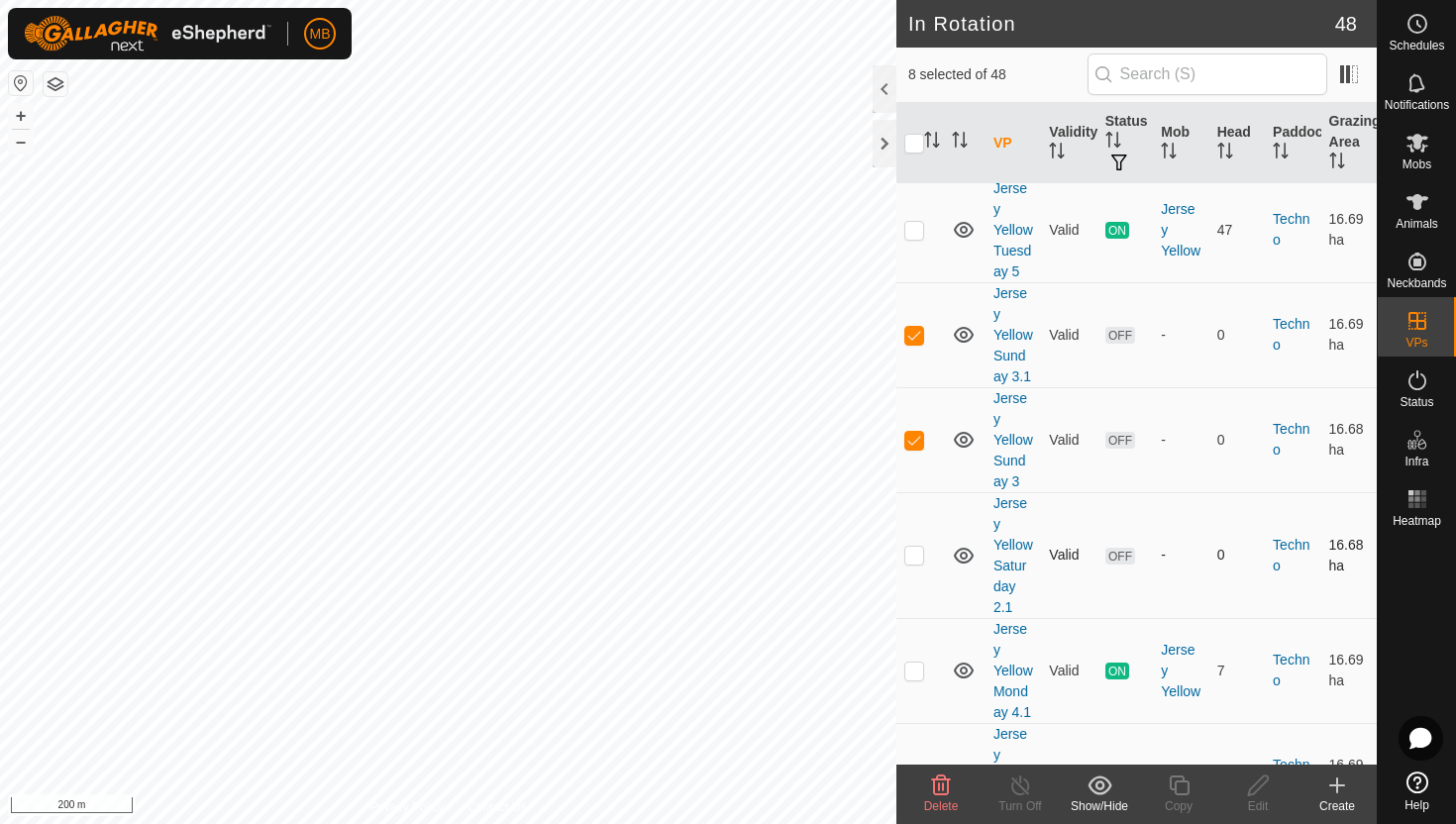 click at bounding box center [914, 555] 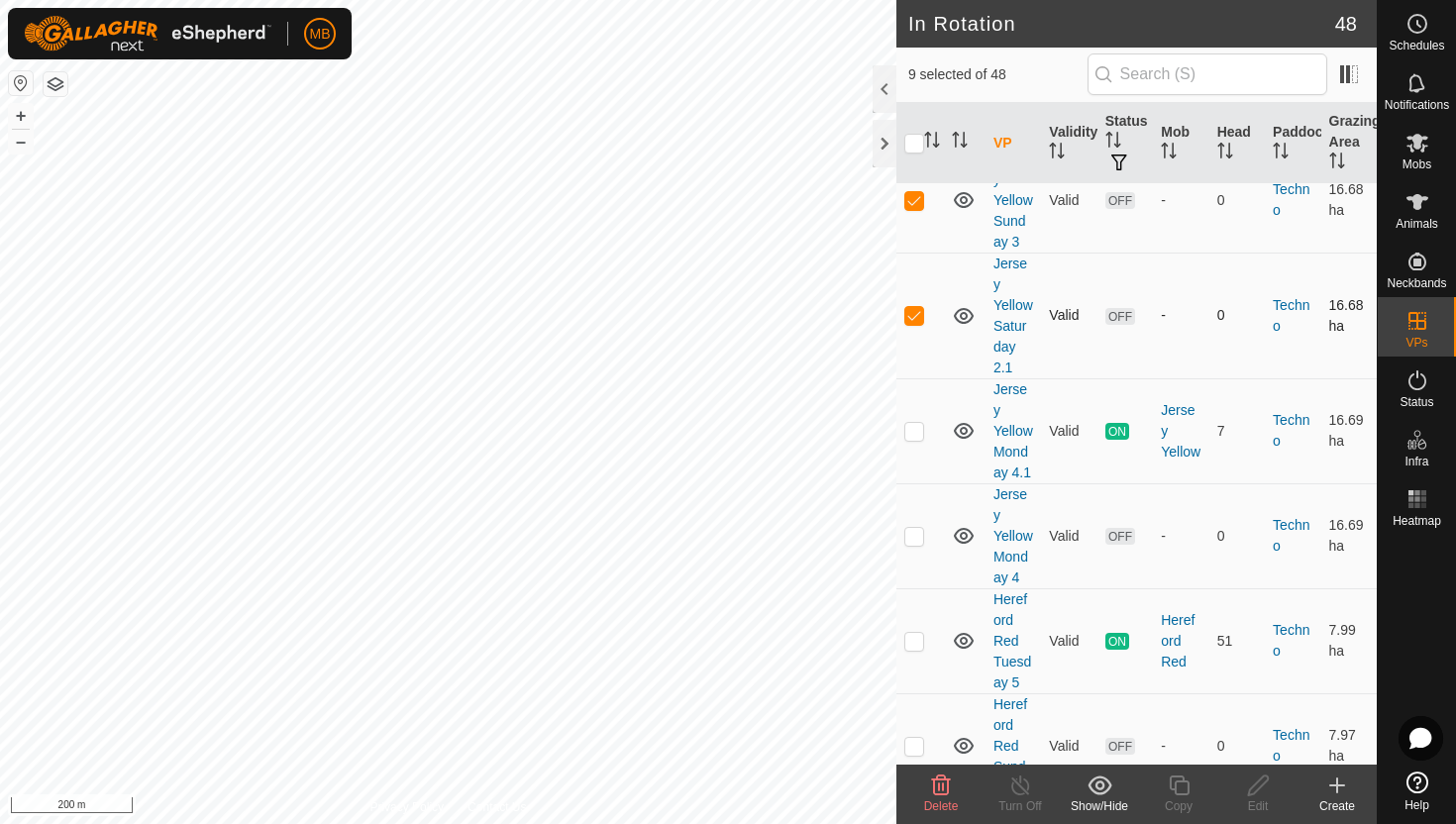 scroll, scrollTop: 2063, scrollLeft: 0, axis: vertical 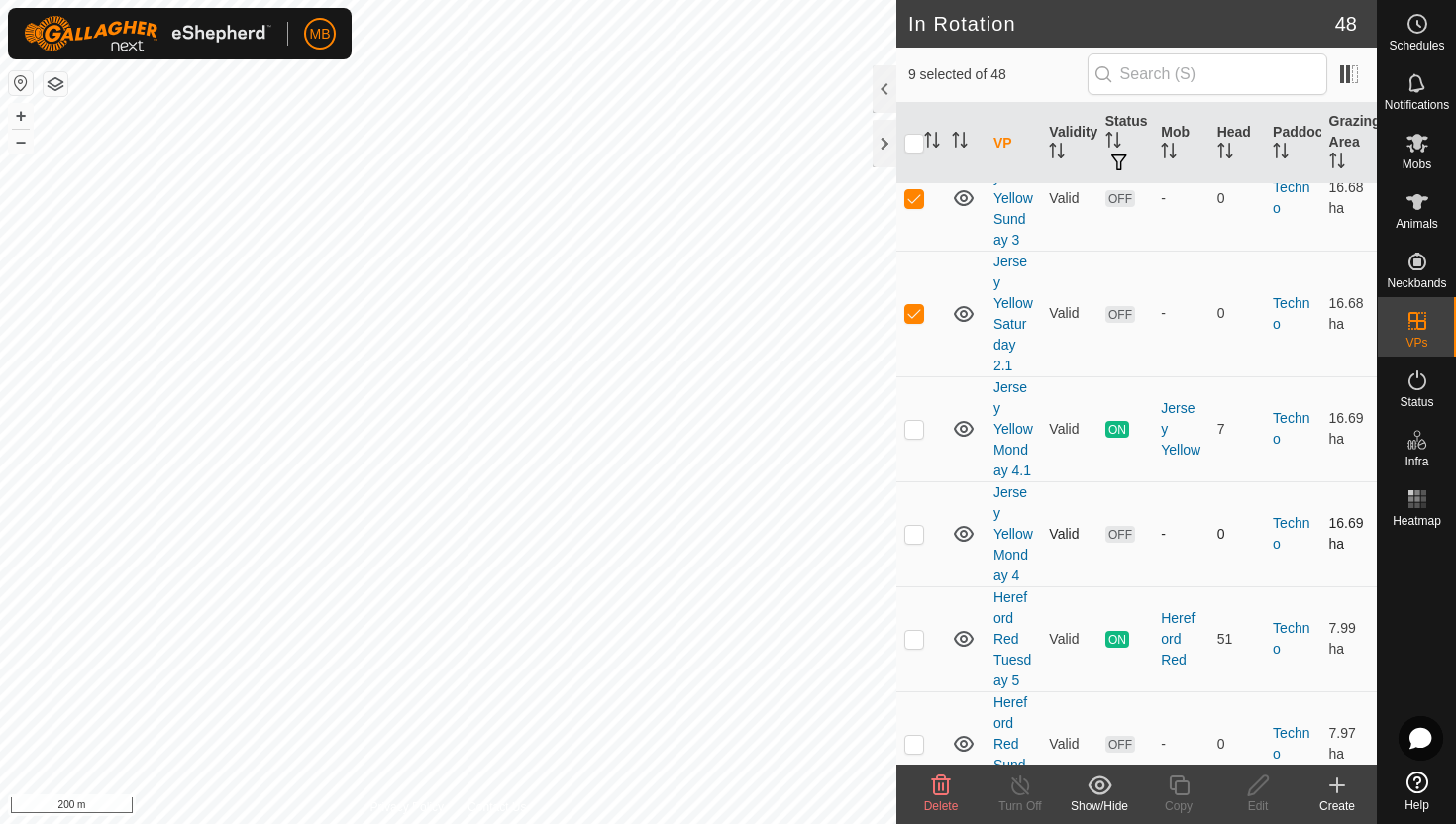 click at bounding box center (914, 534) 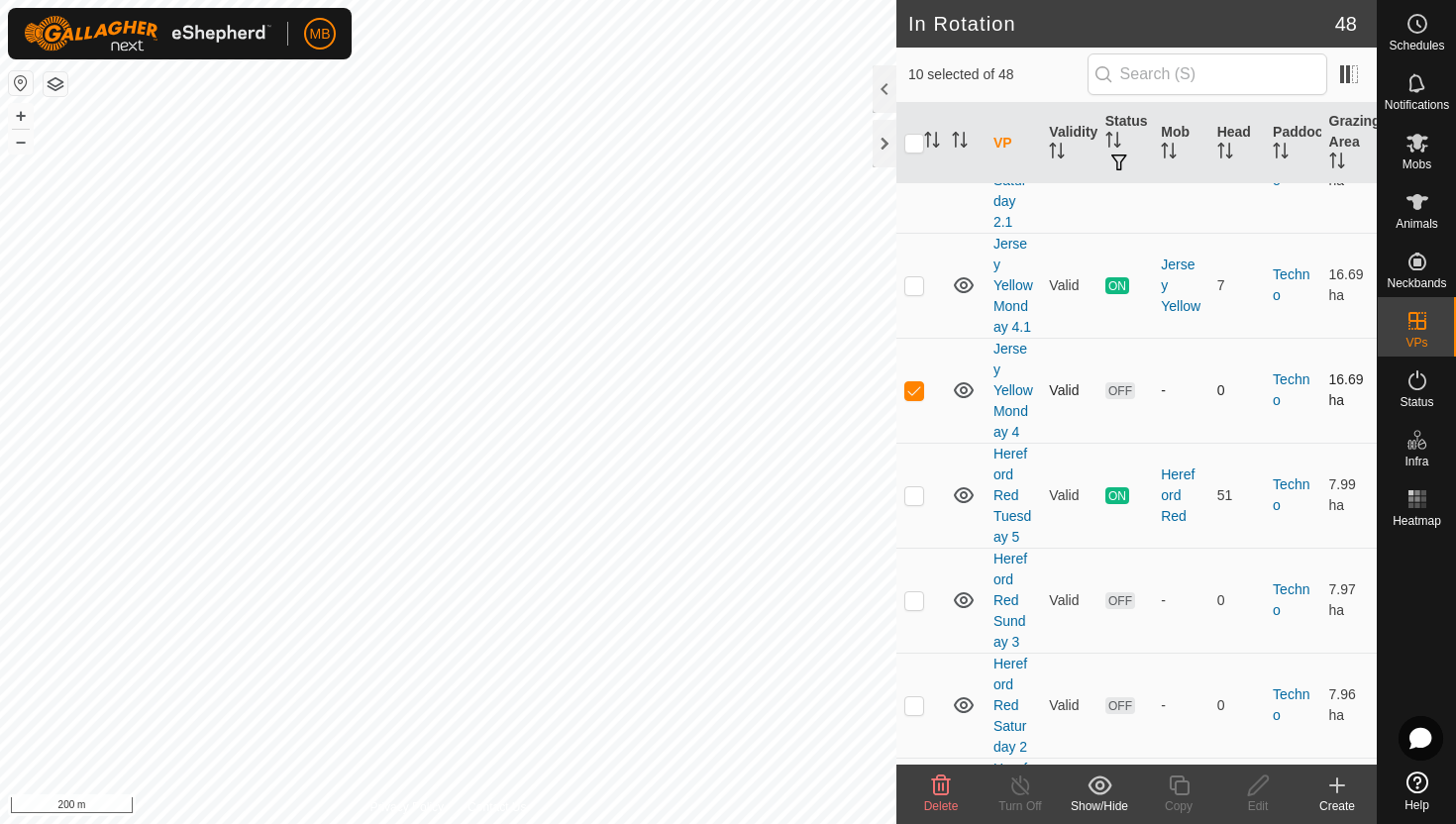 scroll, scrollTop: 2208, scrollLeft: 0, axis: vertical 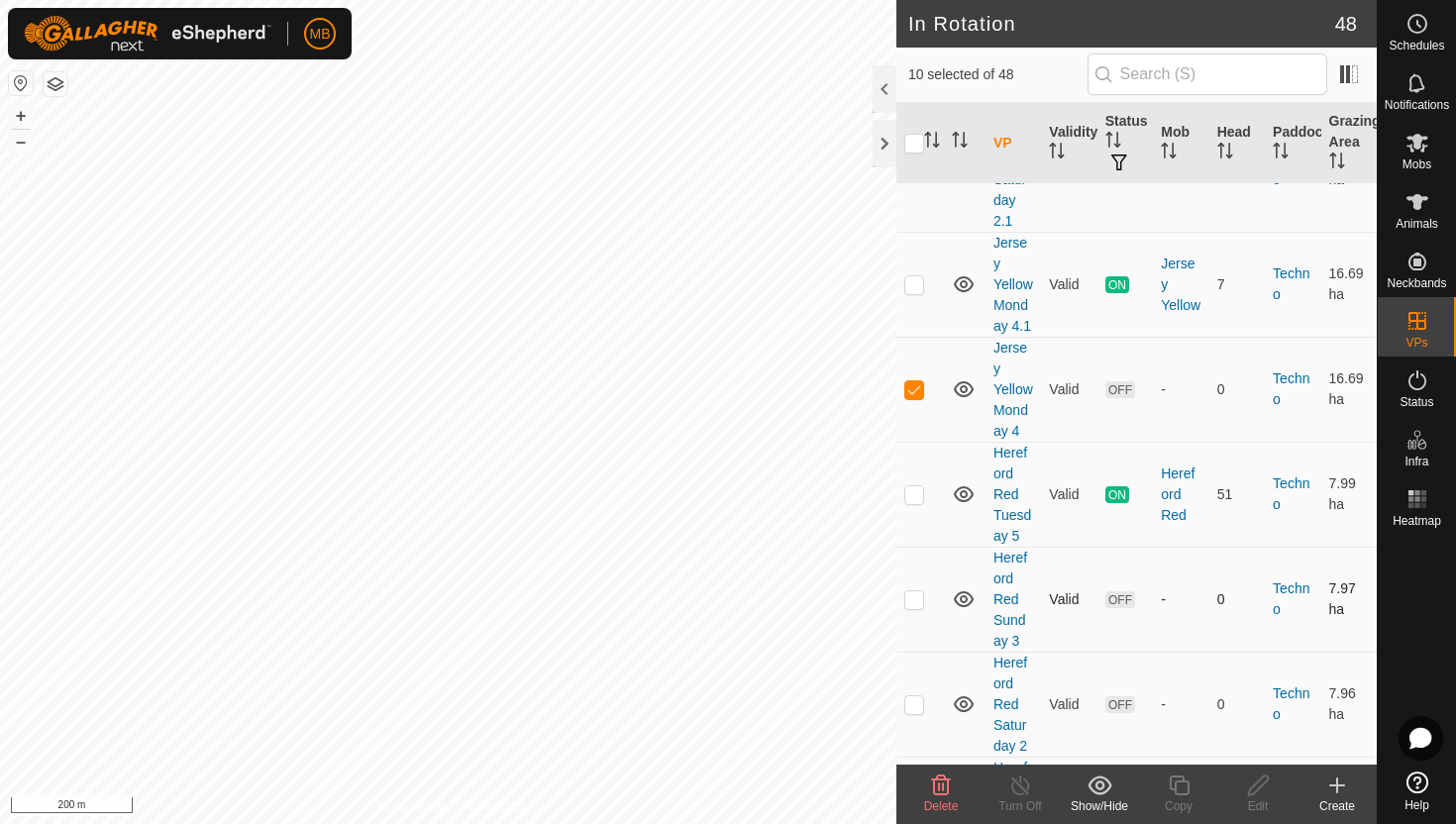 click at bounding box center (914, 599) 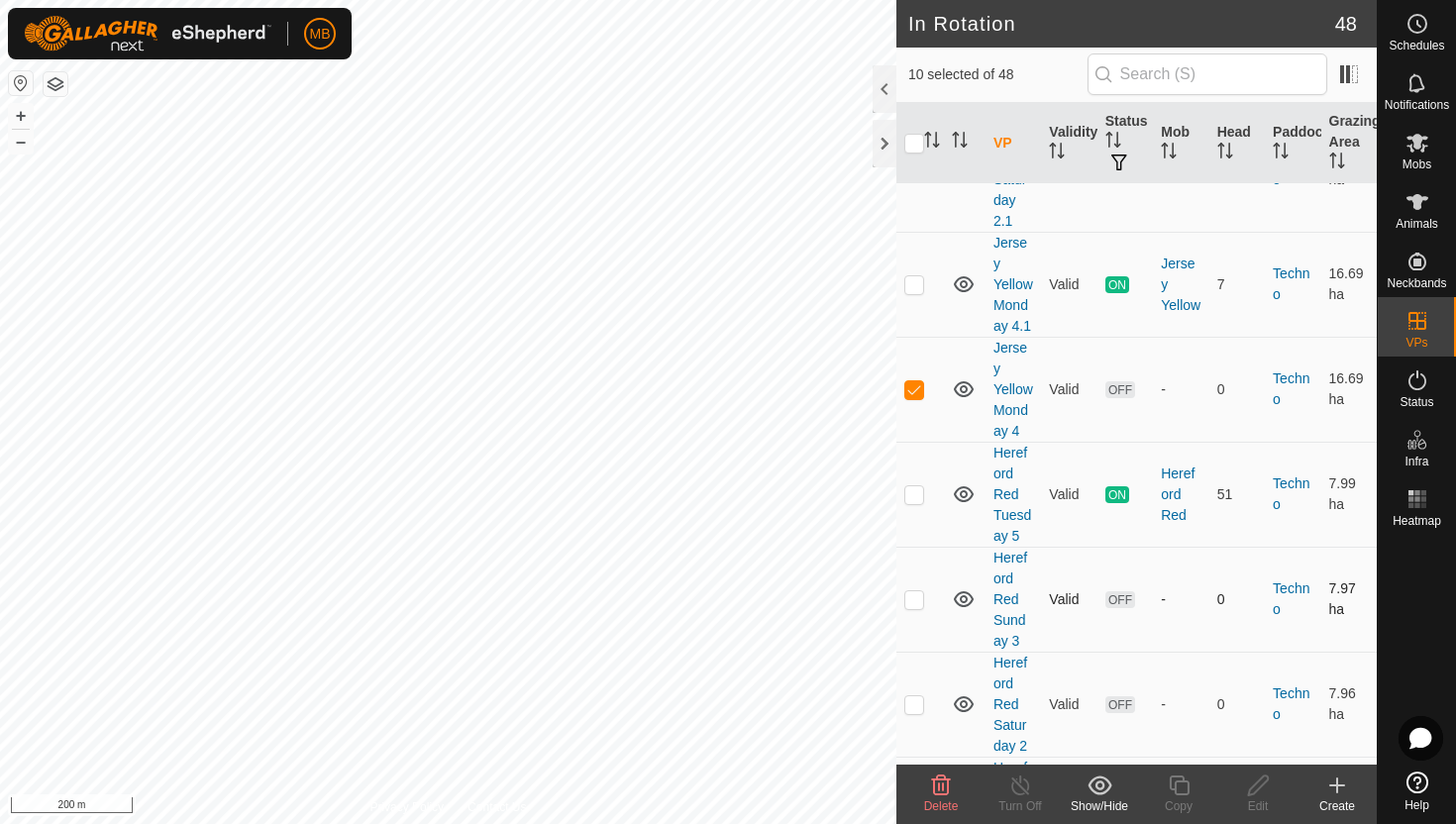 checkbox on "true" 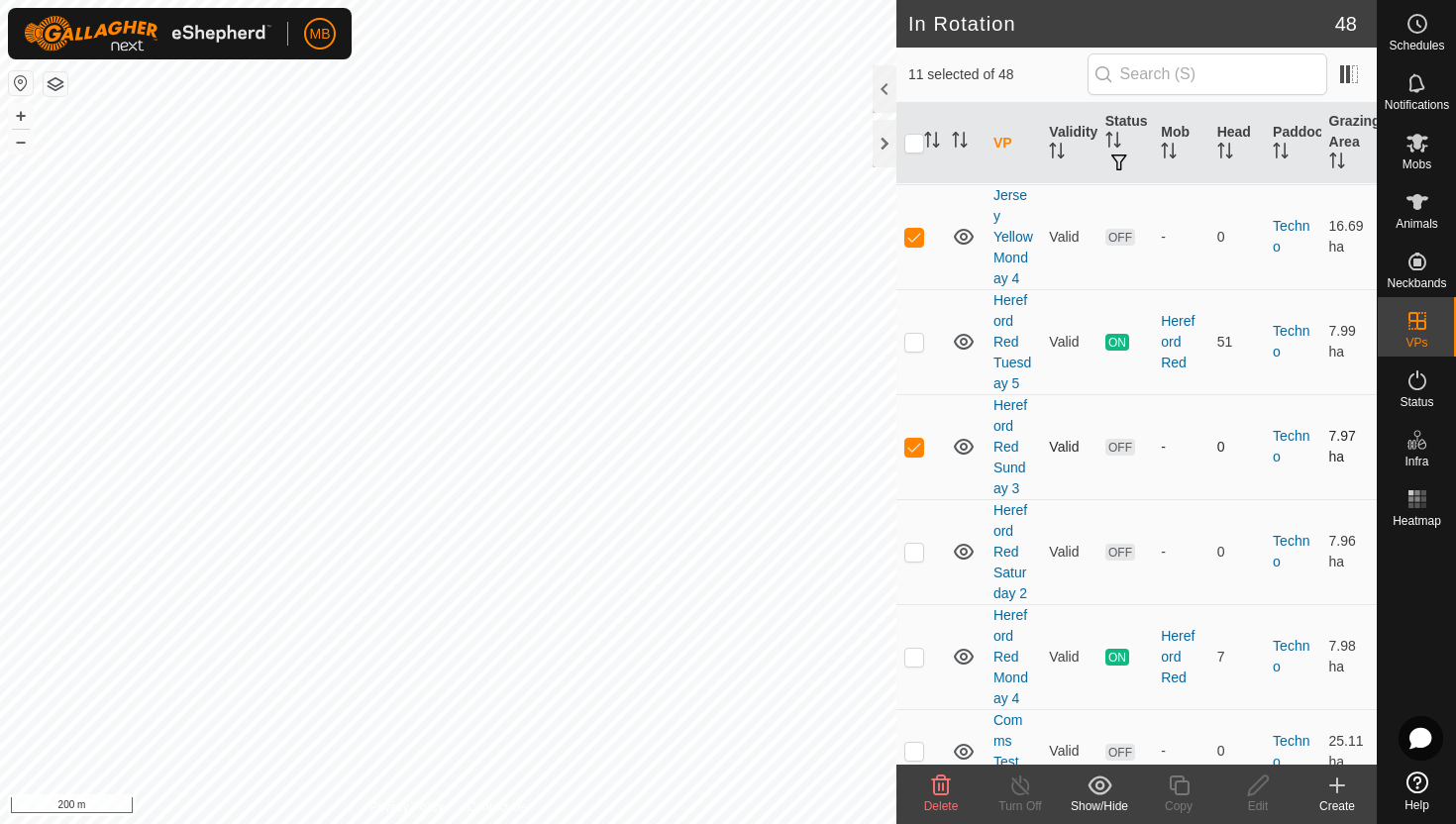 scroll, scrollTop: 2373, scrollLeft: 0, axis: vertical 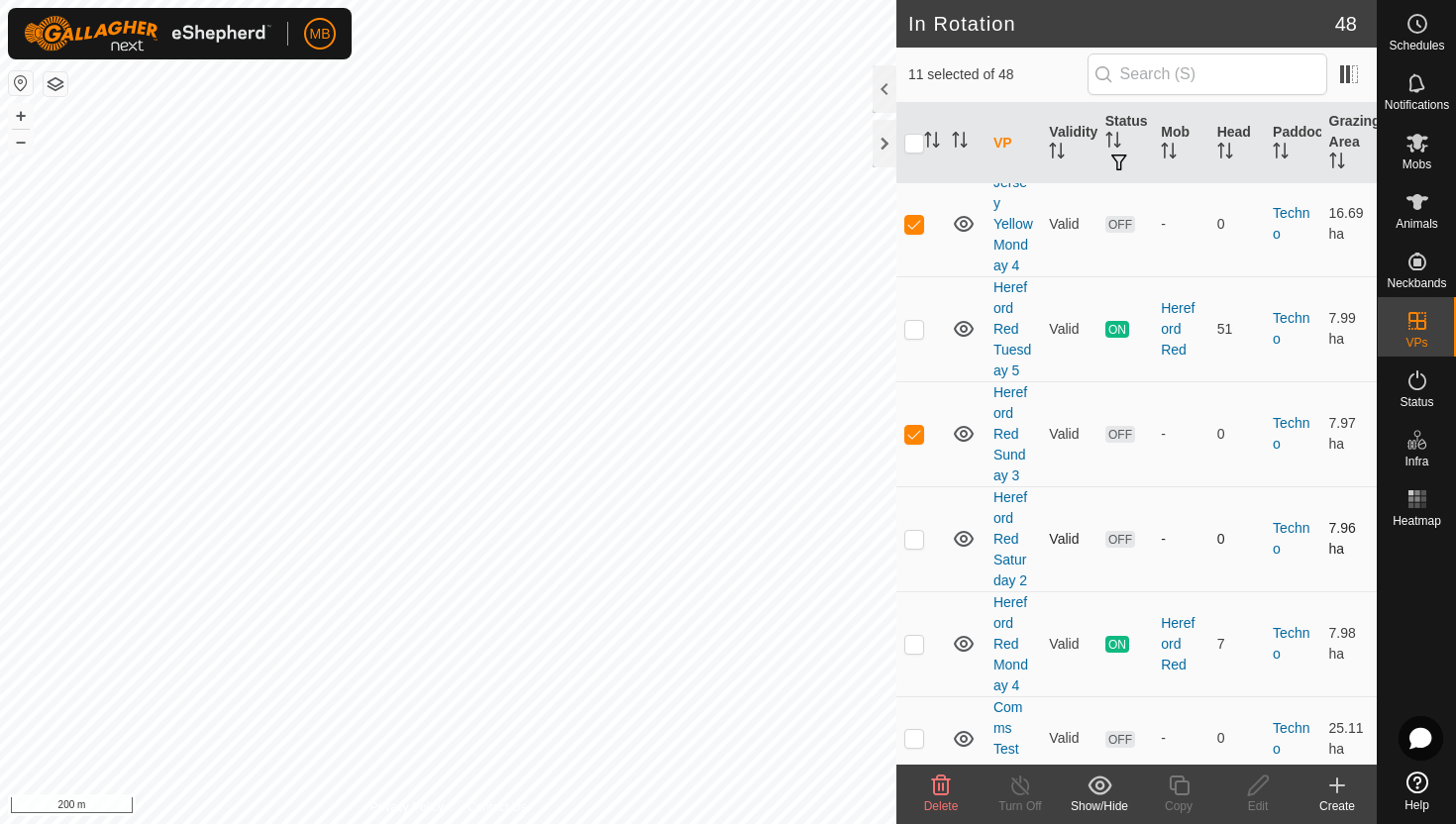 click at bounding box center (914, 539) 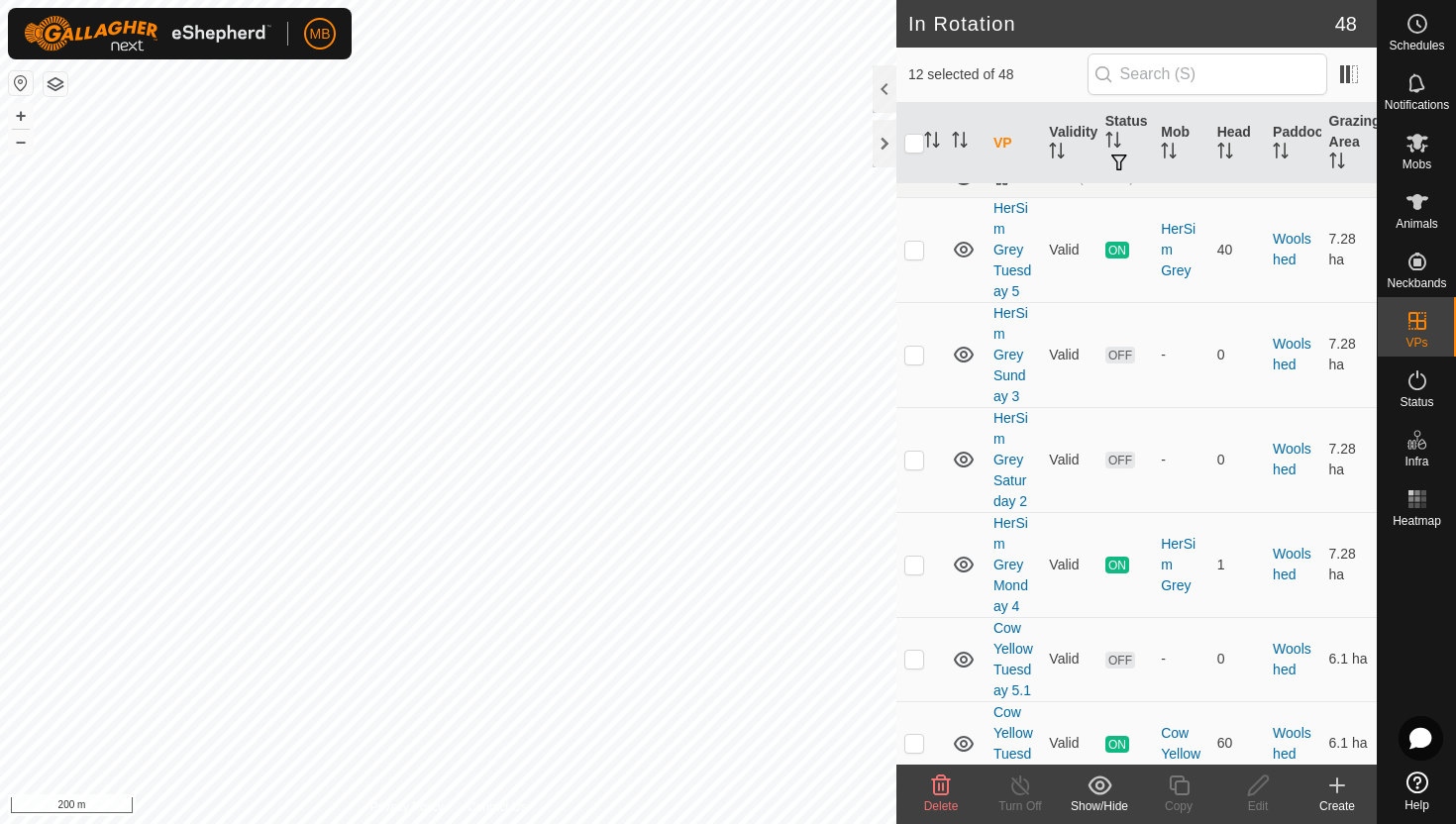 scroll, scrollTop: 2999, scrollLeft: 0, axis: vertical 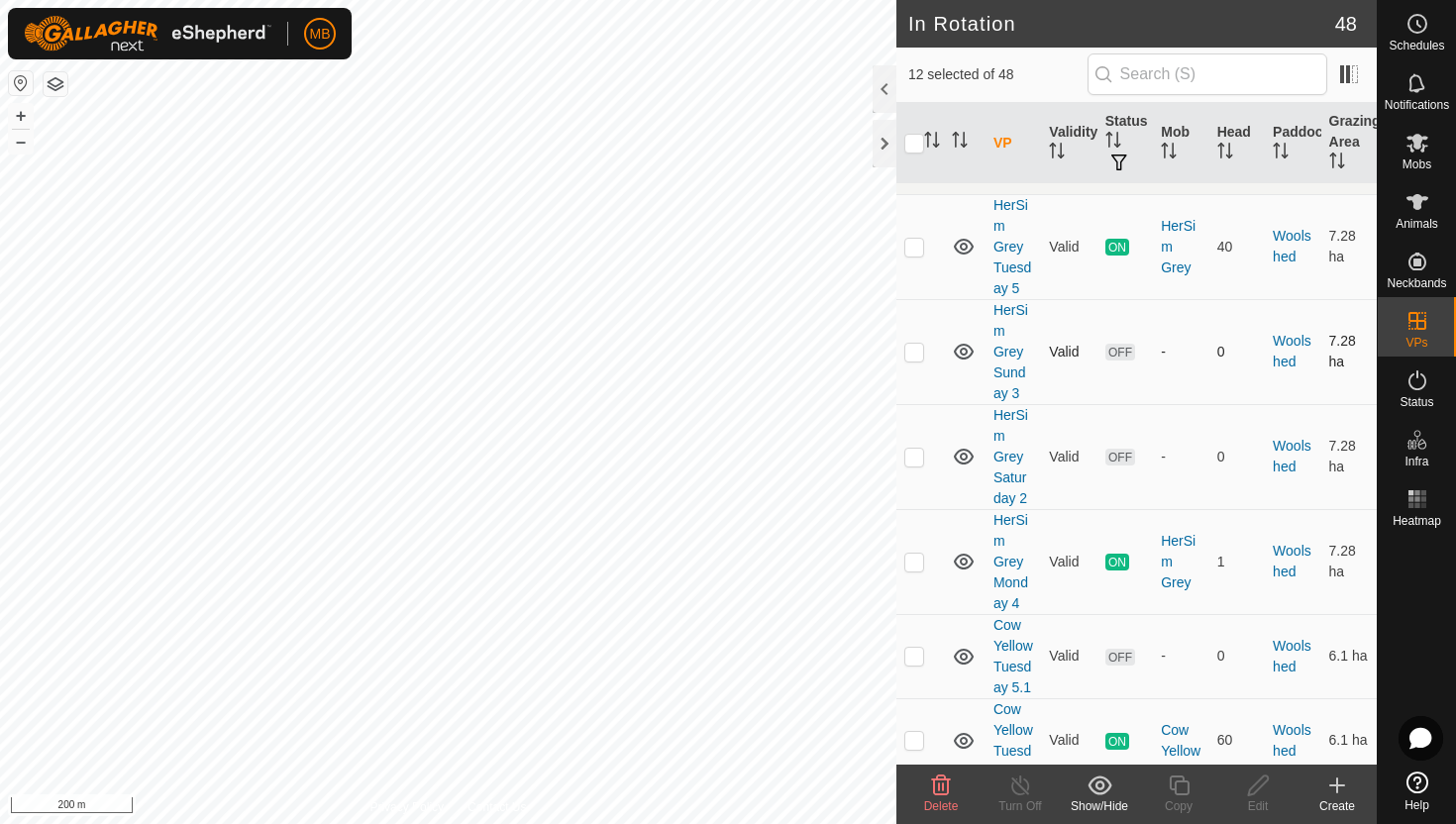 click at bounding box center [914, 352] 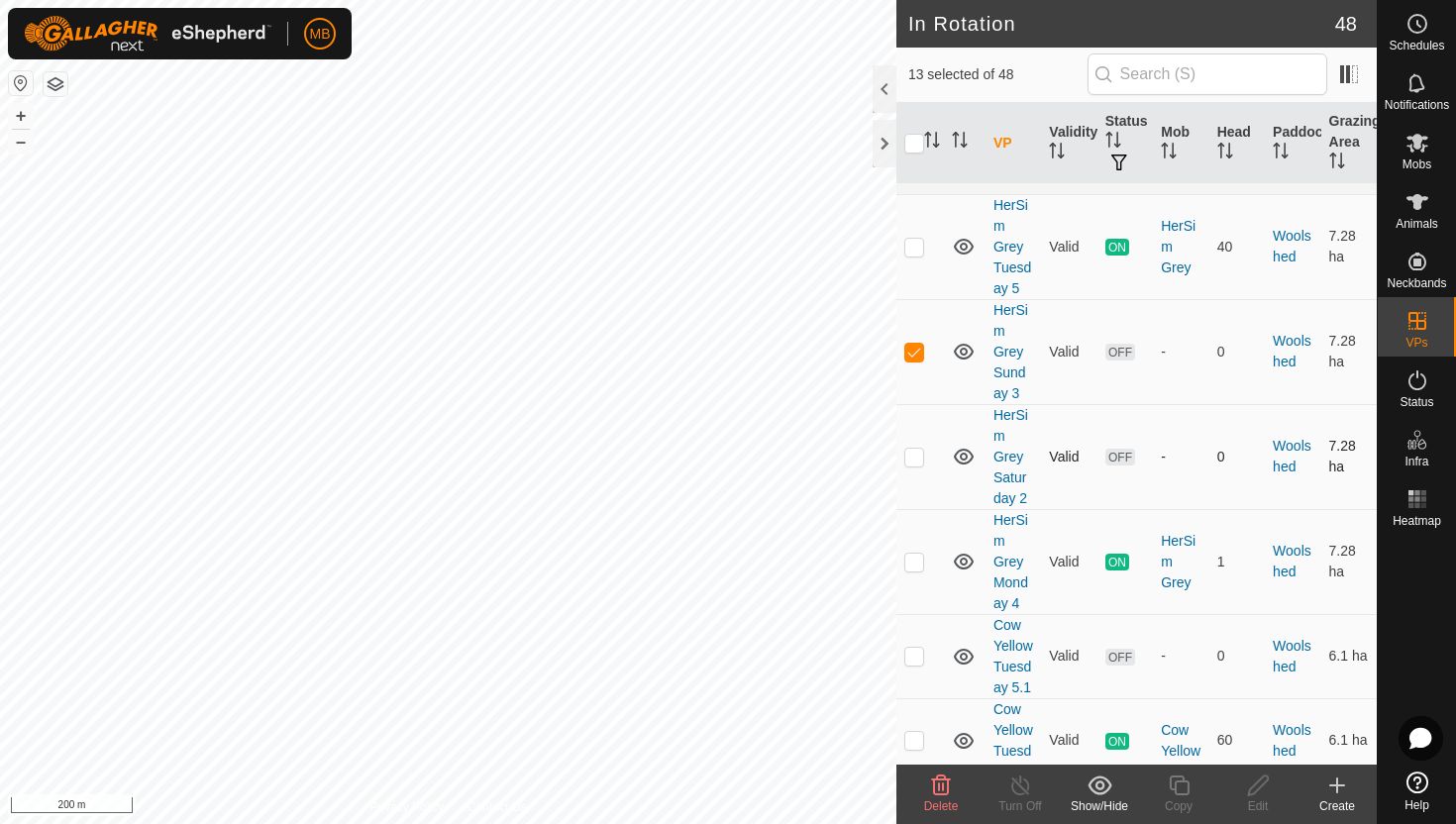 click at bounding box center [914, 457] 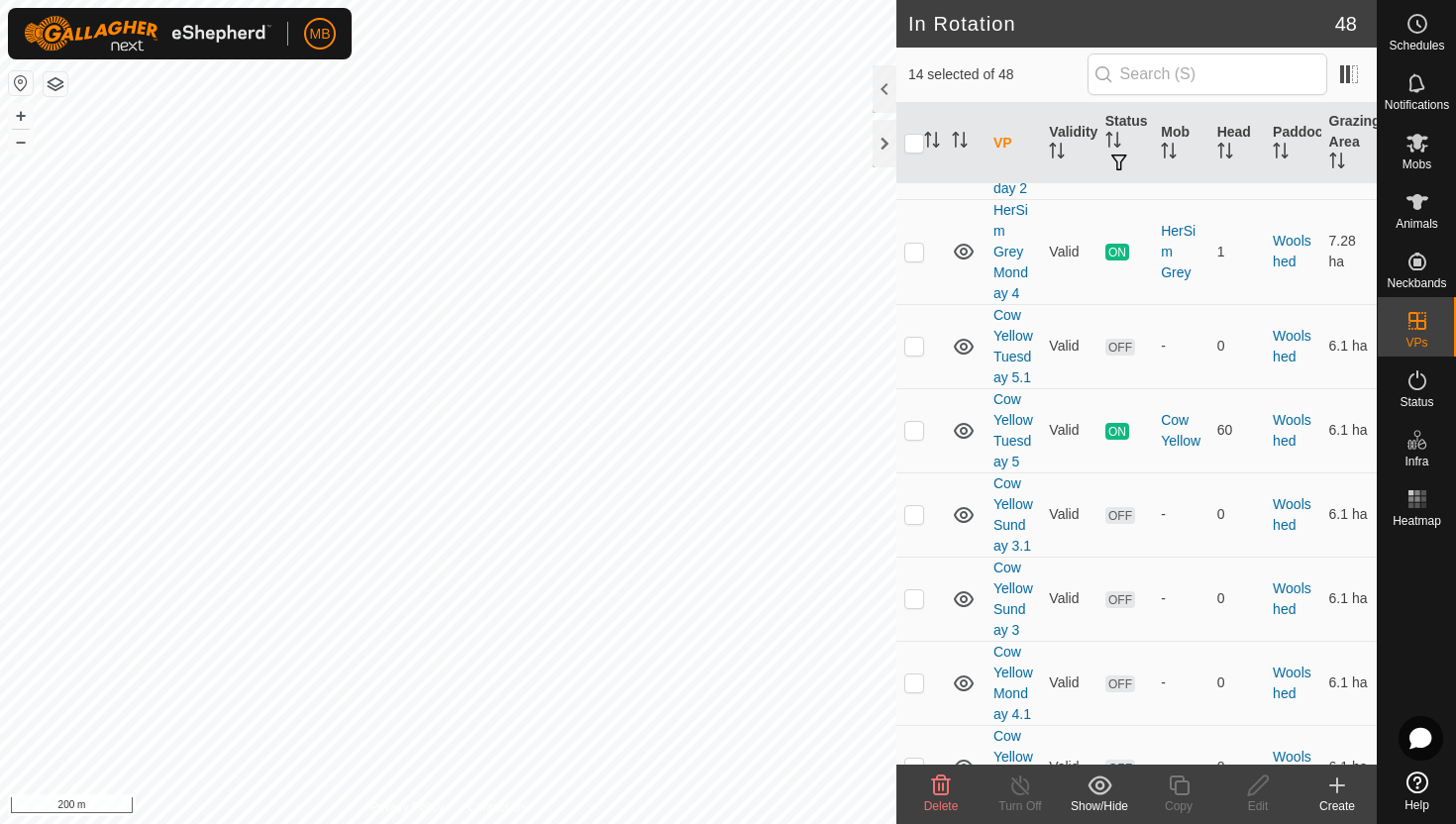 scroll, scrollTop: 3313, scrollLeft: 0, axis: vertical 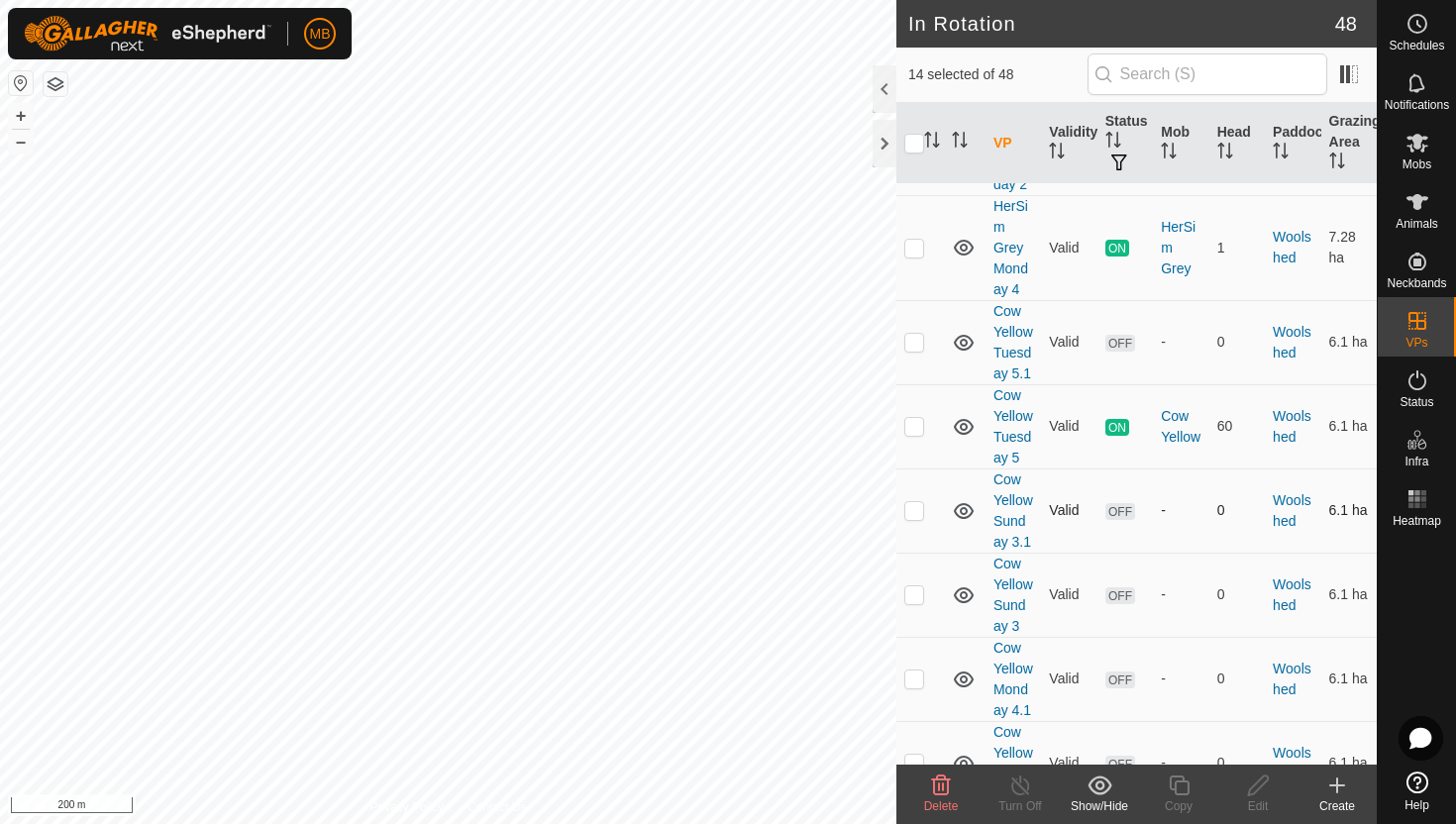click at bounding box center [914, 510] 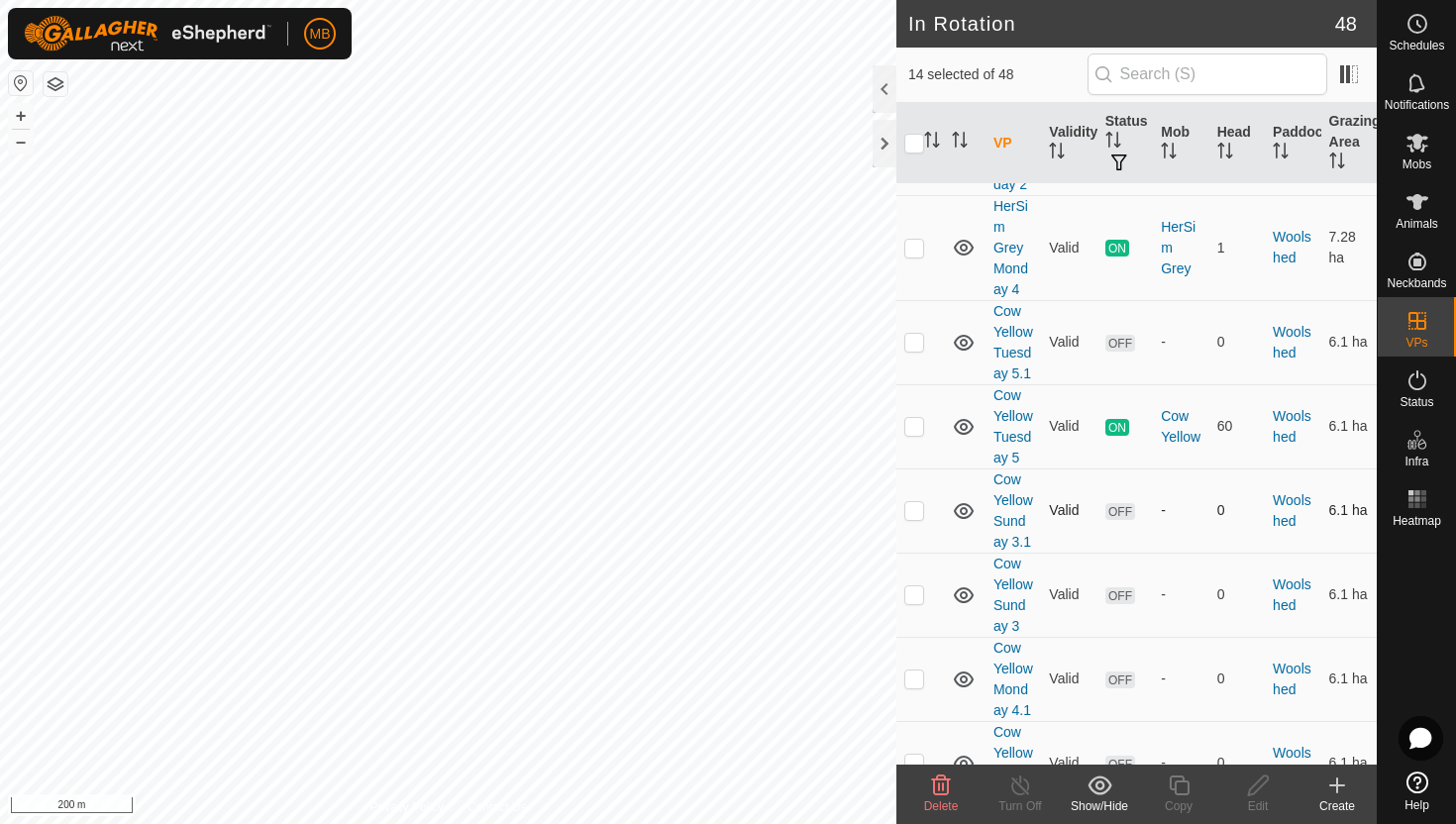 checkbox on "true" 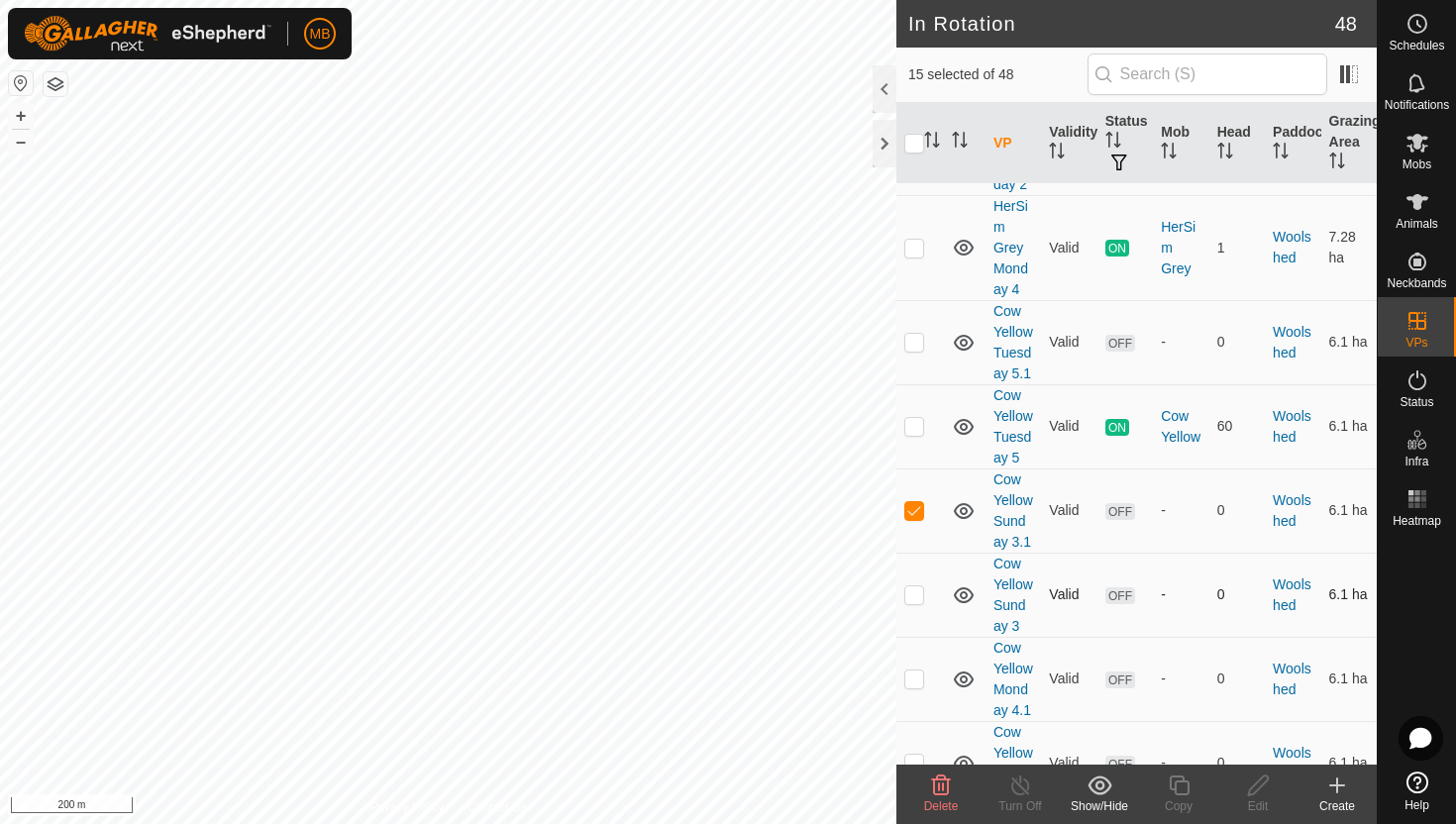 click at bounding box center [914, 594] 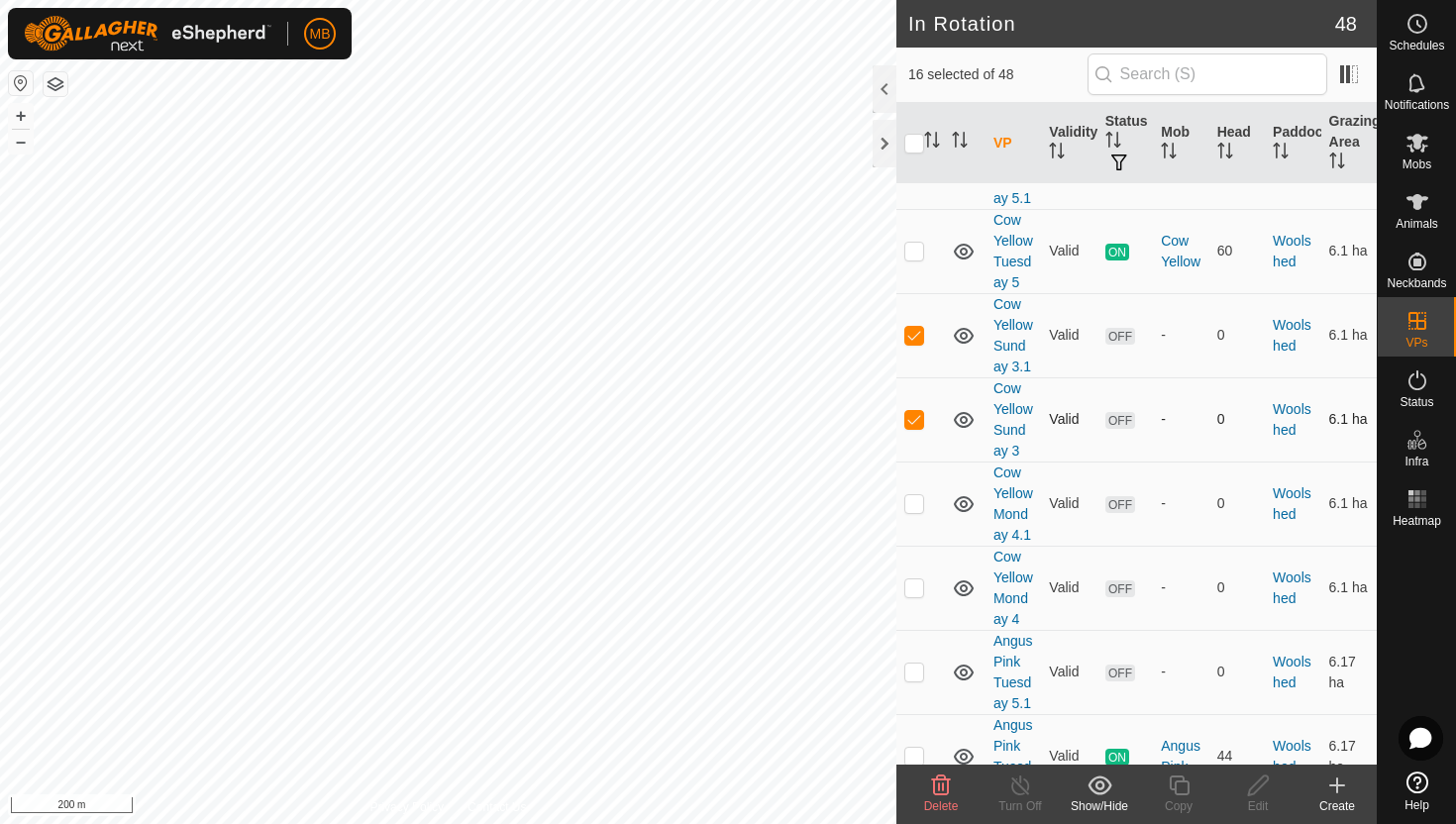 scroll, scrollTop: 3494, scrollLeft: 0, axis: vertical 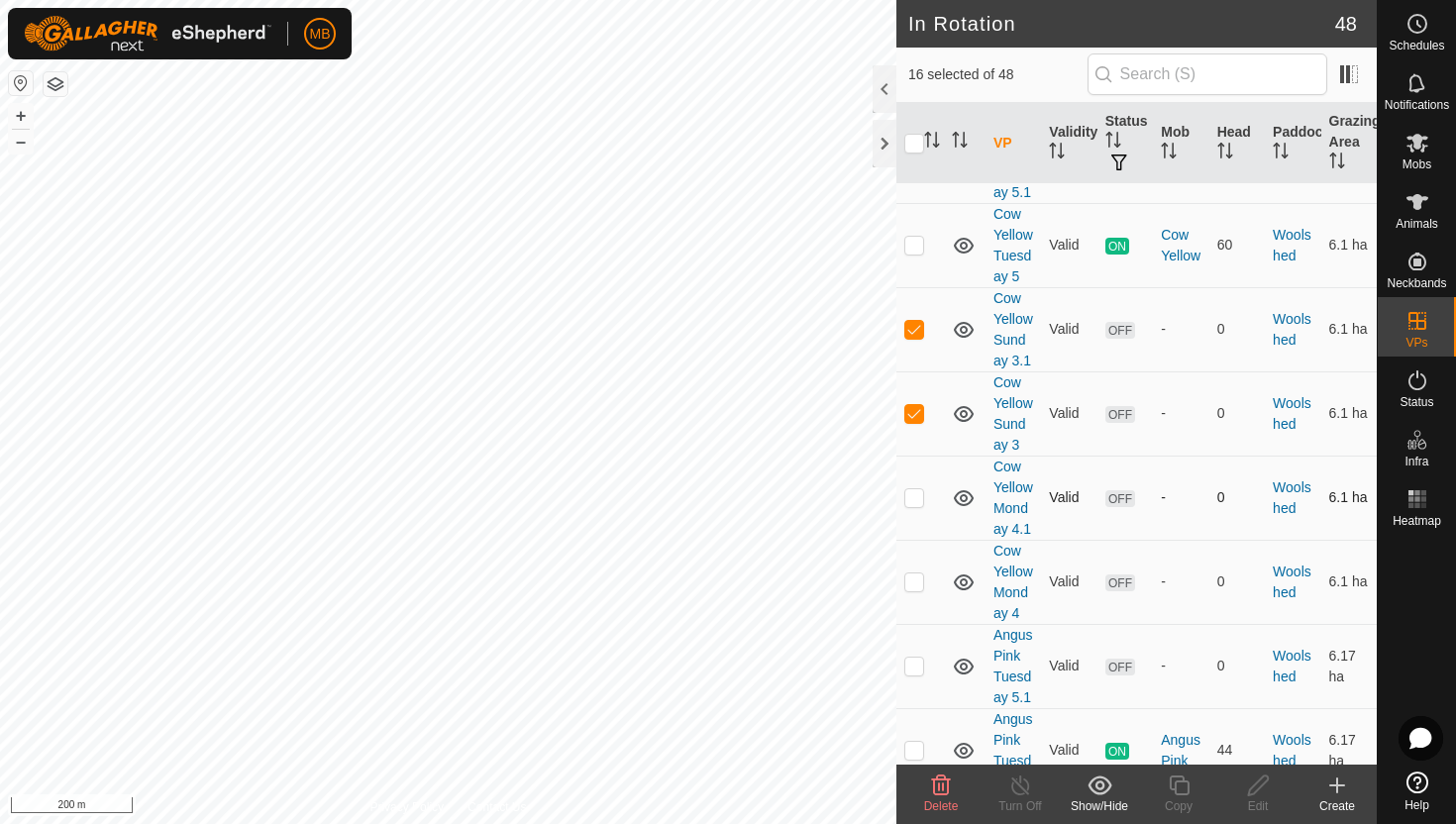 click at bounding box center (914, 497) 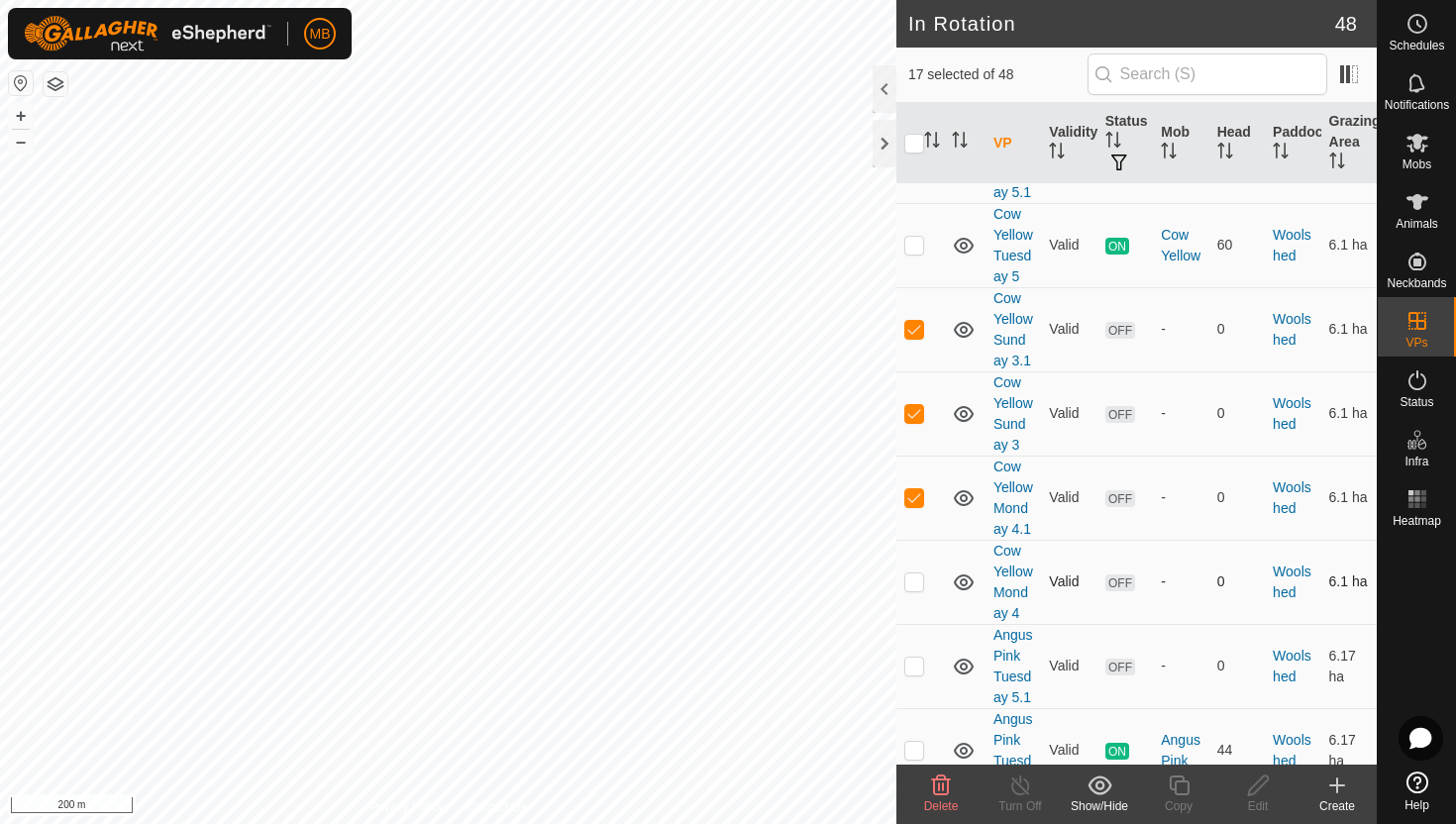 click at bounding box center [914, 581] 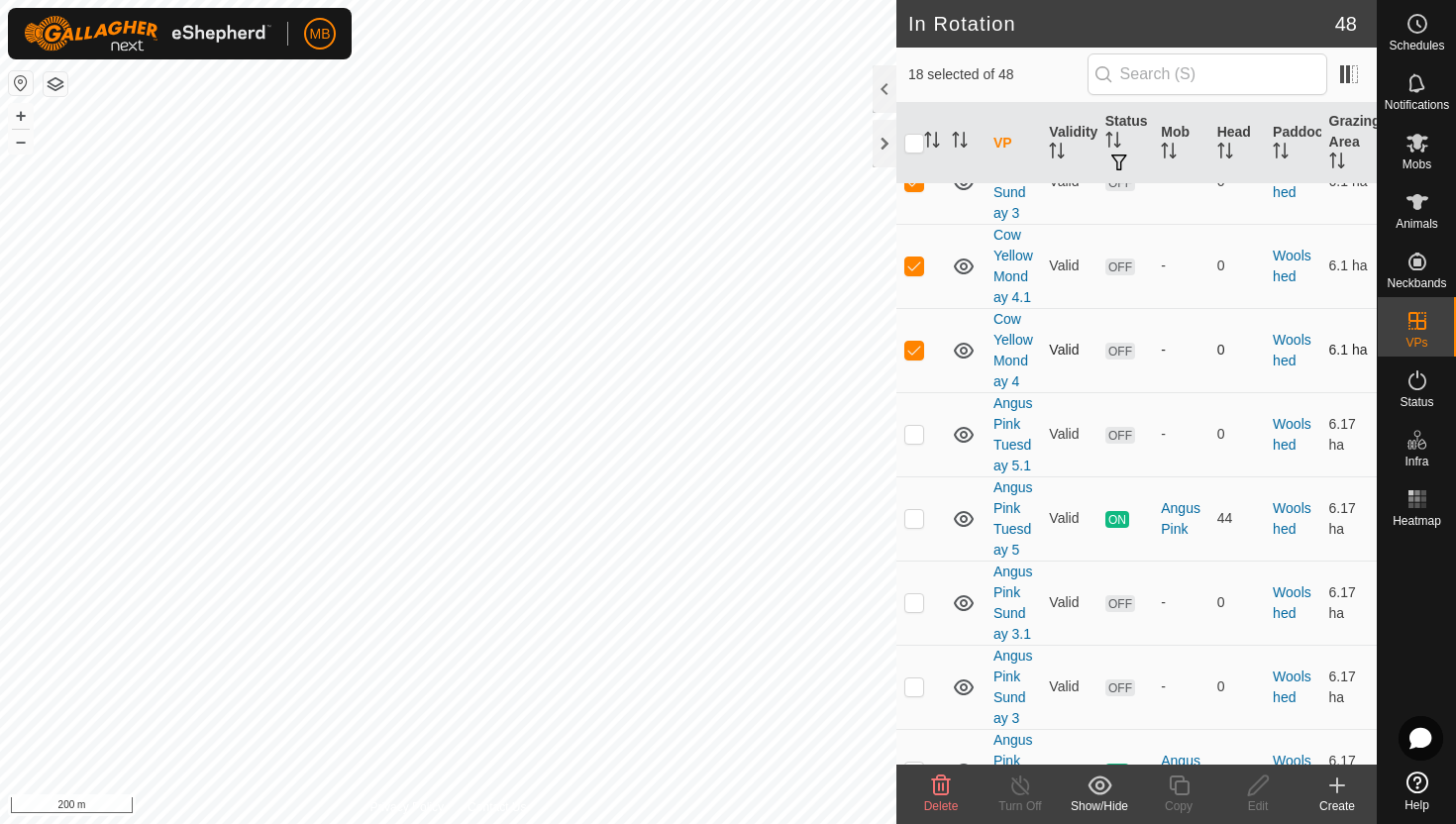 scroll, scrollTop: 3727, scrollLeft: 0, axis: vertical 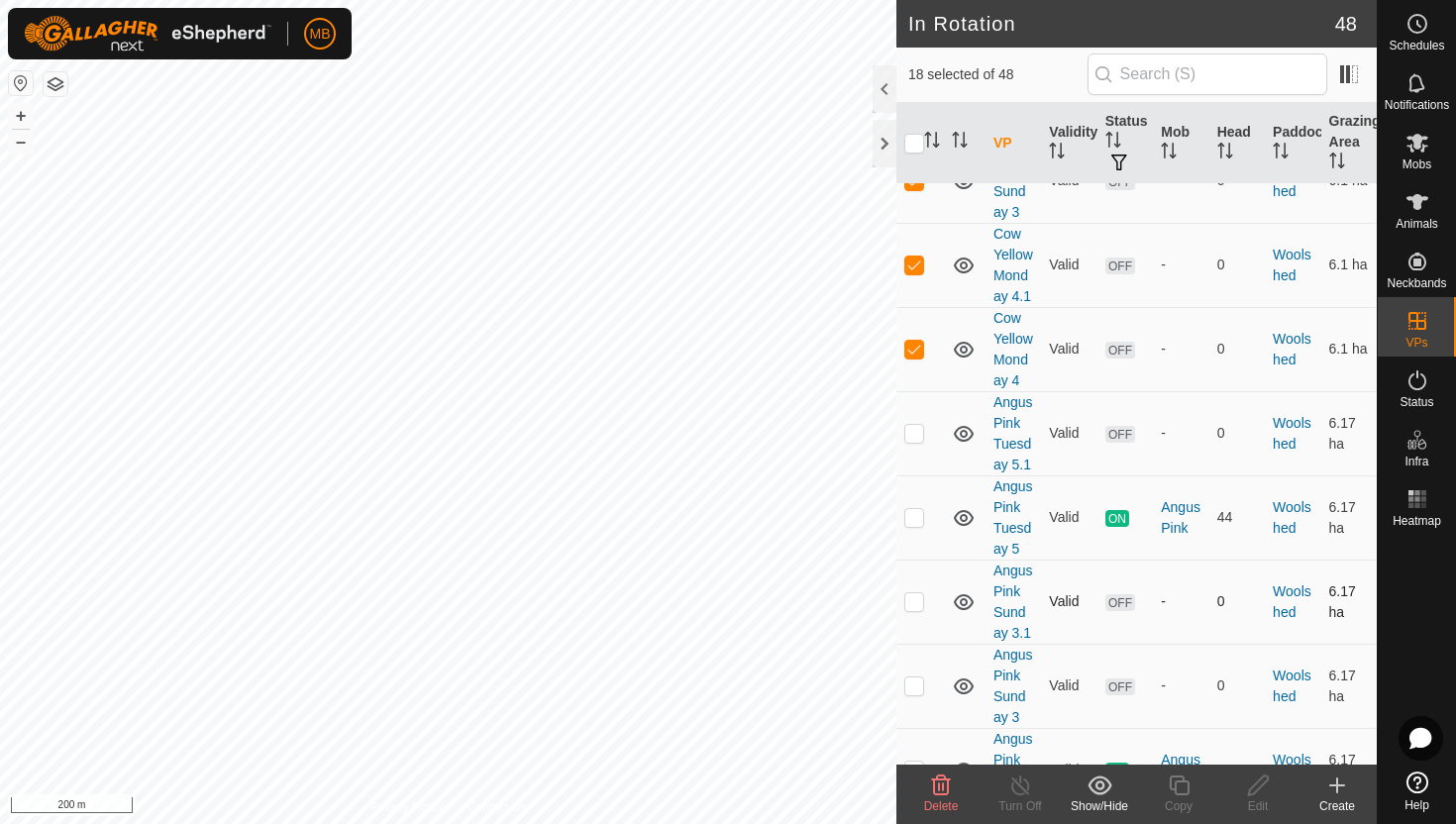 click at bounding box center [914, 601] 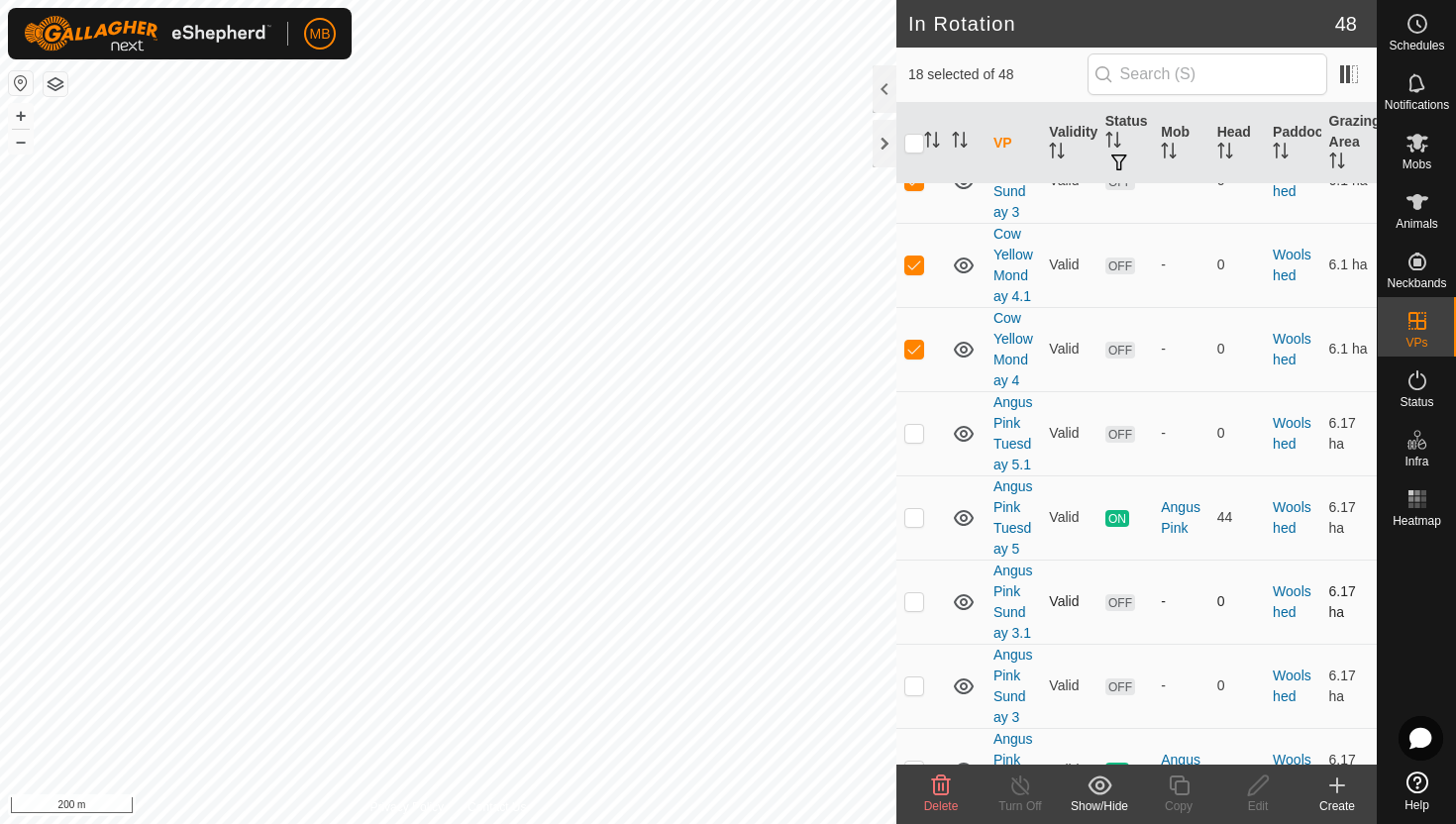 checkbox on "true" 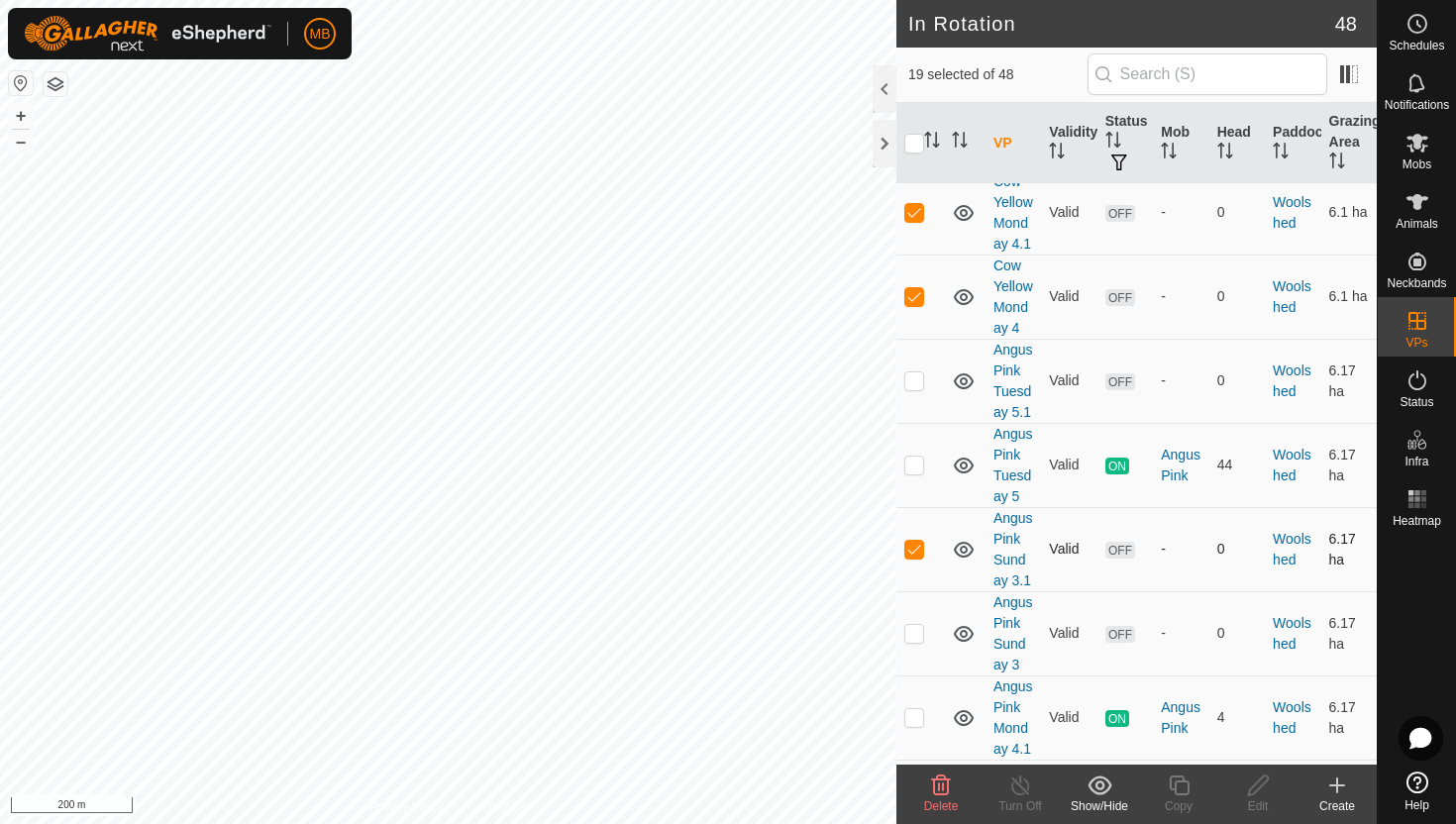 scroll, scrollTop: 3783, scrollLeft: 0, axis: vertical 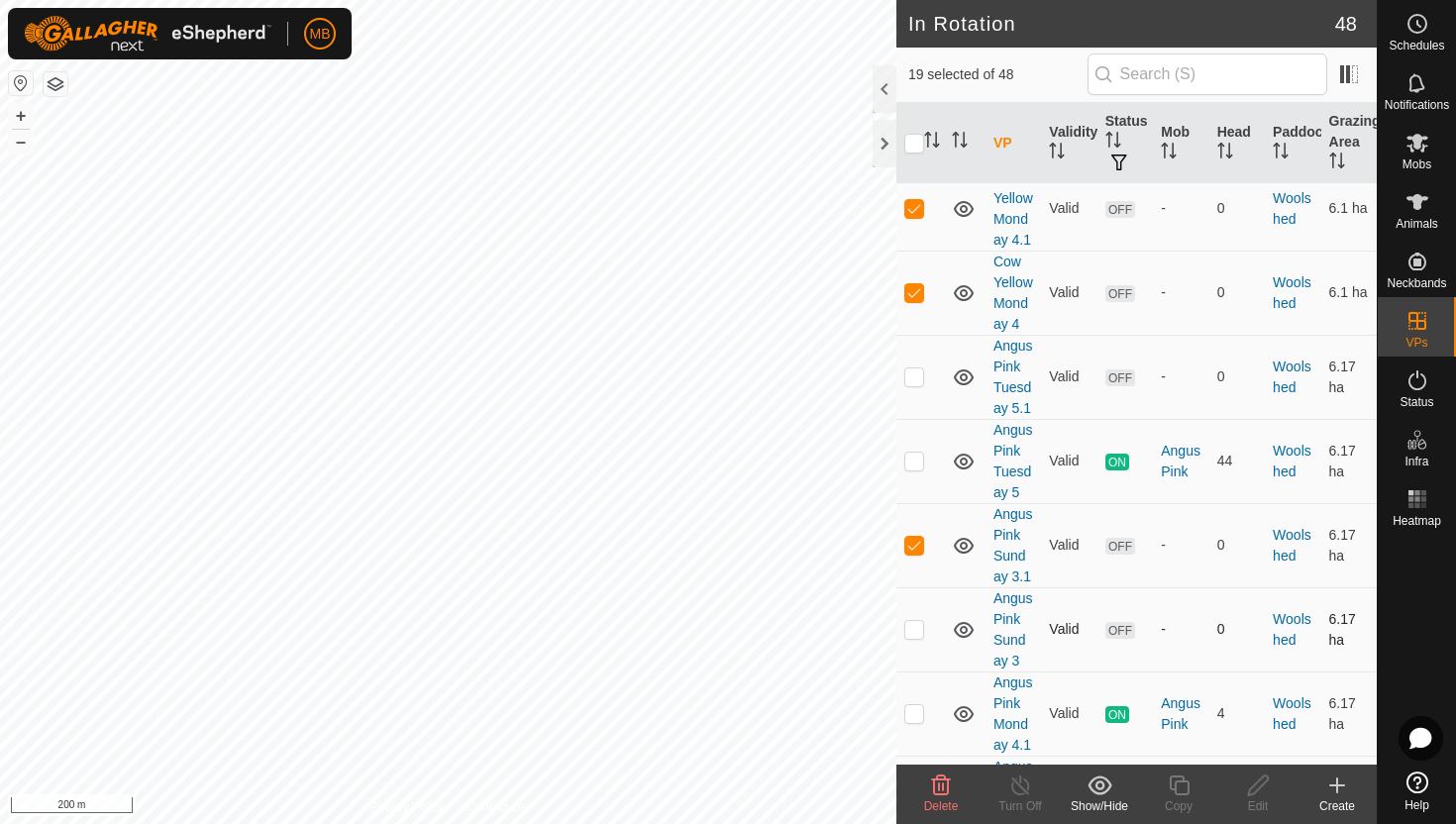 click at bounding box center [914, 629] 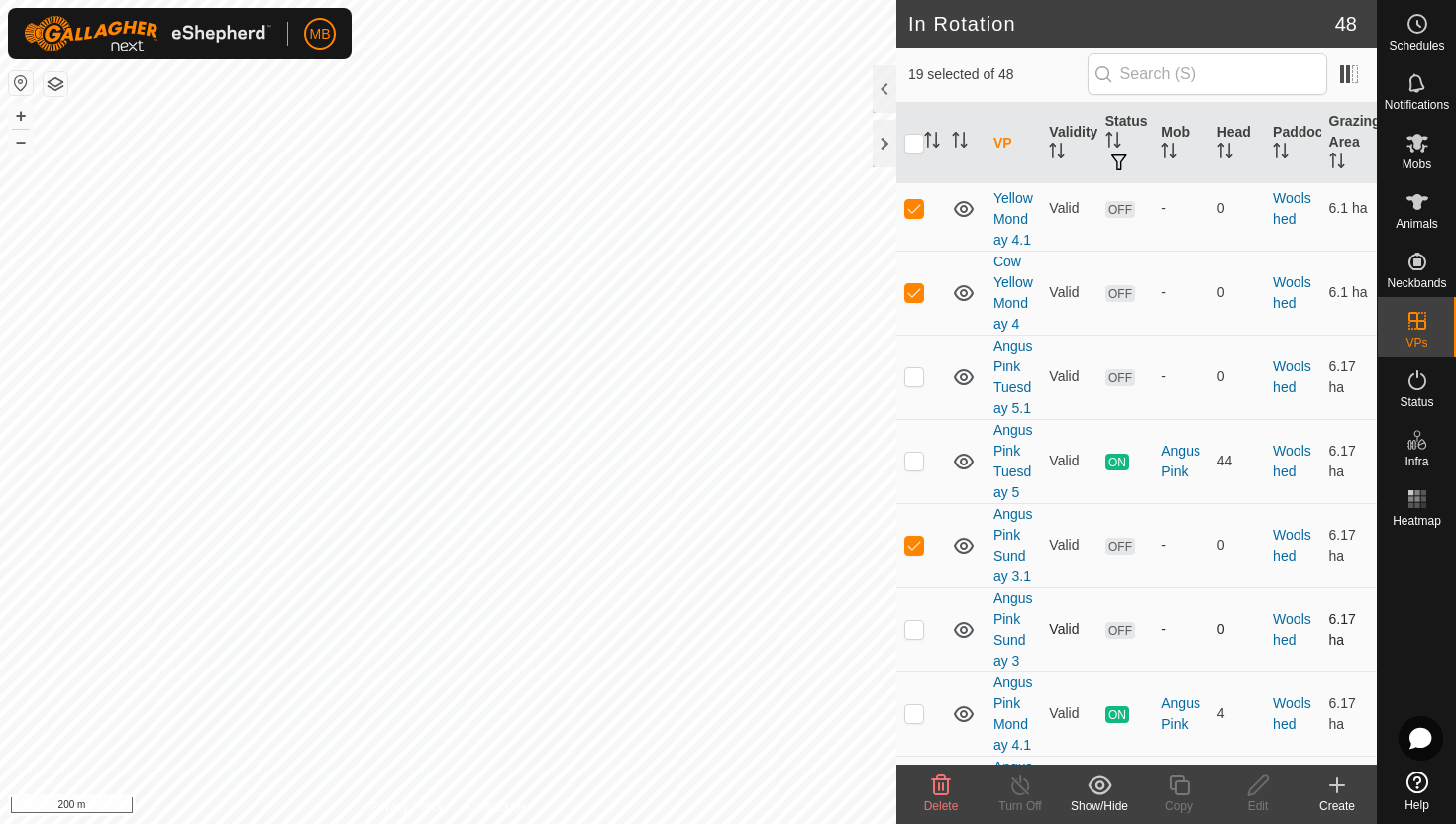 checkbox on "true" 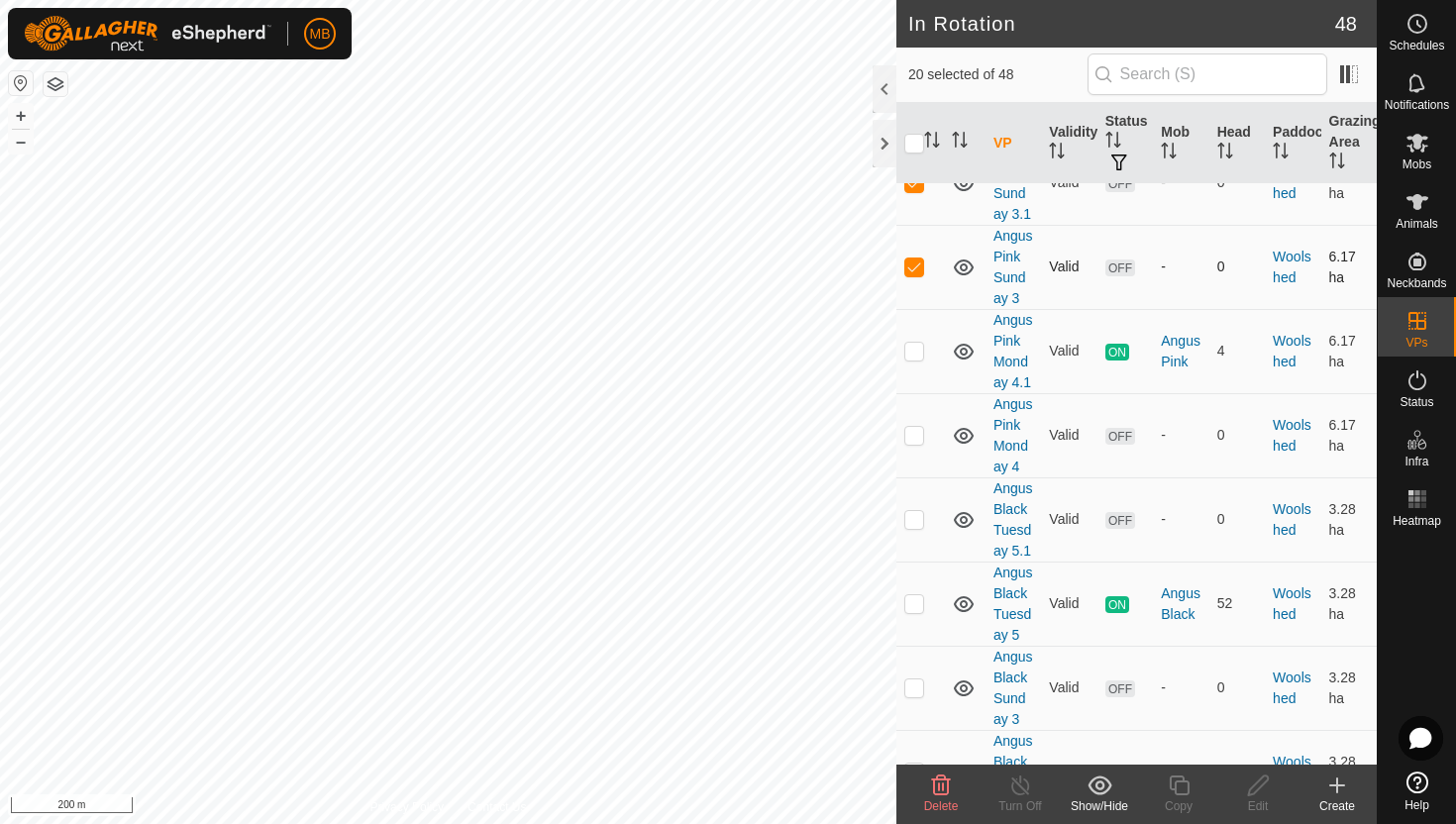 scroll, scrollTop: 4165, scrollLeft: 0, axis: vertical 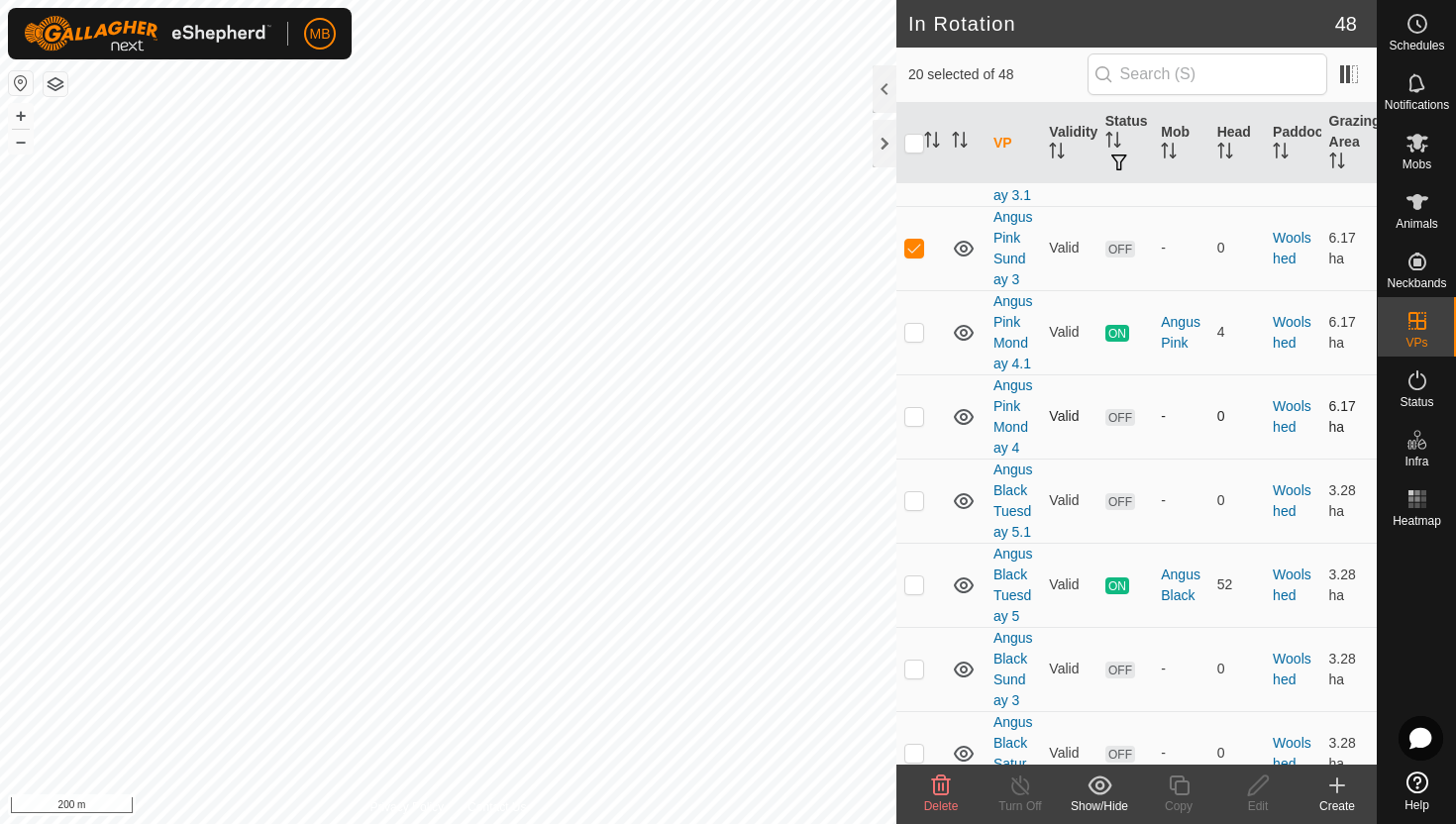 click at bounding box center (914, 416) 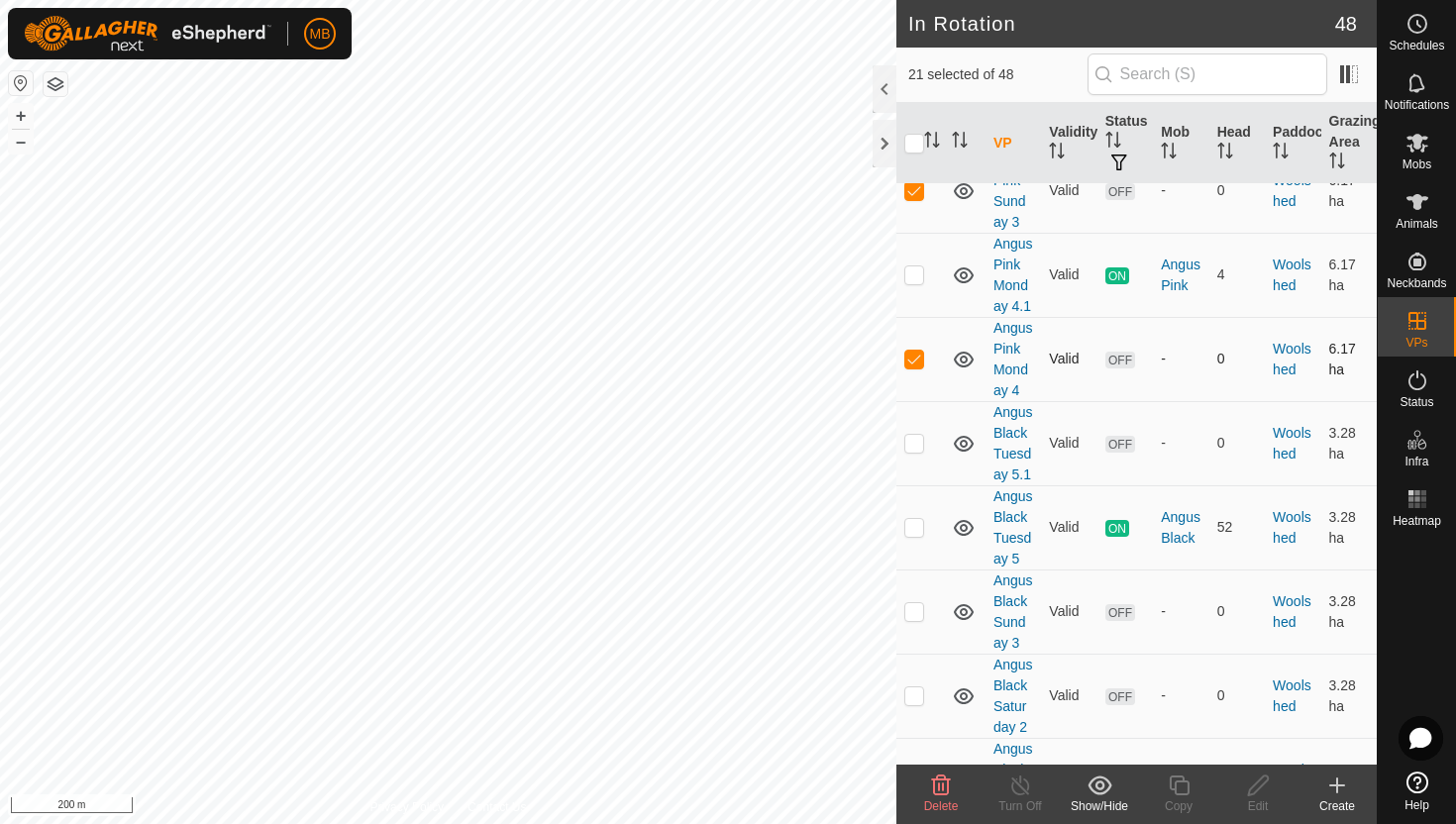 scroll, scrollTop: 4279, scrollLeft: 0, axis: vertical 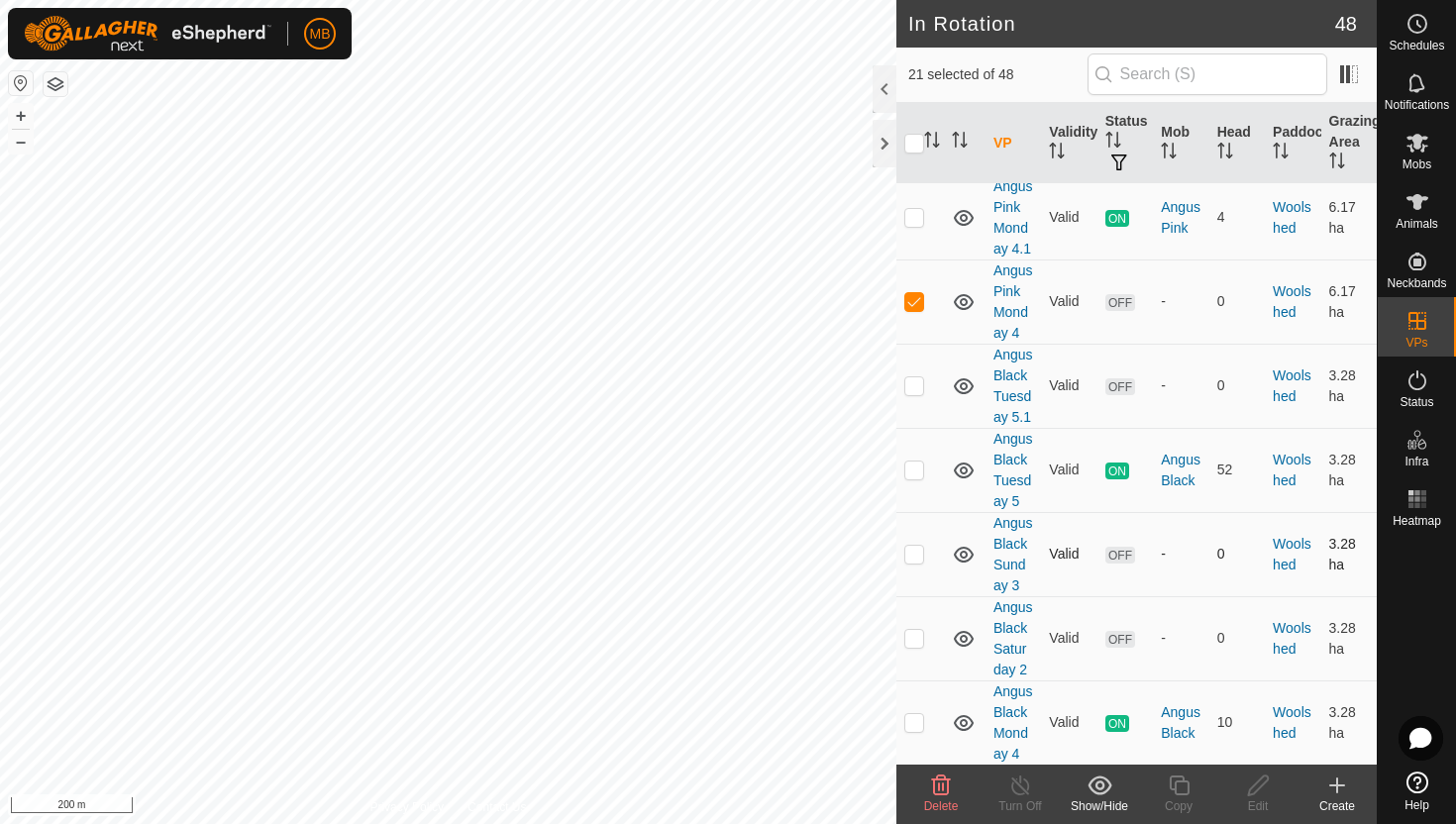 click at bounding box center (914, 554) 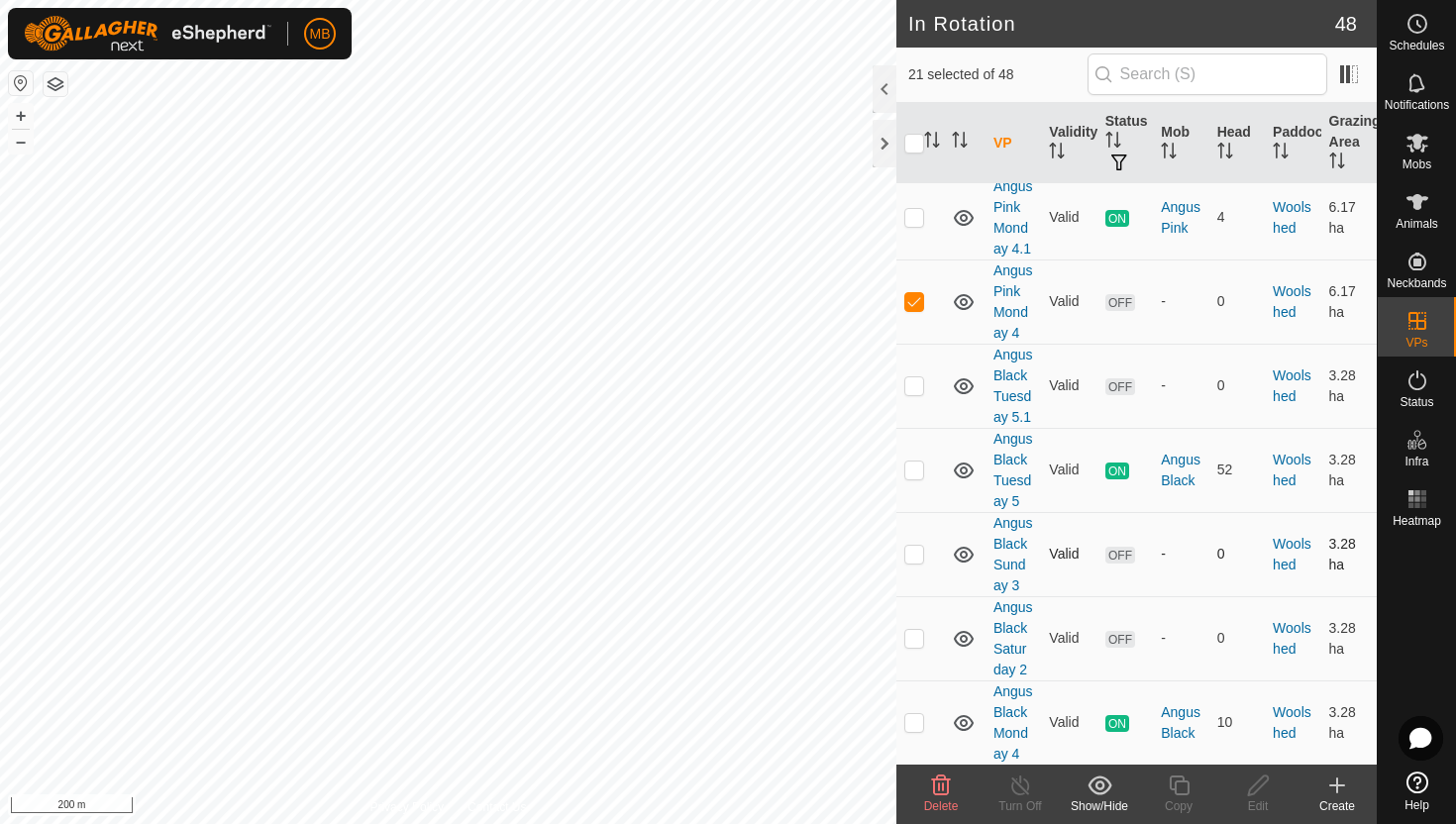 checkbox on "true" 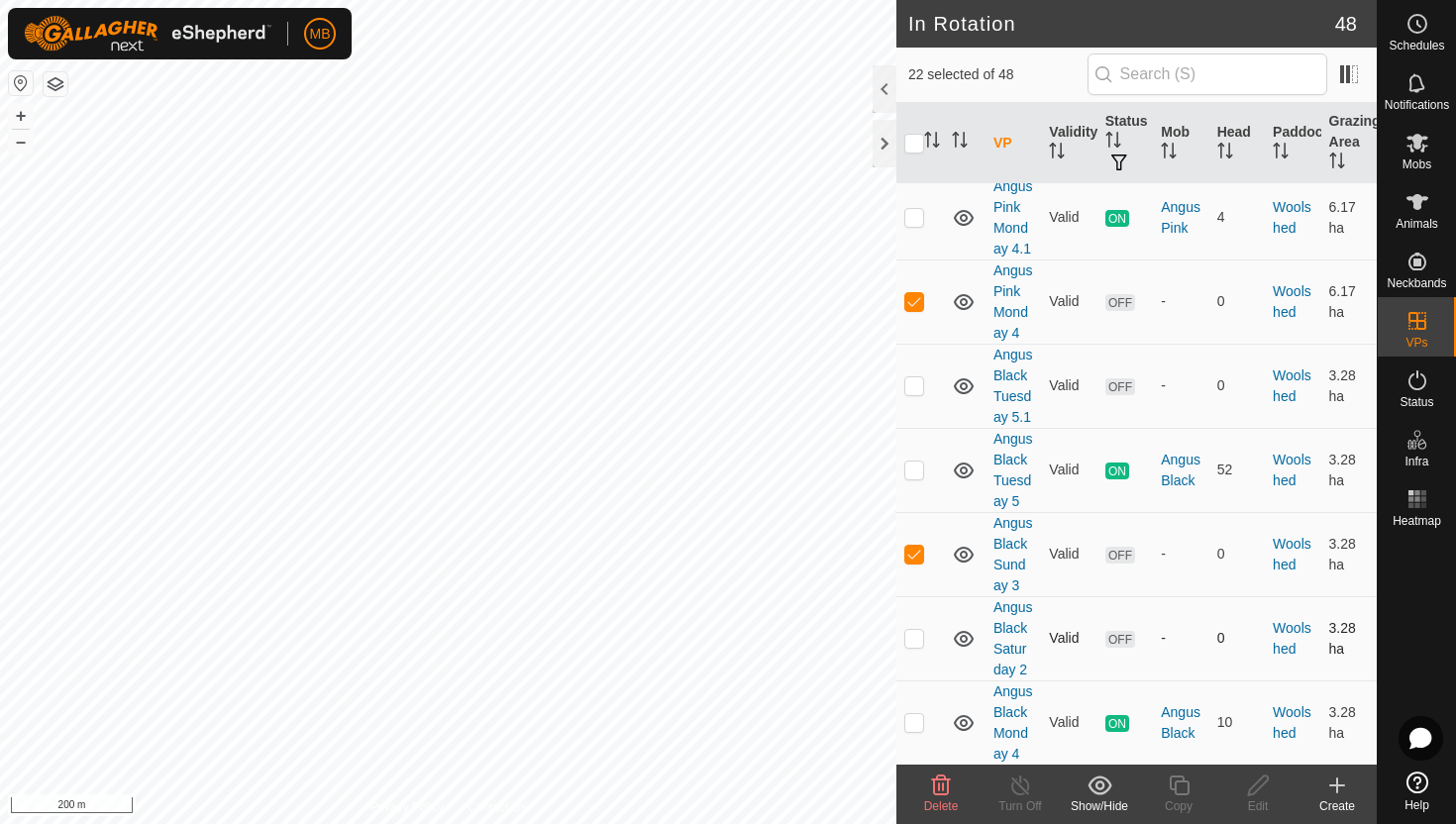 click at bounding box center (914, 638) 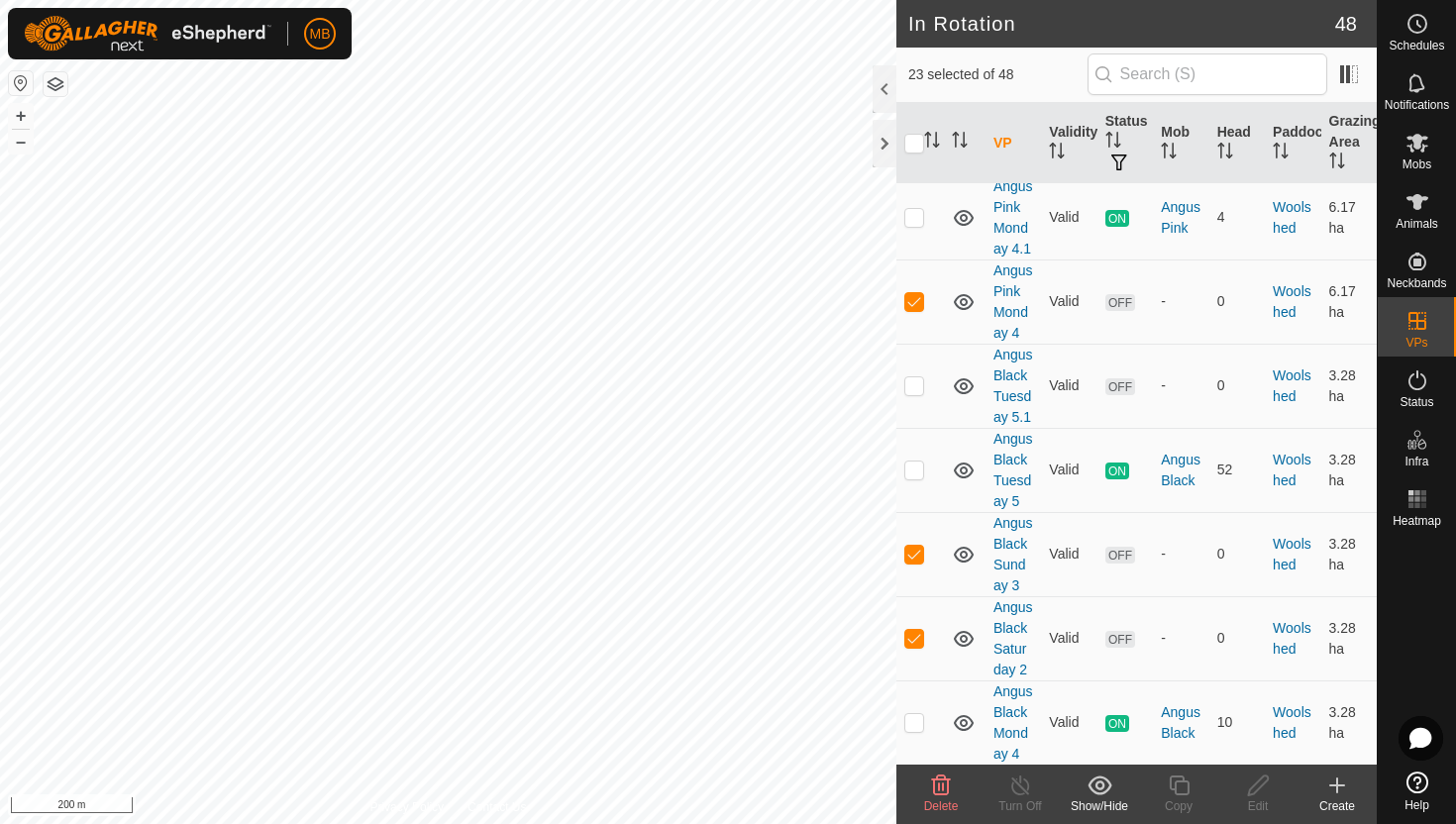click 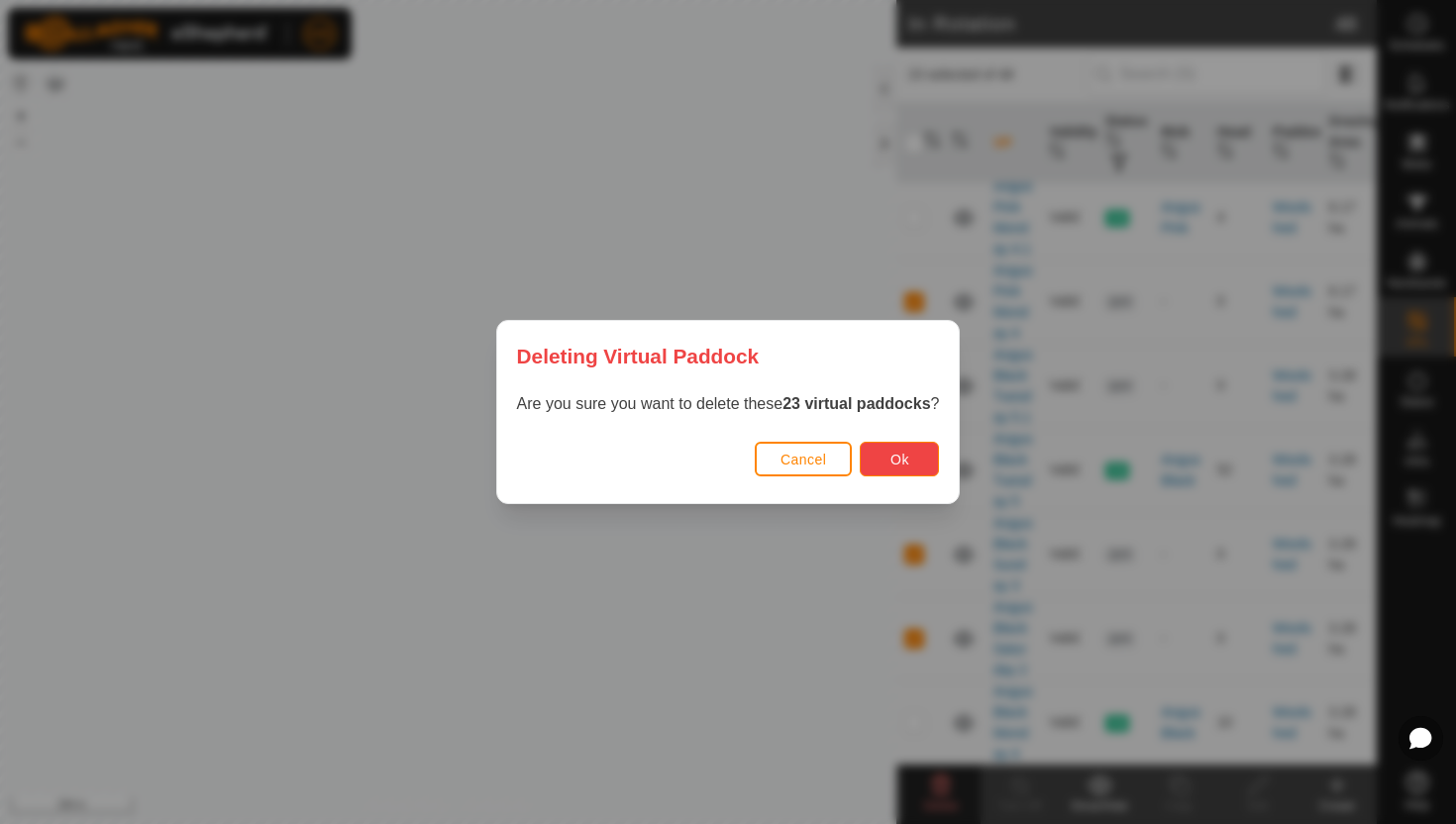 click on "Ok" at bounding box center (899, 460) 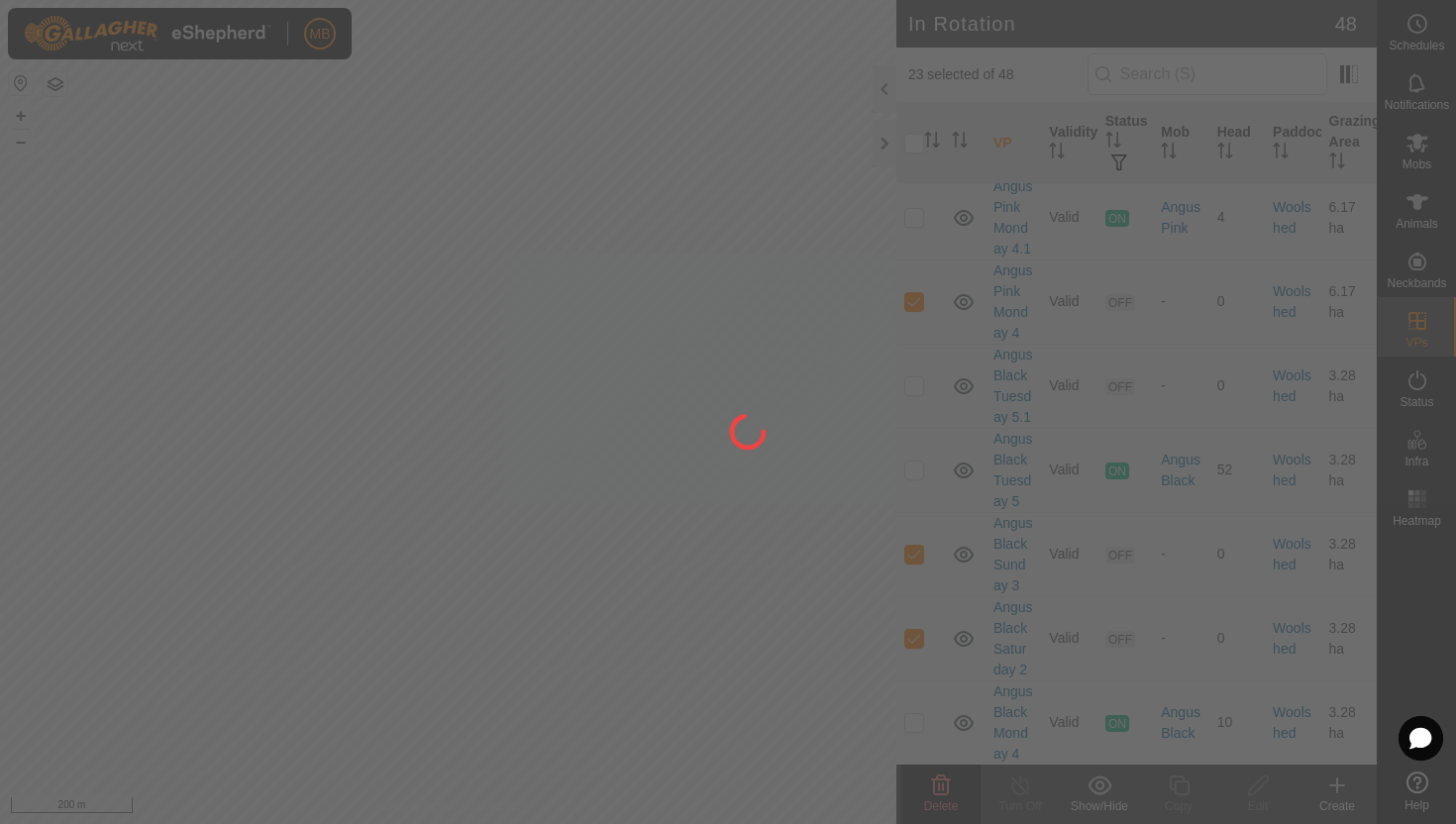 checkbox on "false" 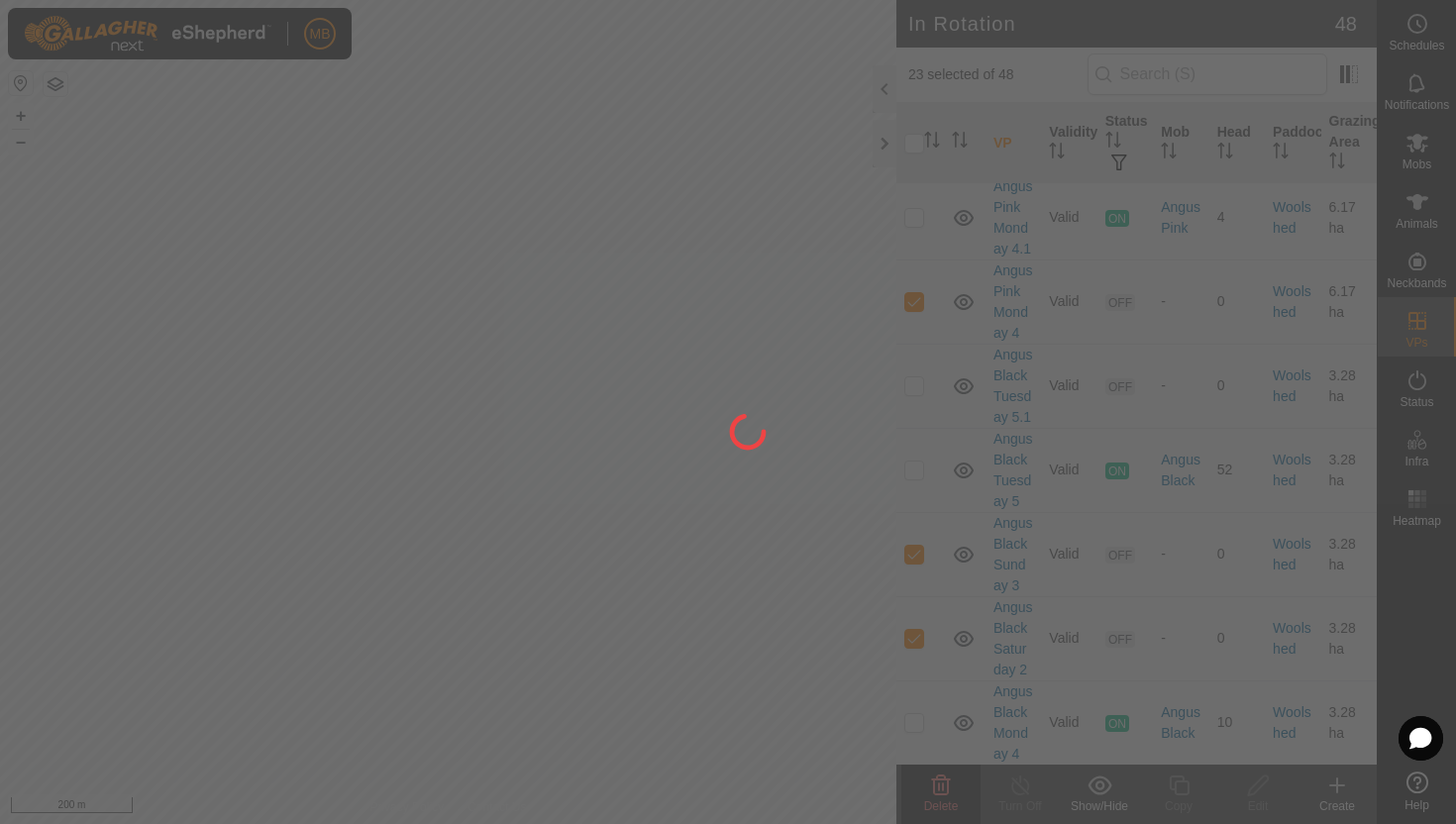 checkbox on "false" 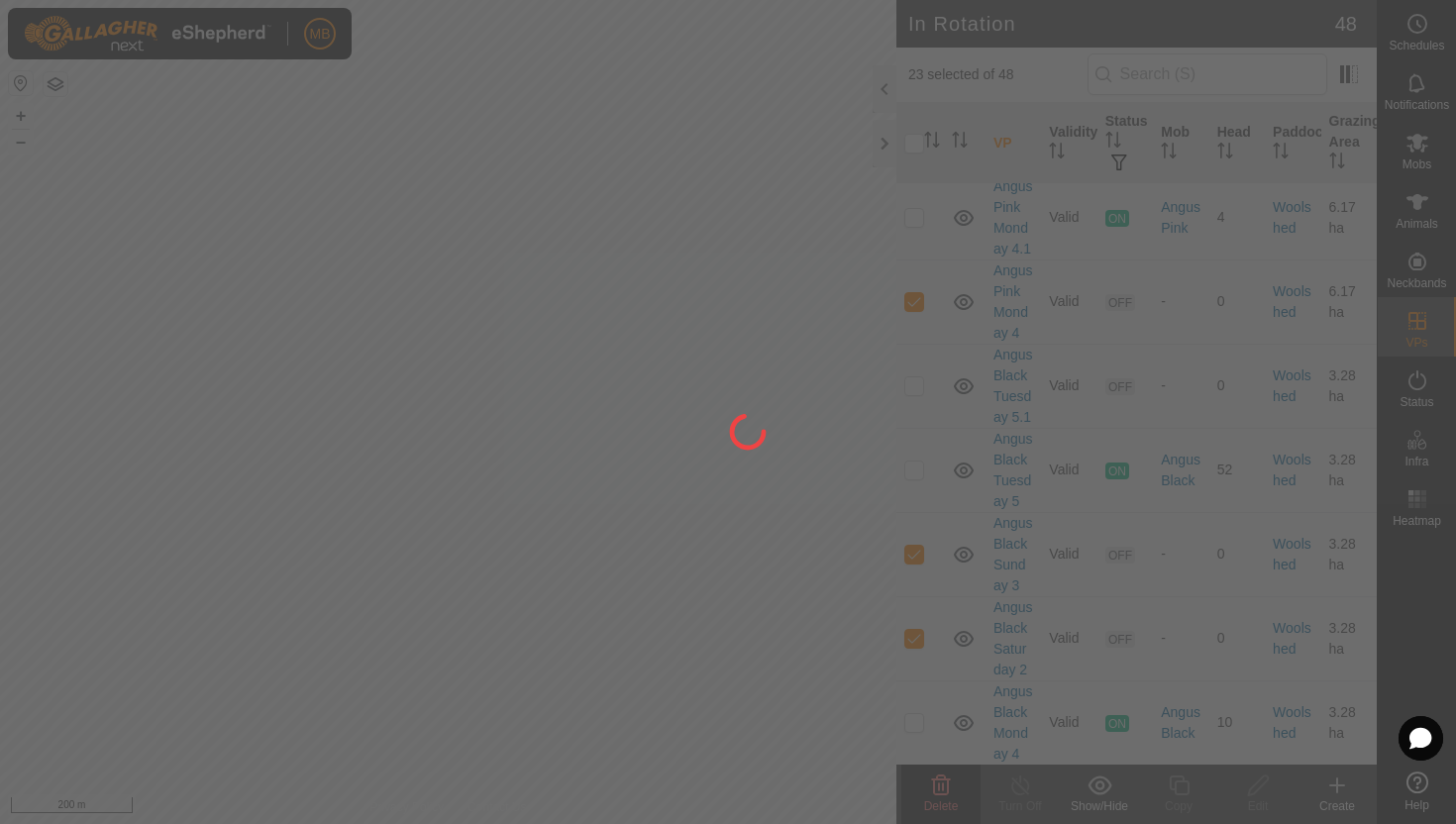 checkbox on "false" 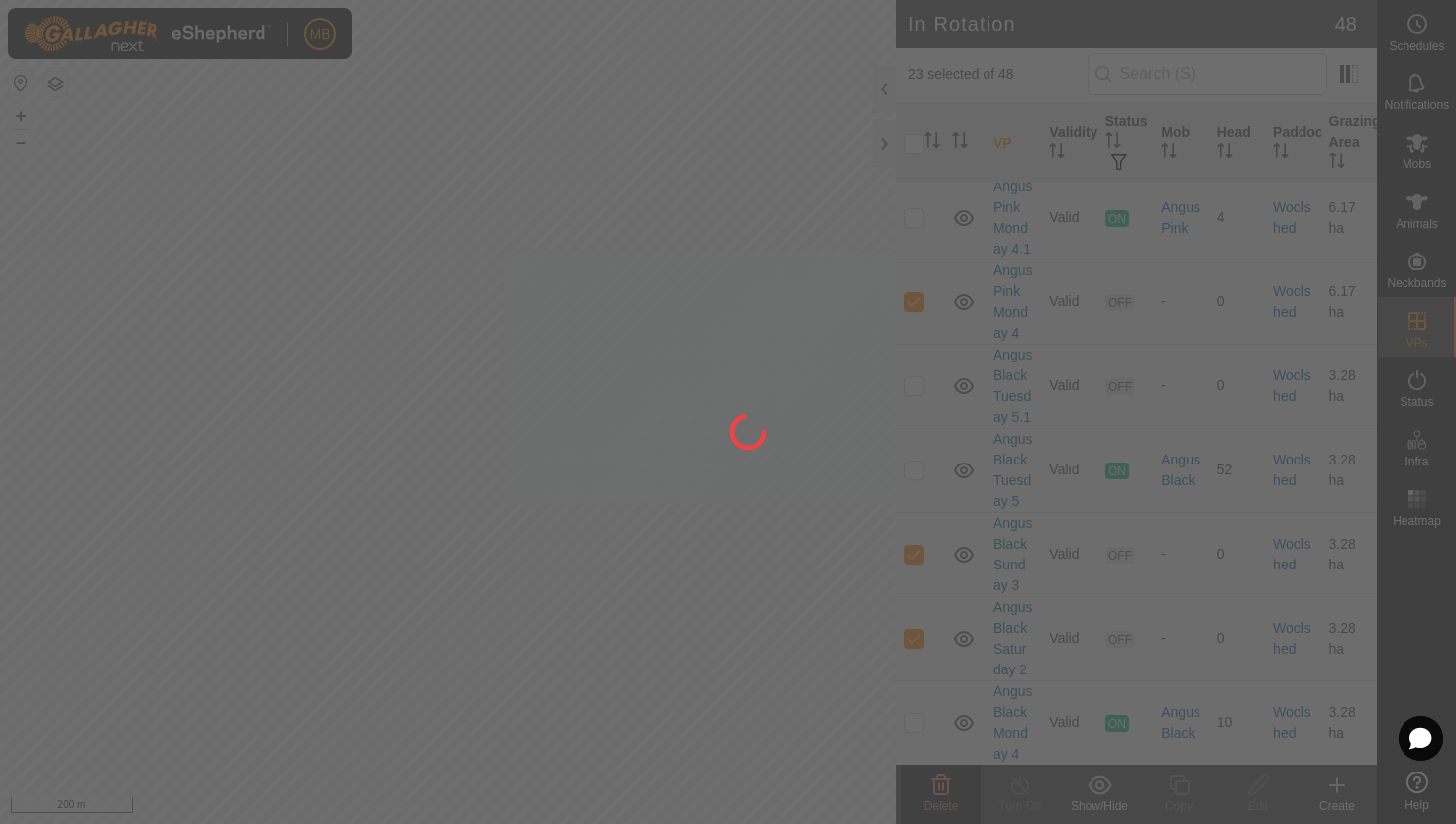 checkbox on "false" 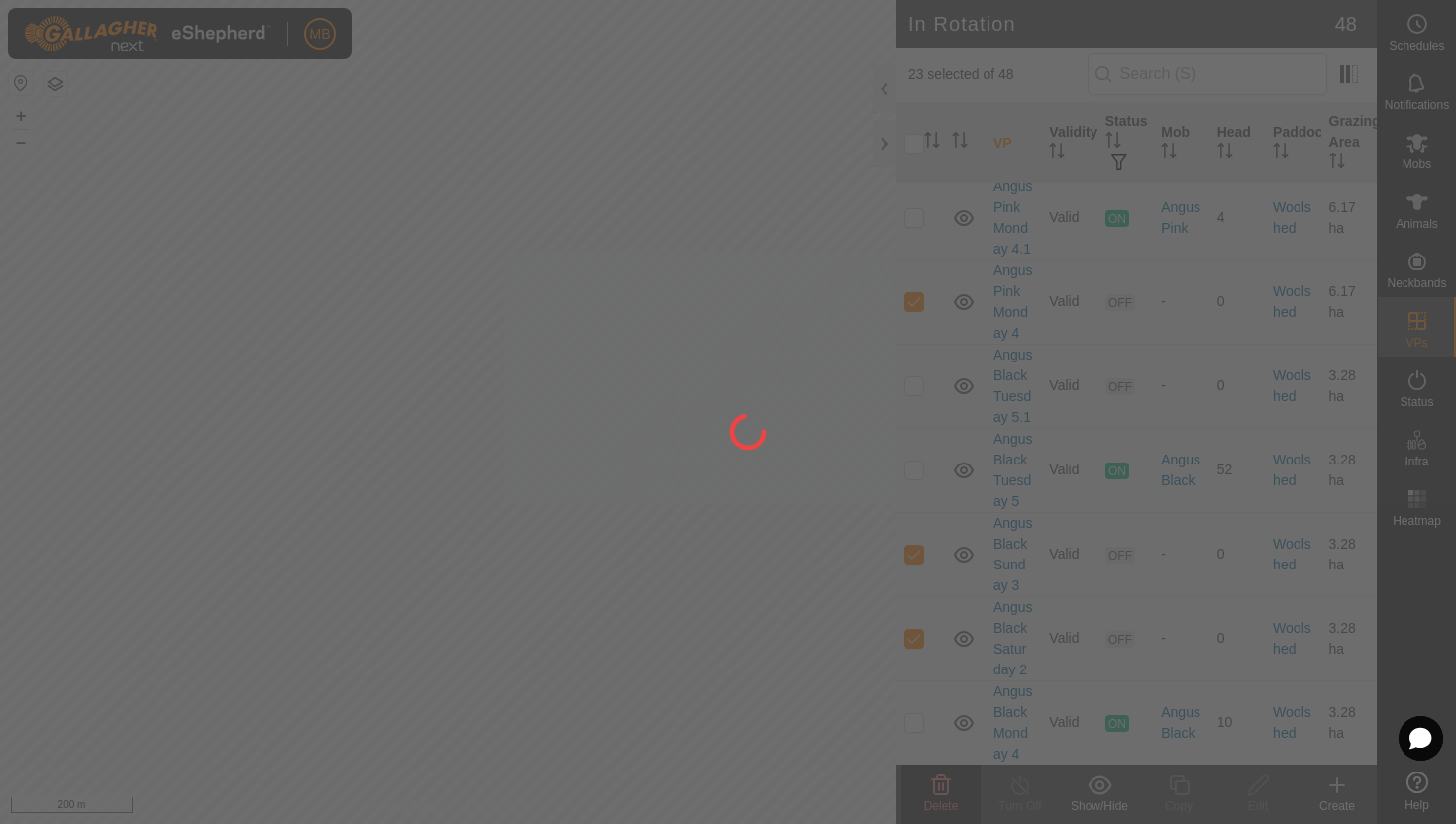 checkbox on "false" 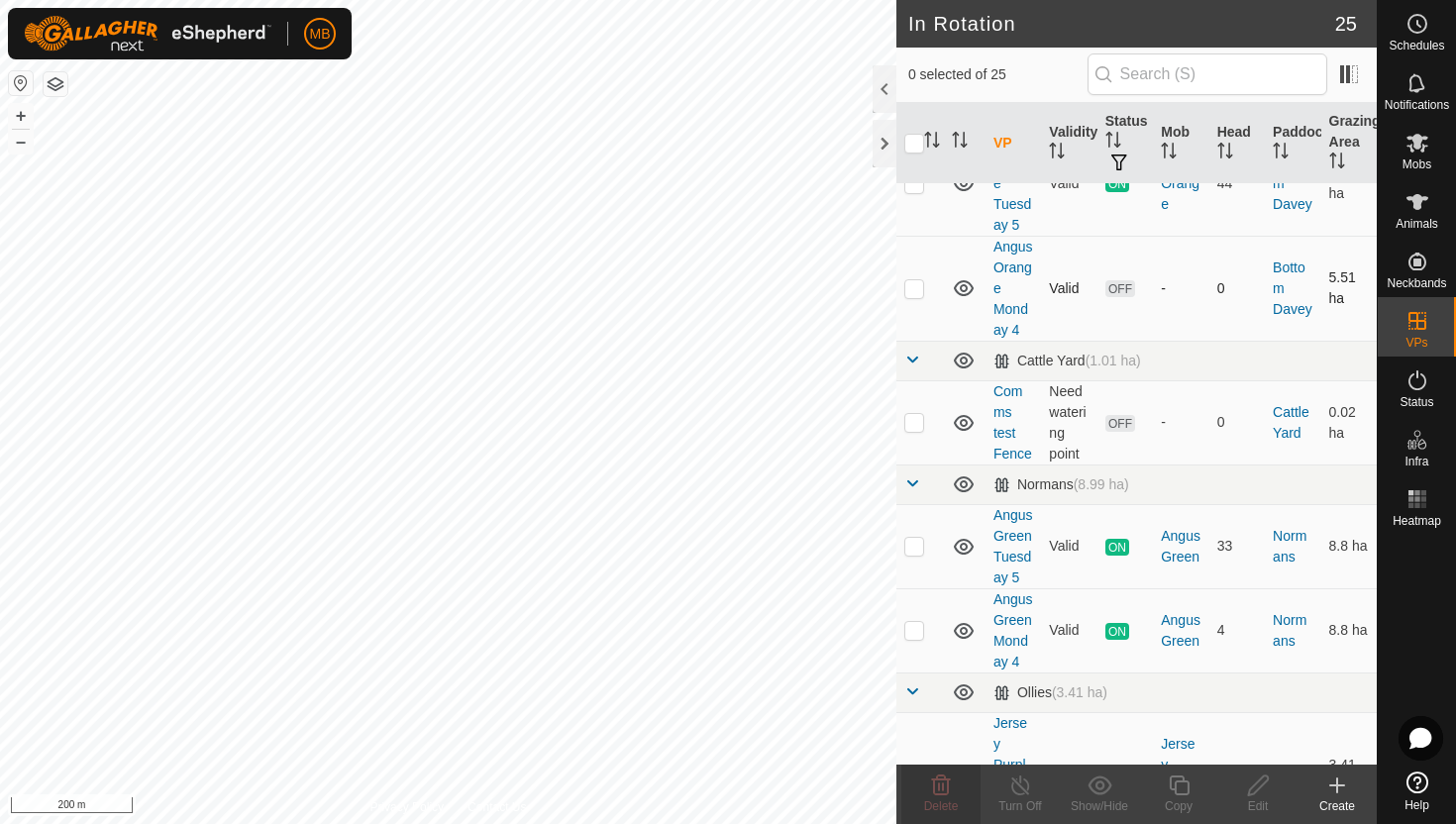 scroll, scrollTop: 0, scrollLeft: 0, axis: both 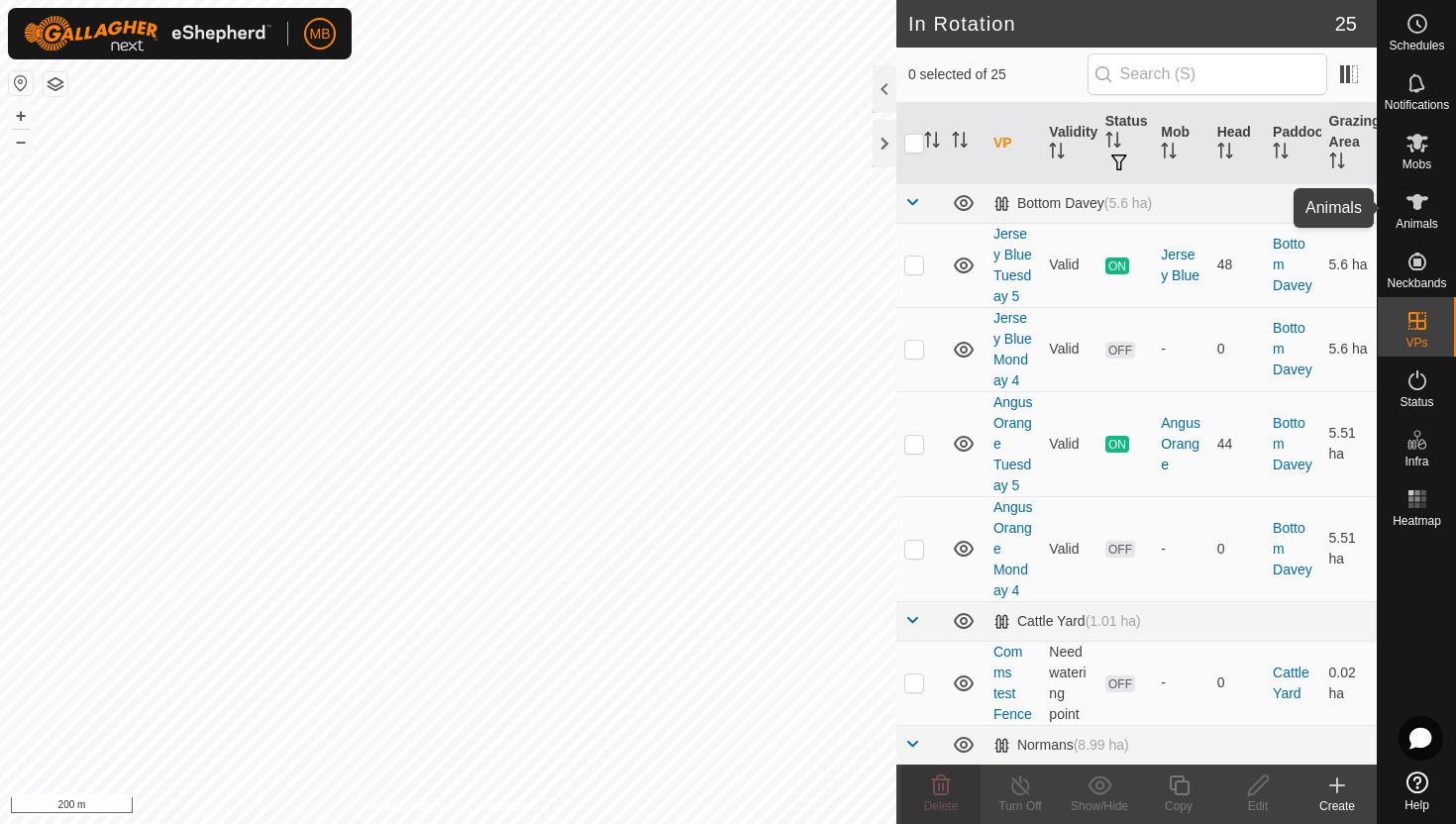 click 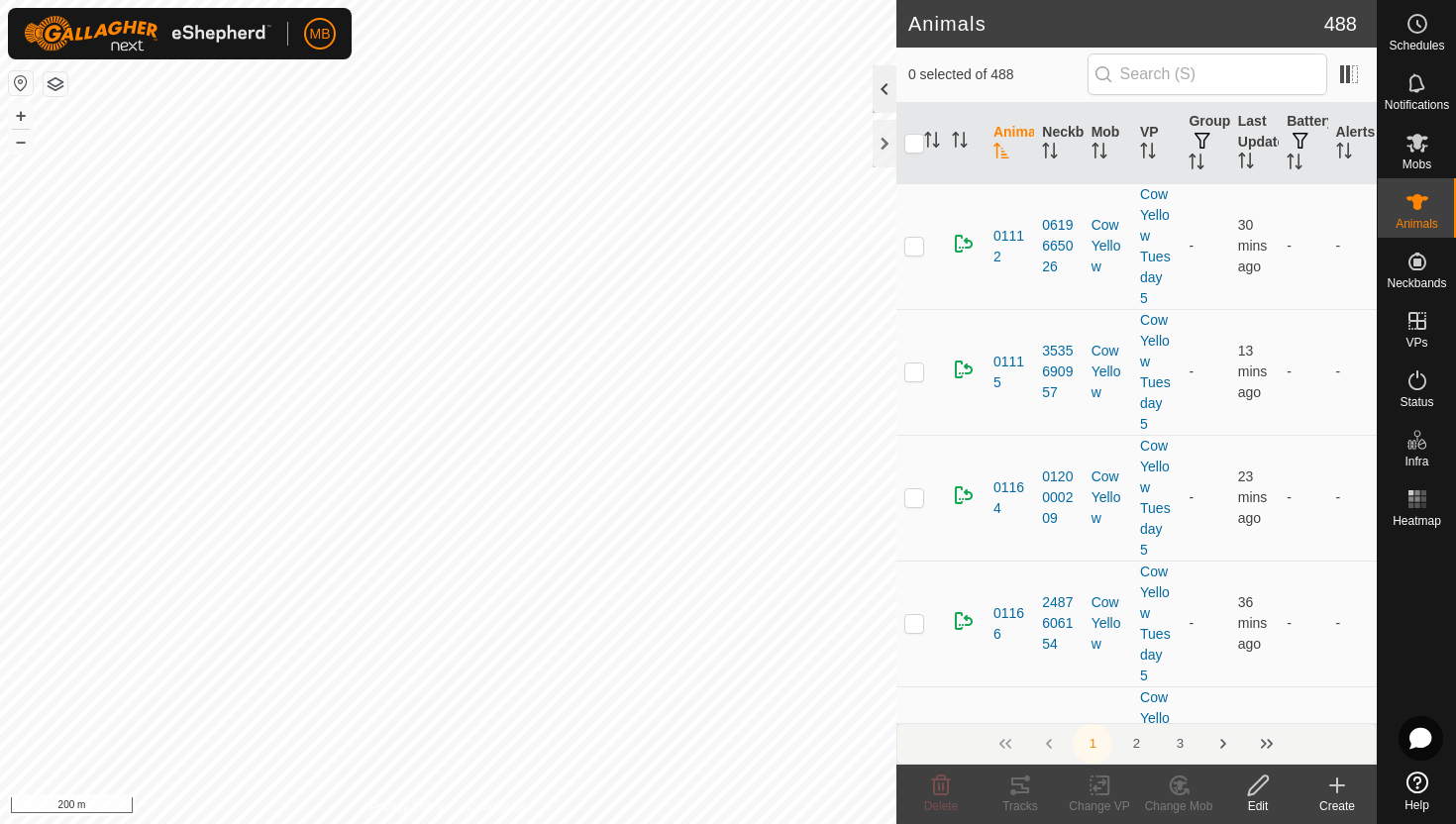 click 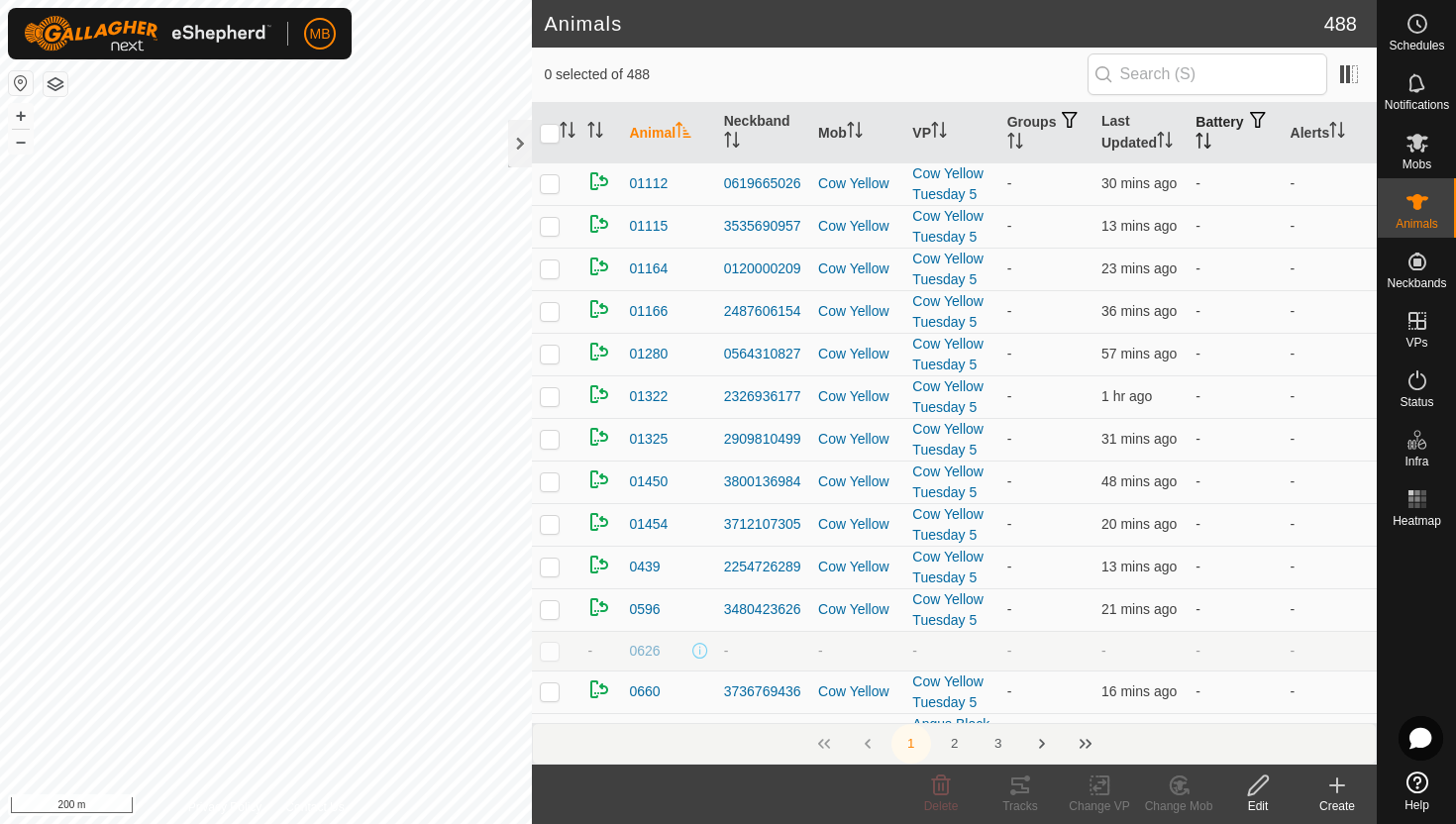 click 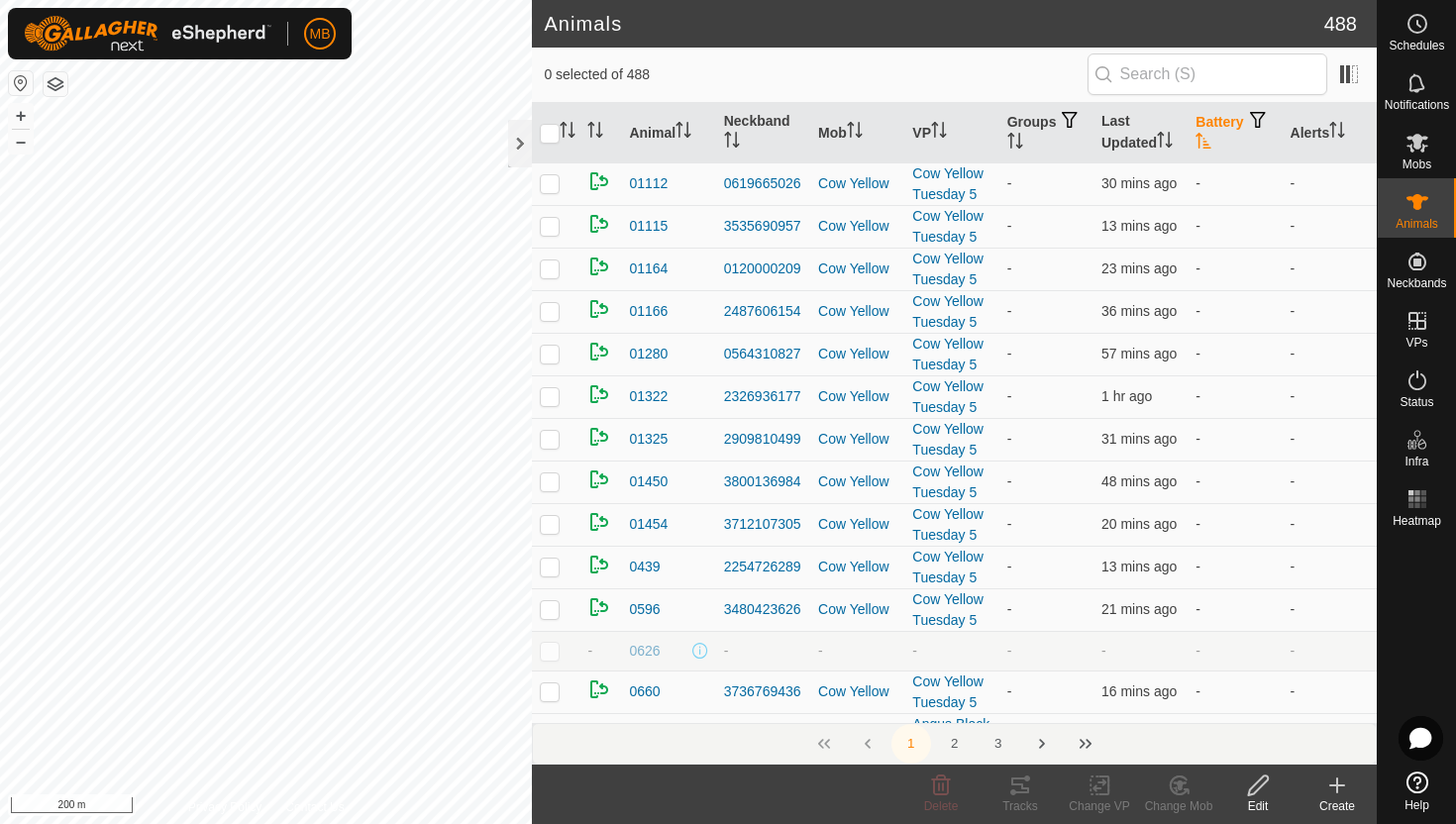 click 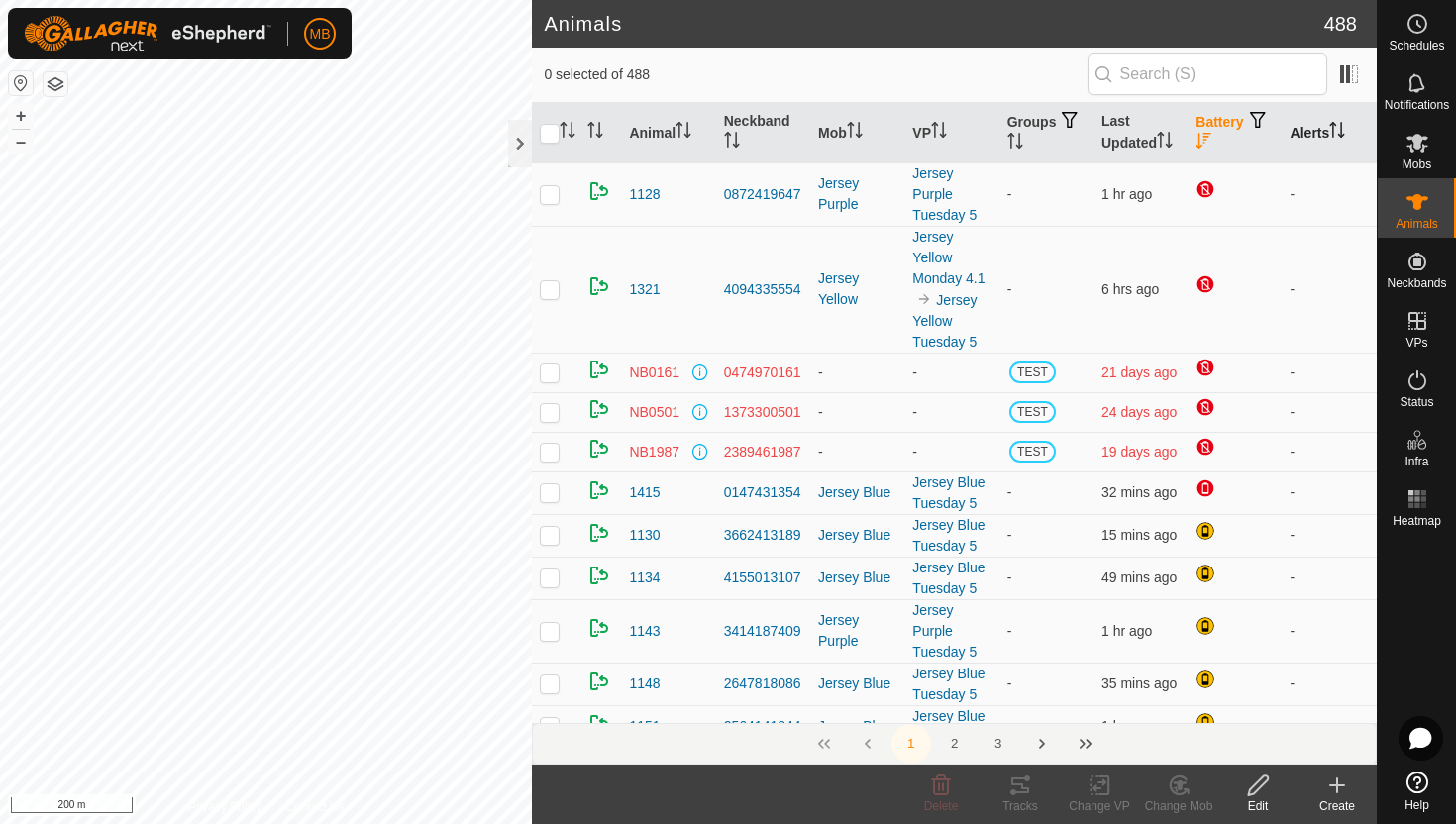 click 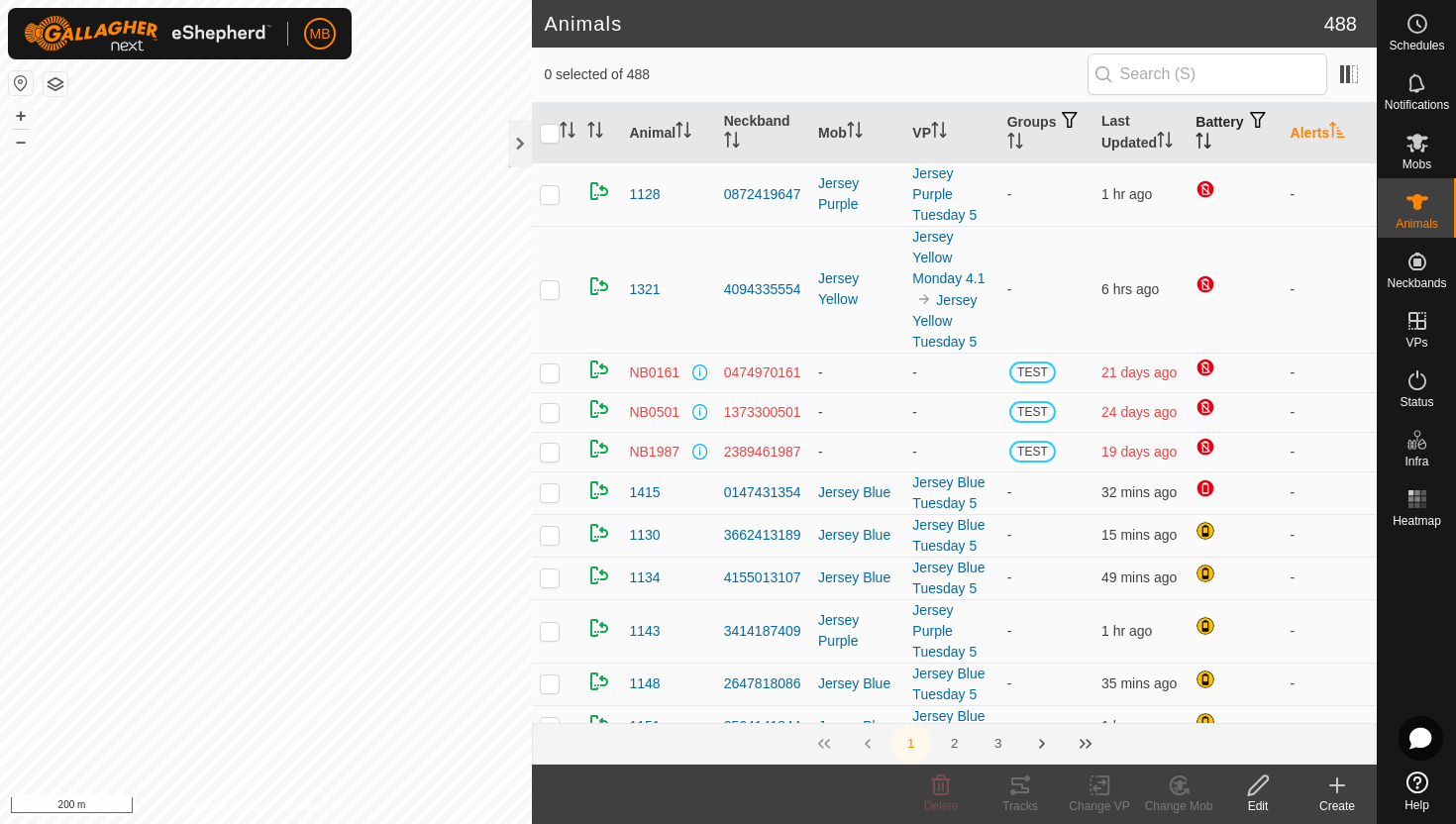 click 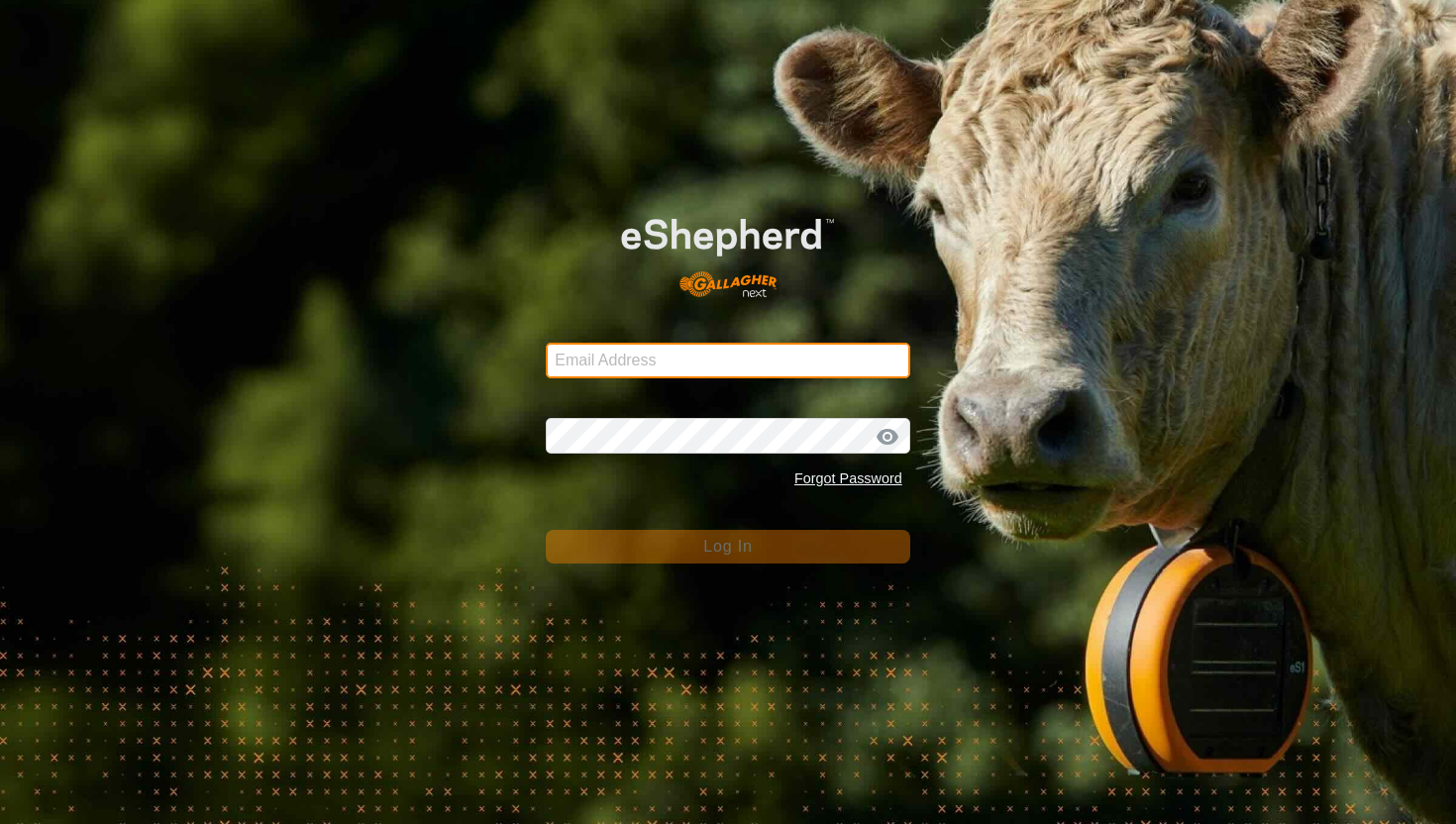 type on "[NAME].[NAME]@[DOMAIN].co.nz" 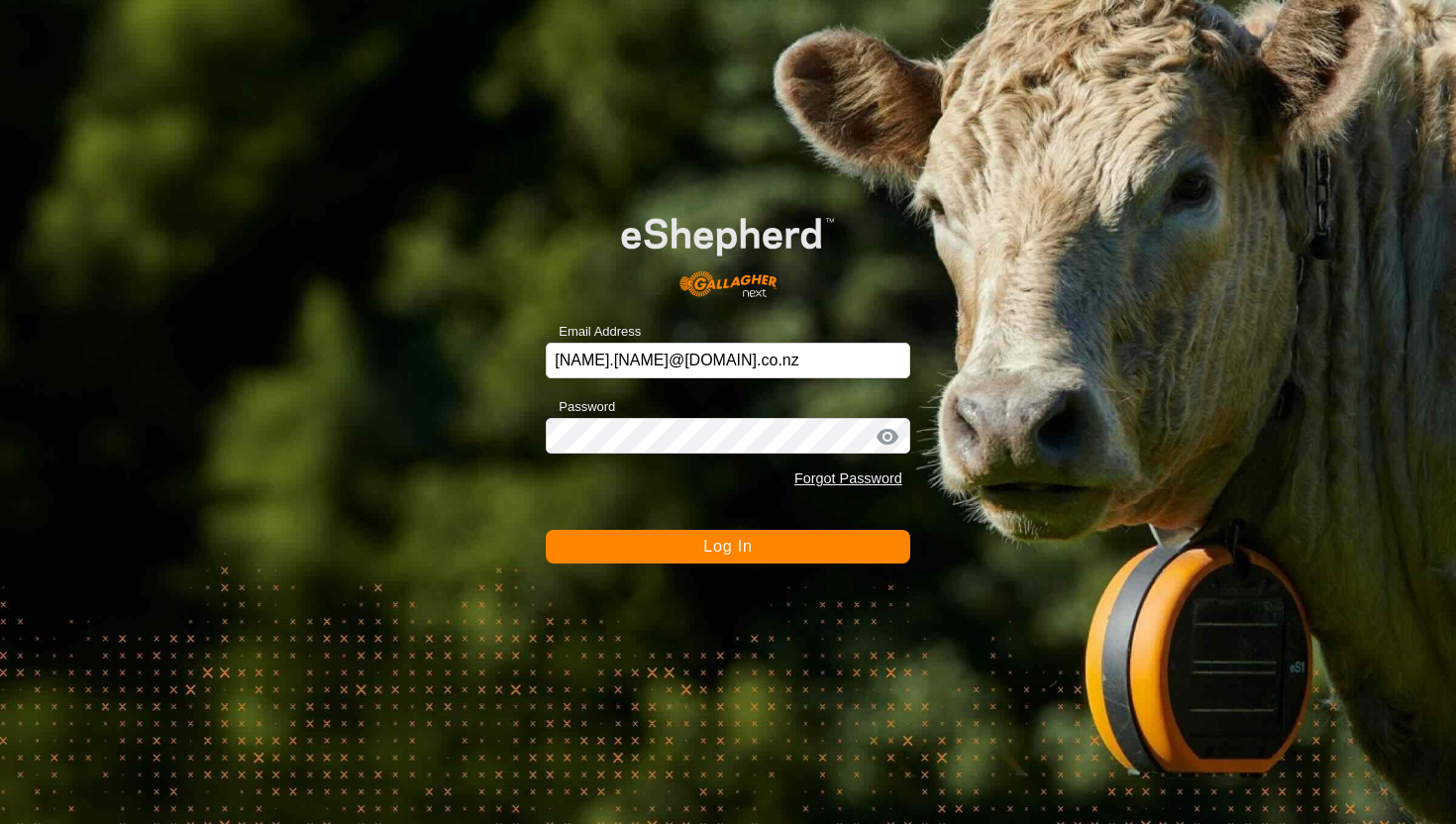 click on "Log In" 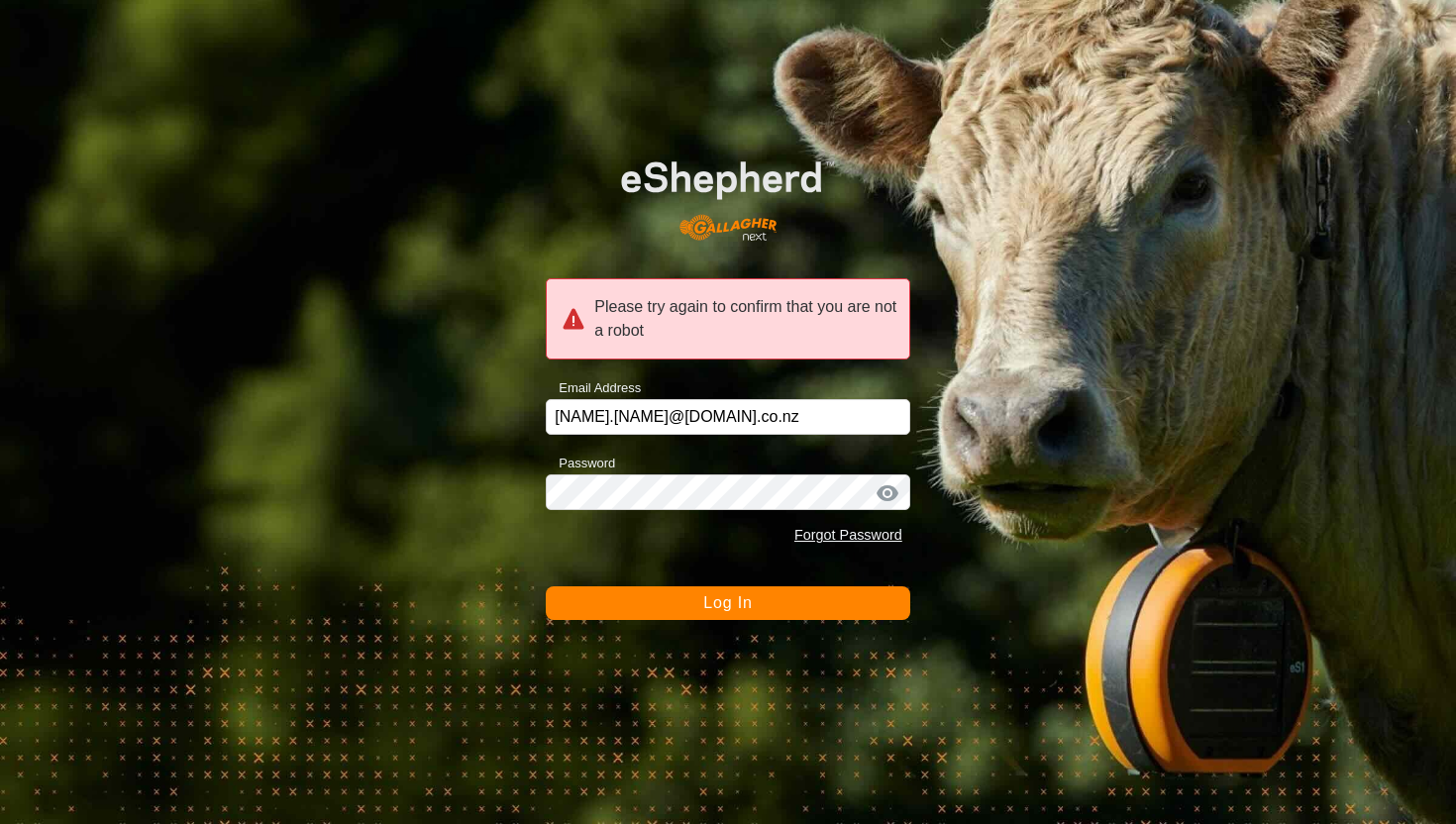 click on "Log In" 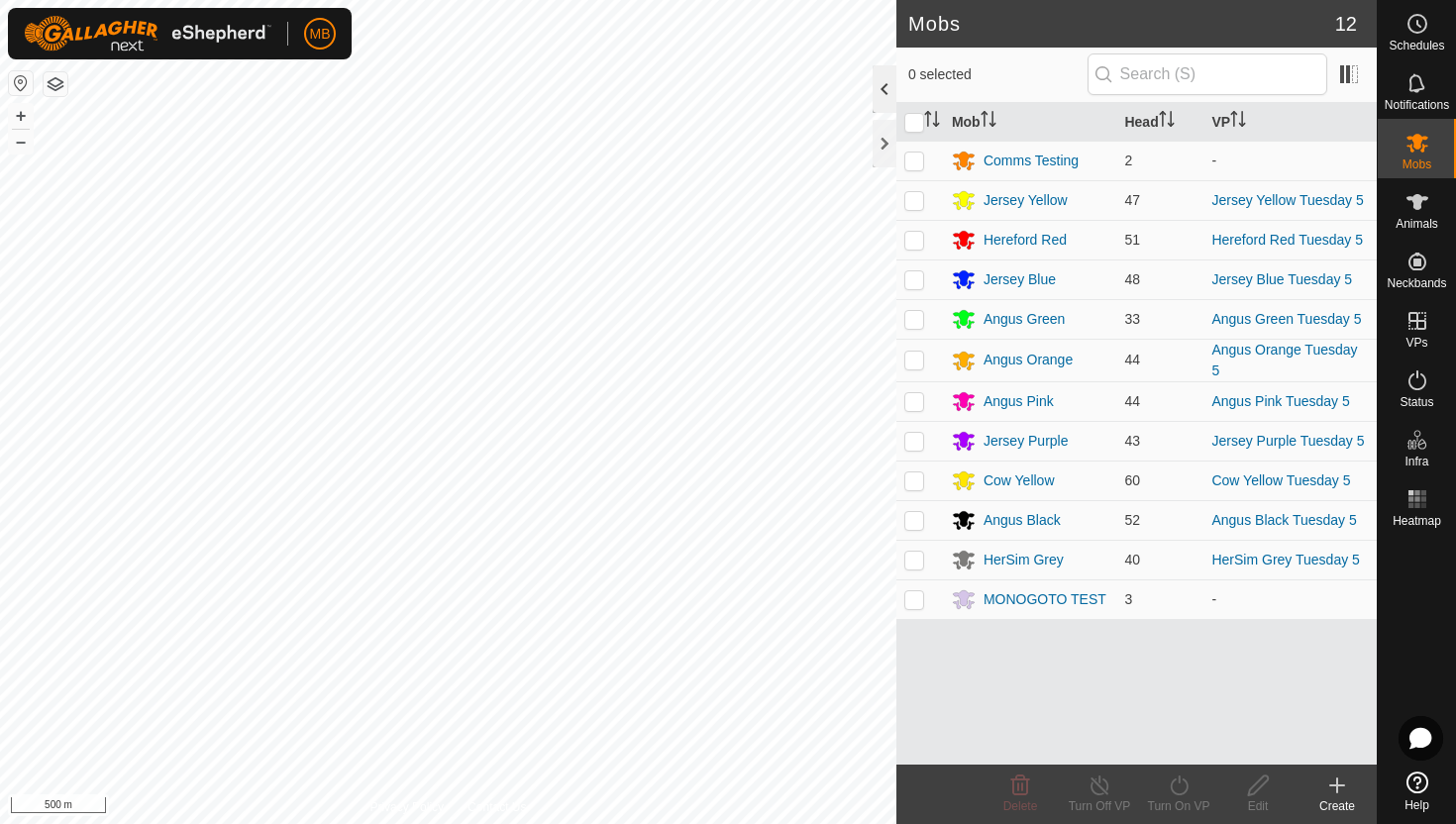 click 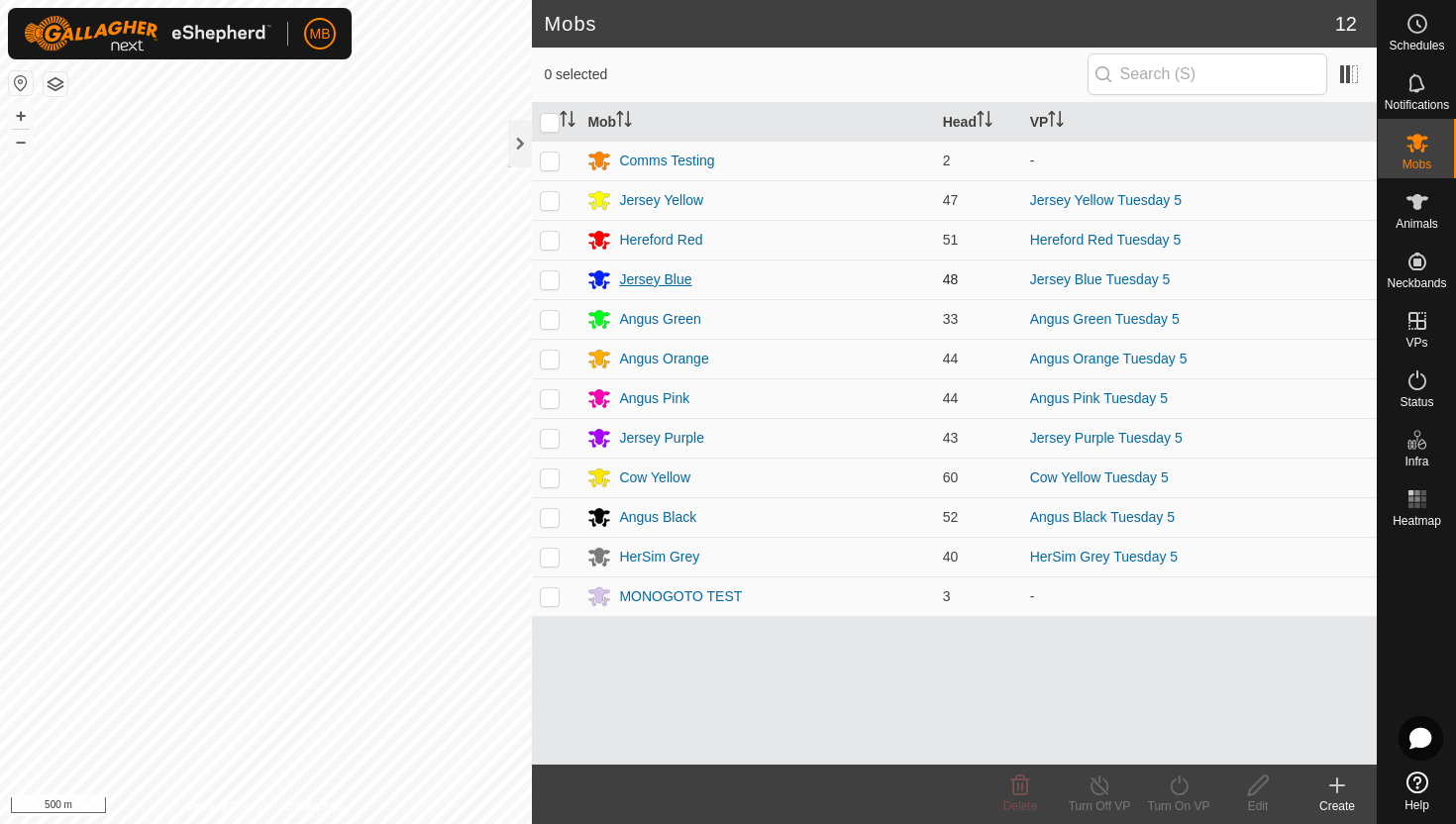 click on "Jersey Blue" at bounding box center (655, 279) 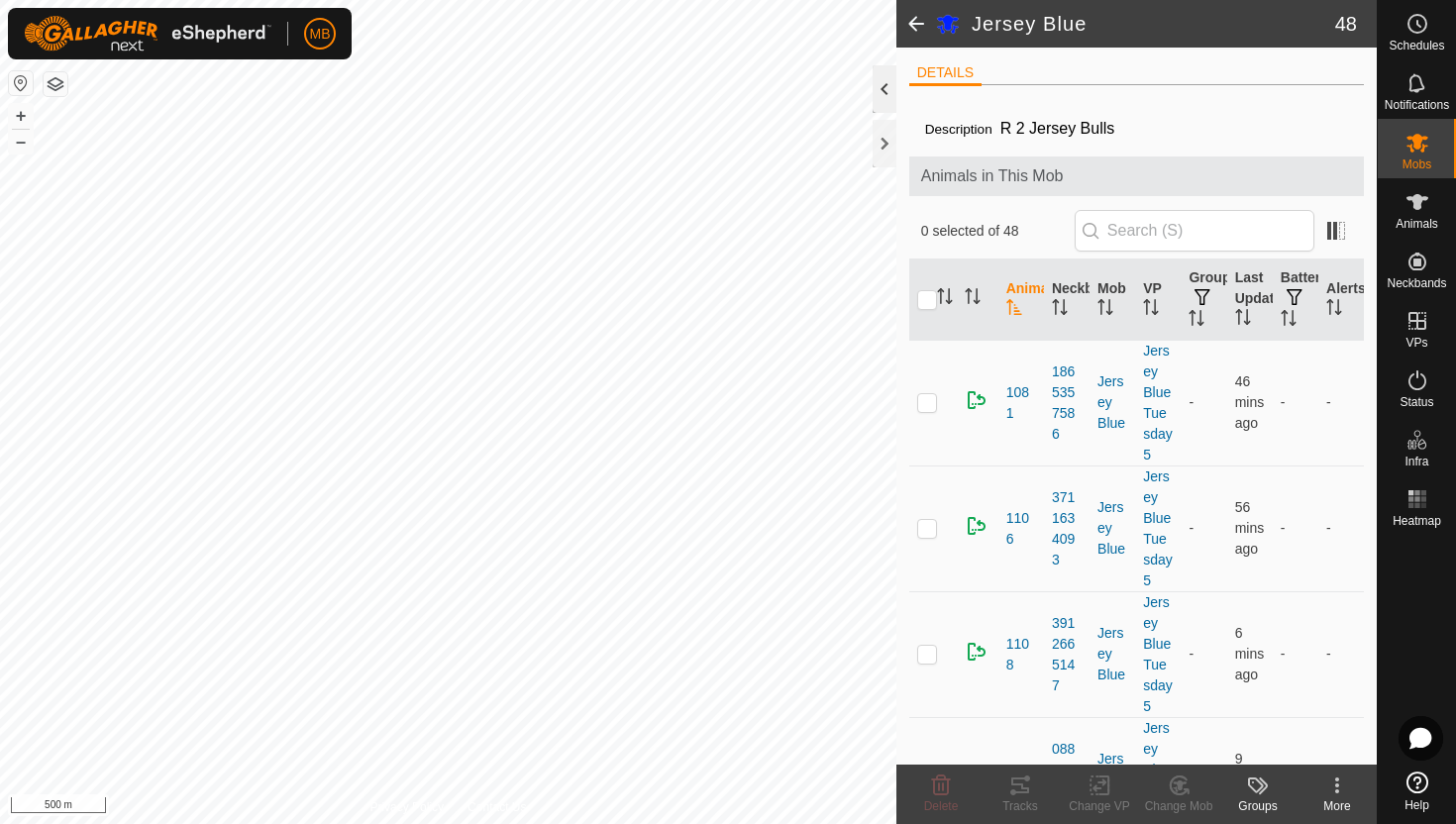 click 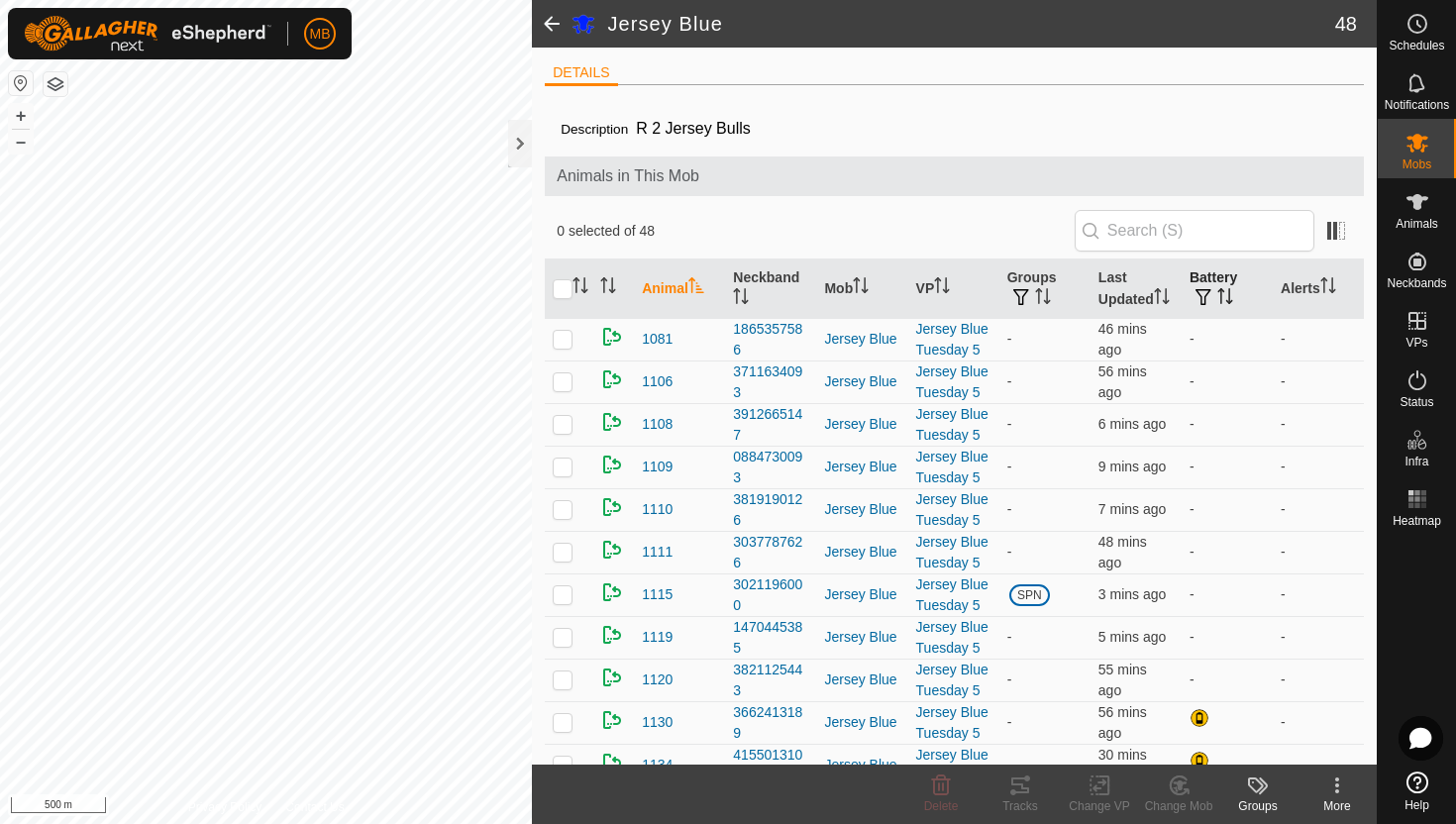 click at bounding box center (1203, 298) 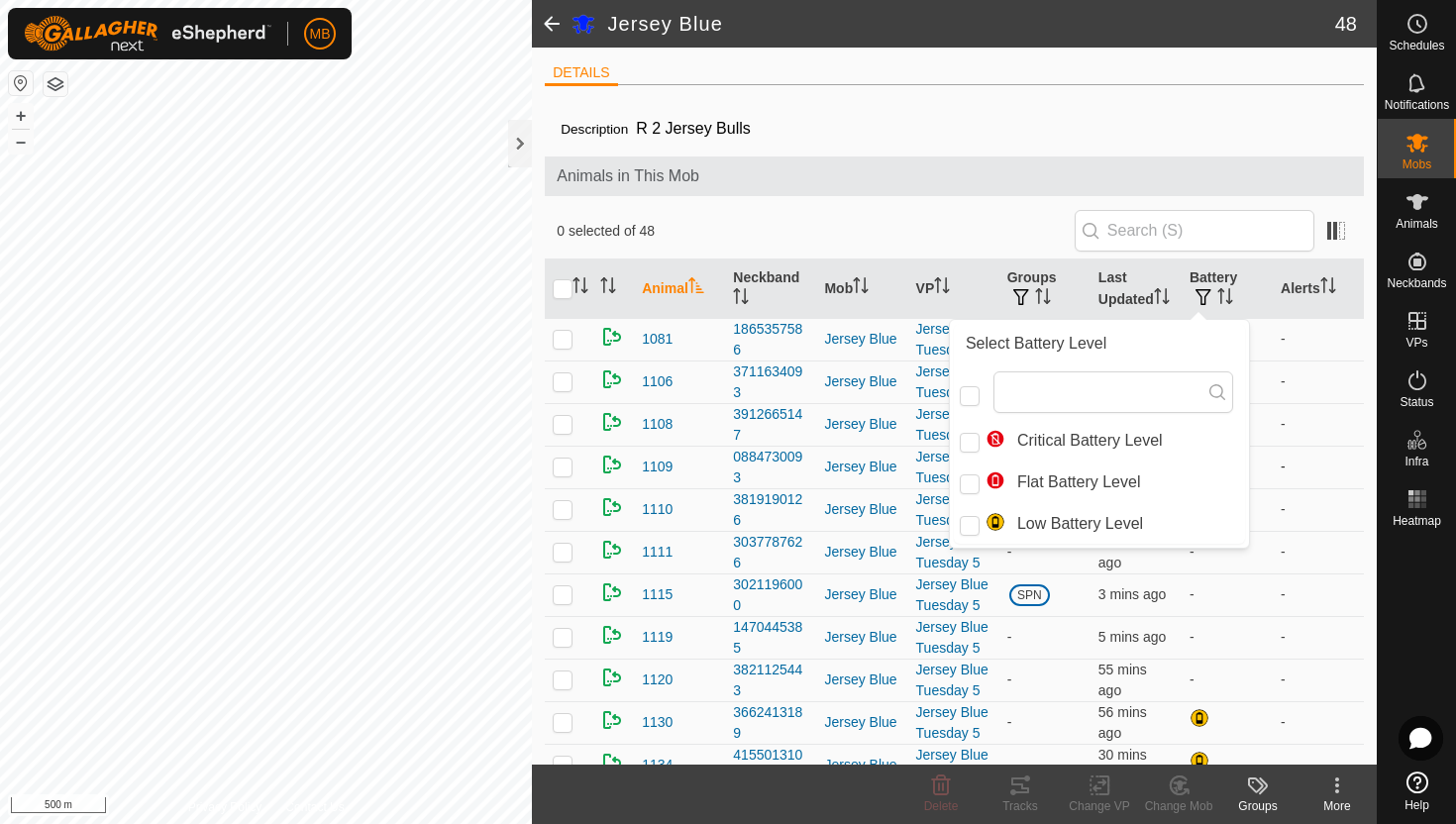 click on "-" at bounding box center [1227, 466] 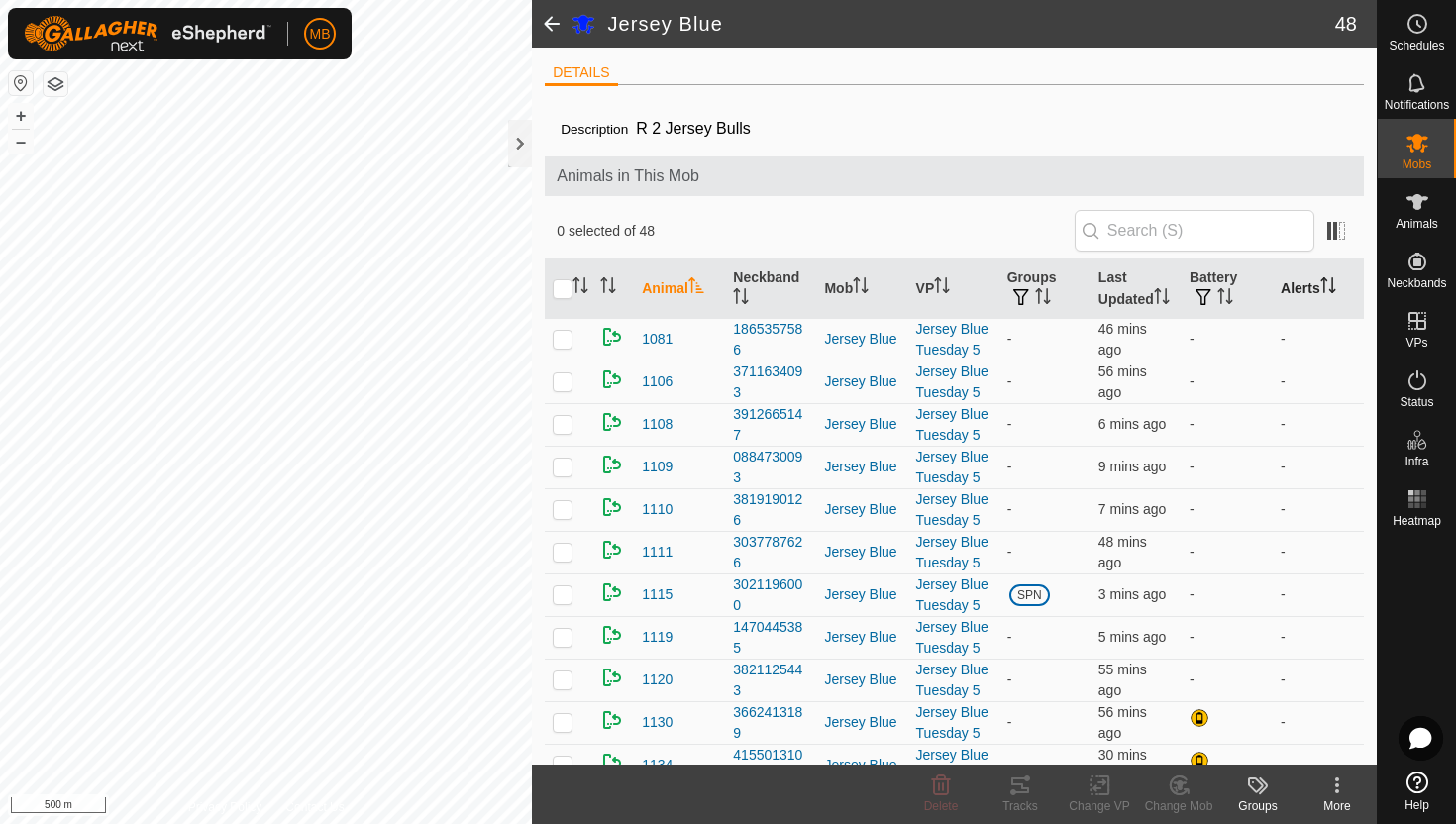 click on "Alerts" at bounding box center (1318, 289) 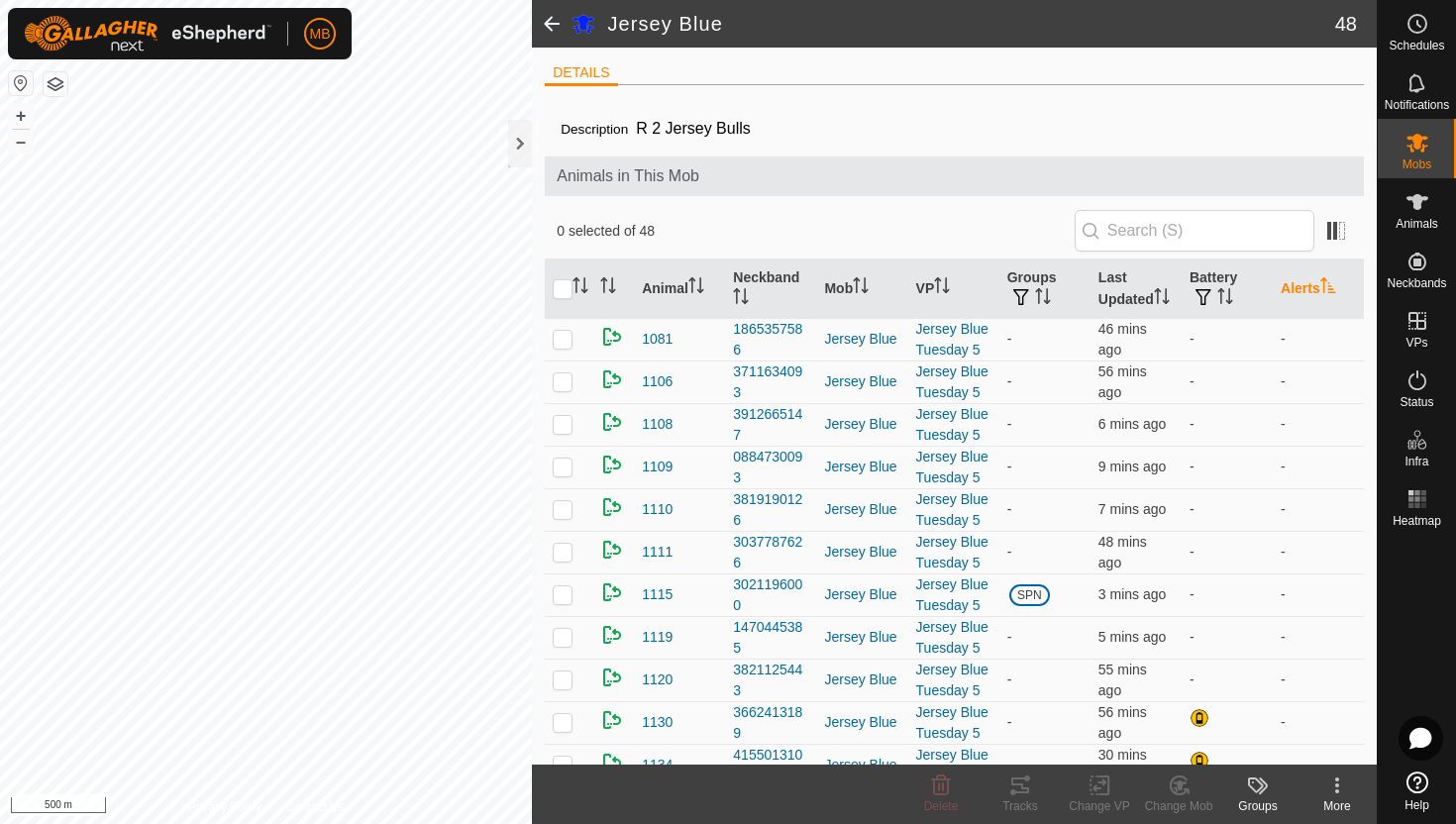 click 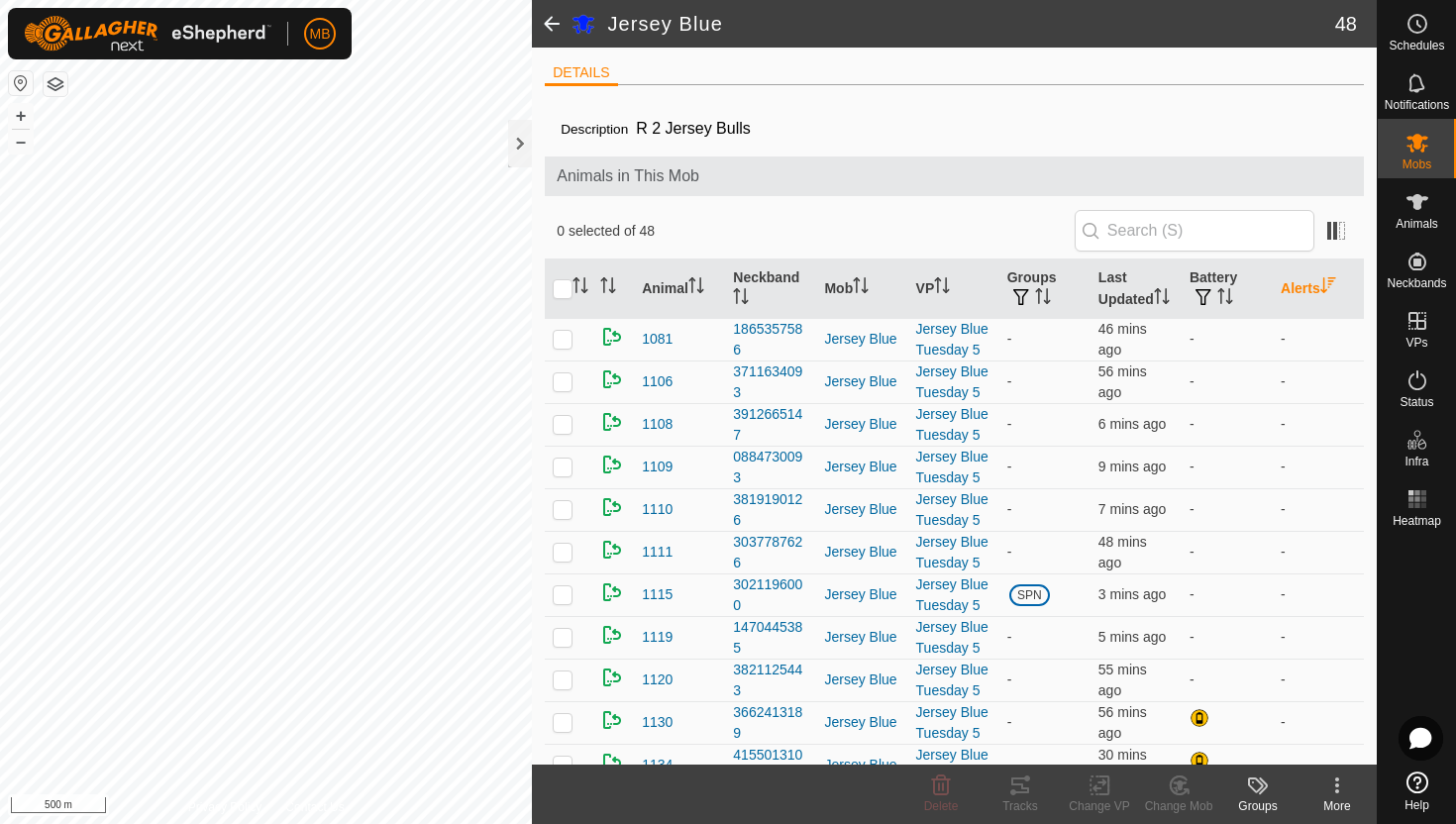 click 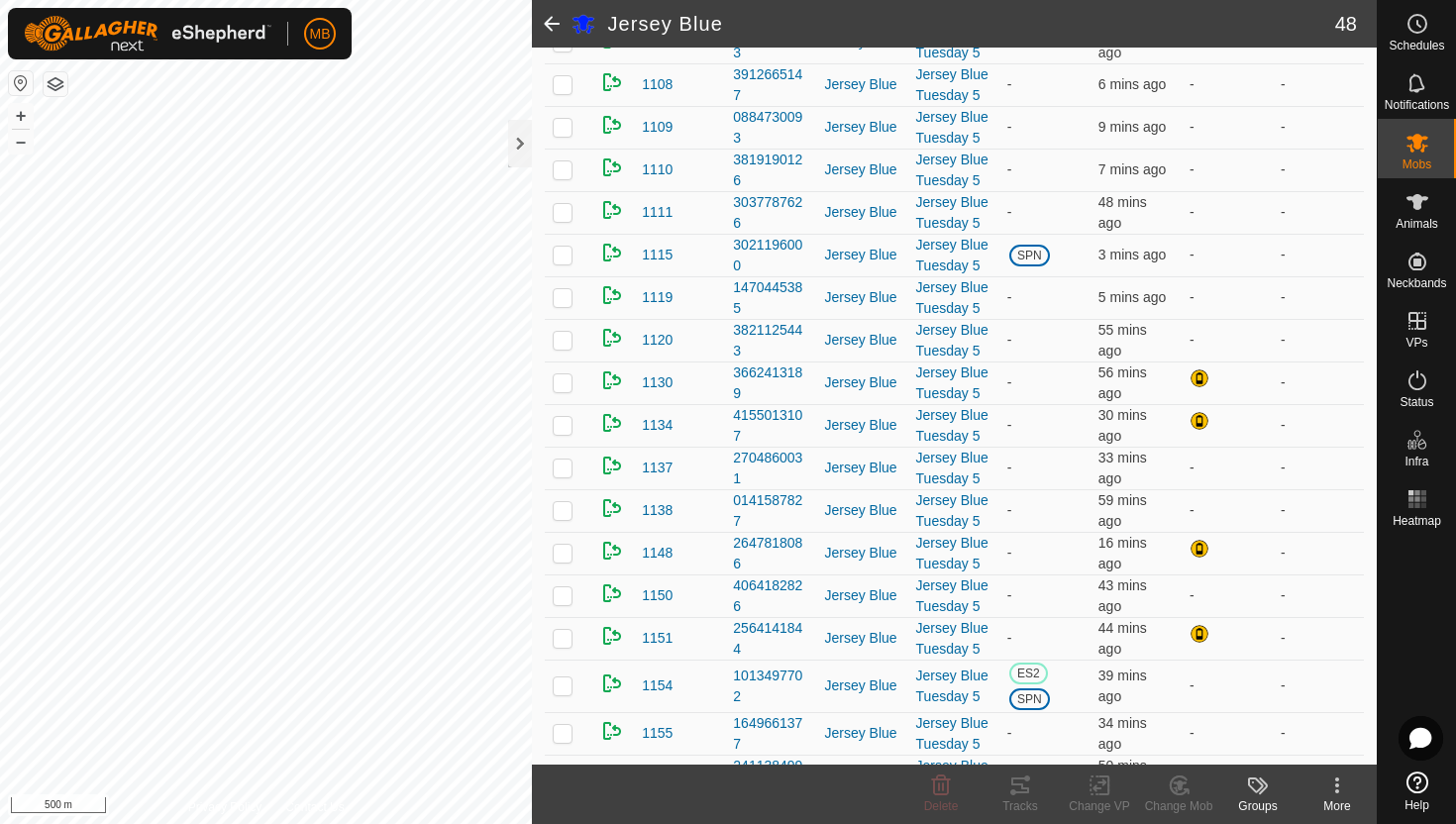 scroll, scrollTop: 0, scrollLeft: 0, axis: both 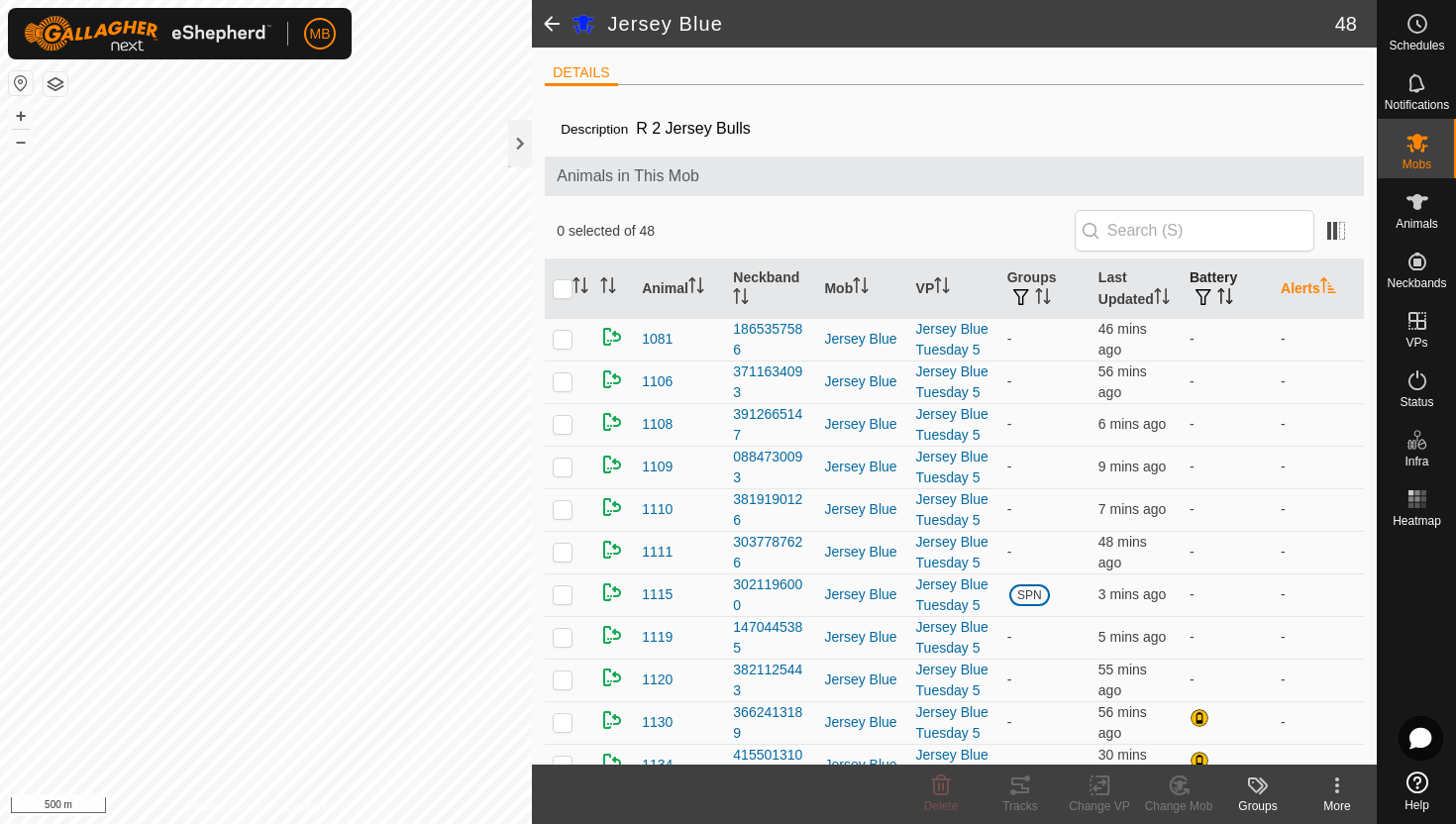 click at bounding box center (1203, 297) 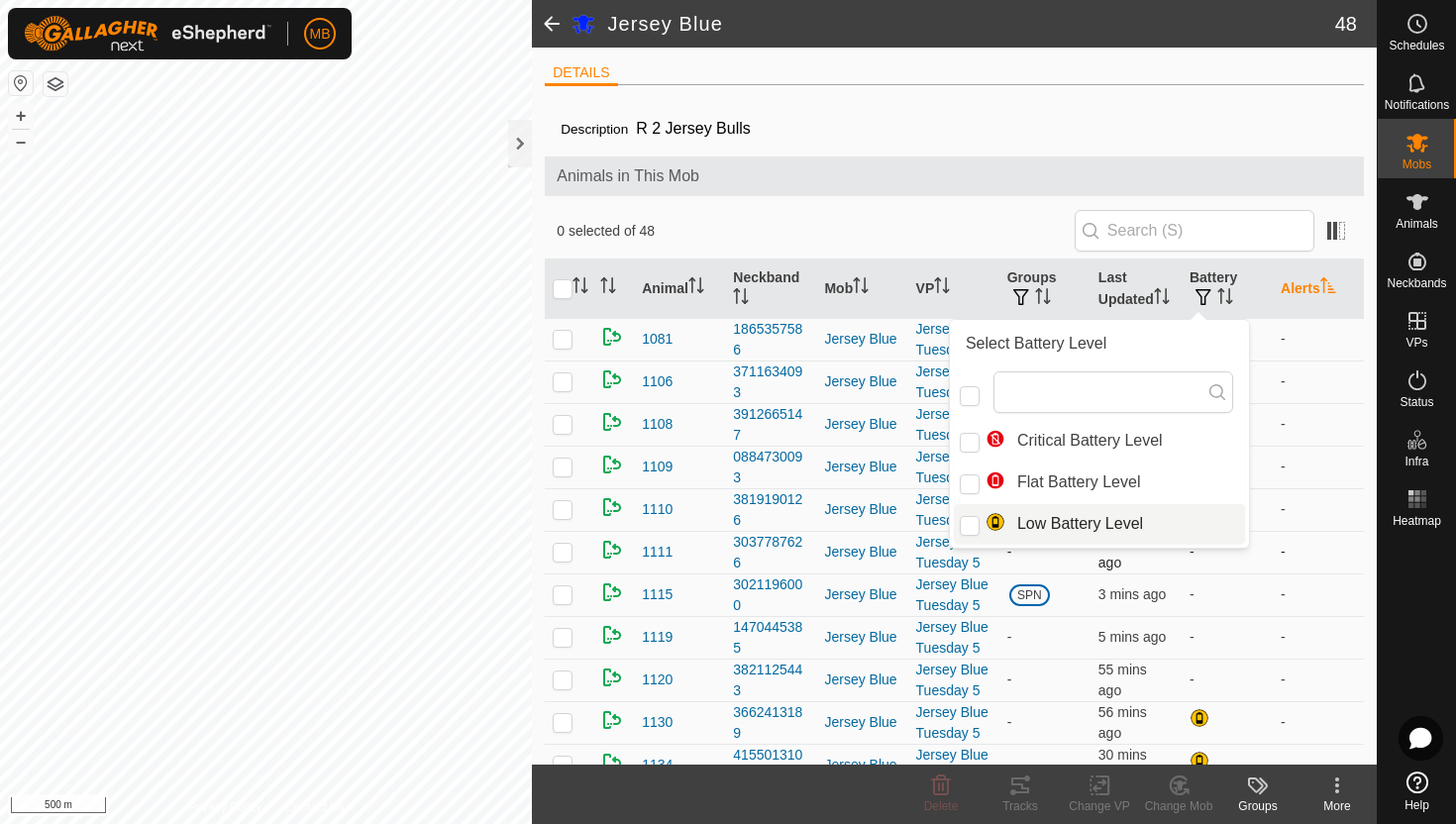 click on "-" at bounding box center [1318, 552] 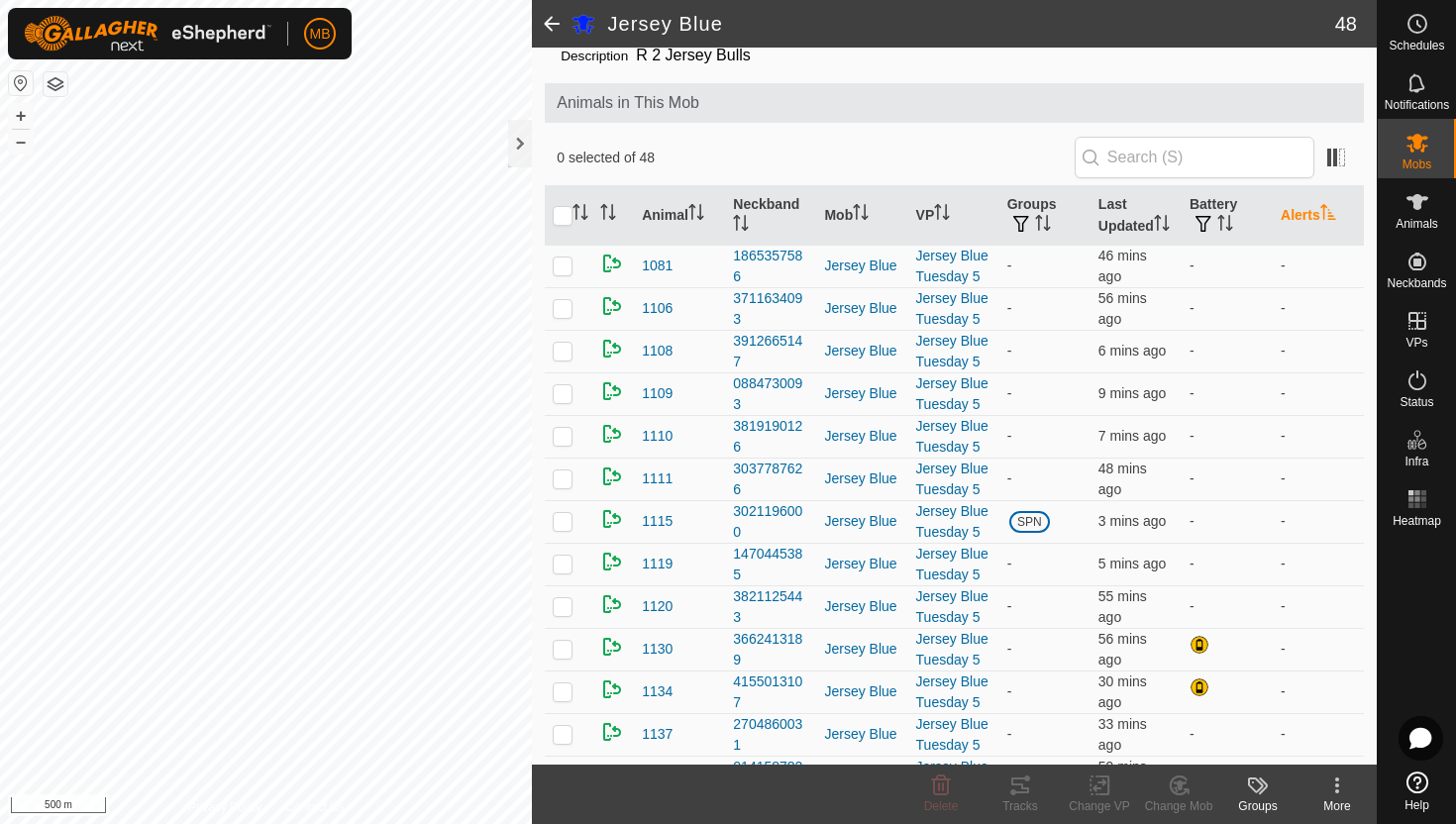 scroll, scrollTop: 0, scrollLeft: 0, axis: both 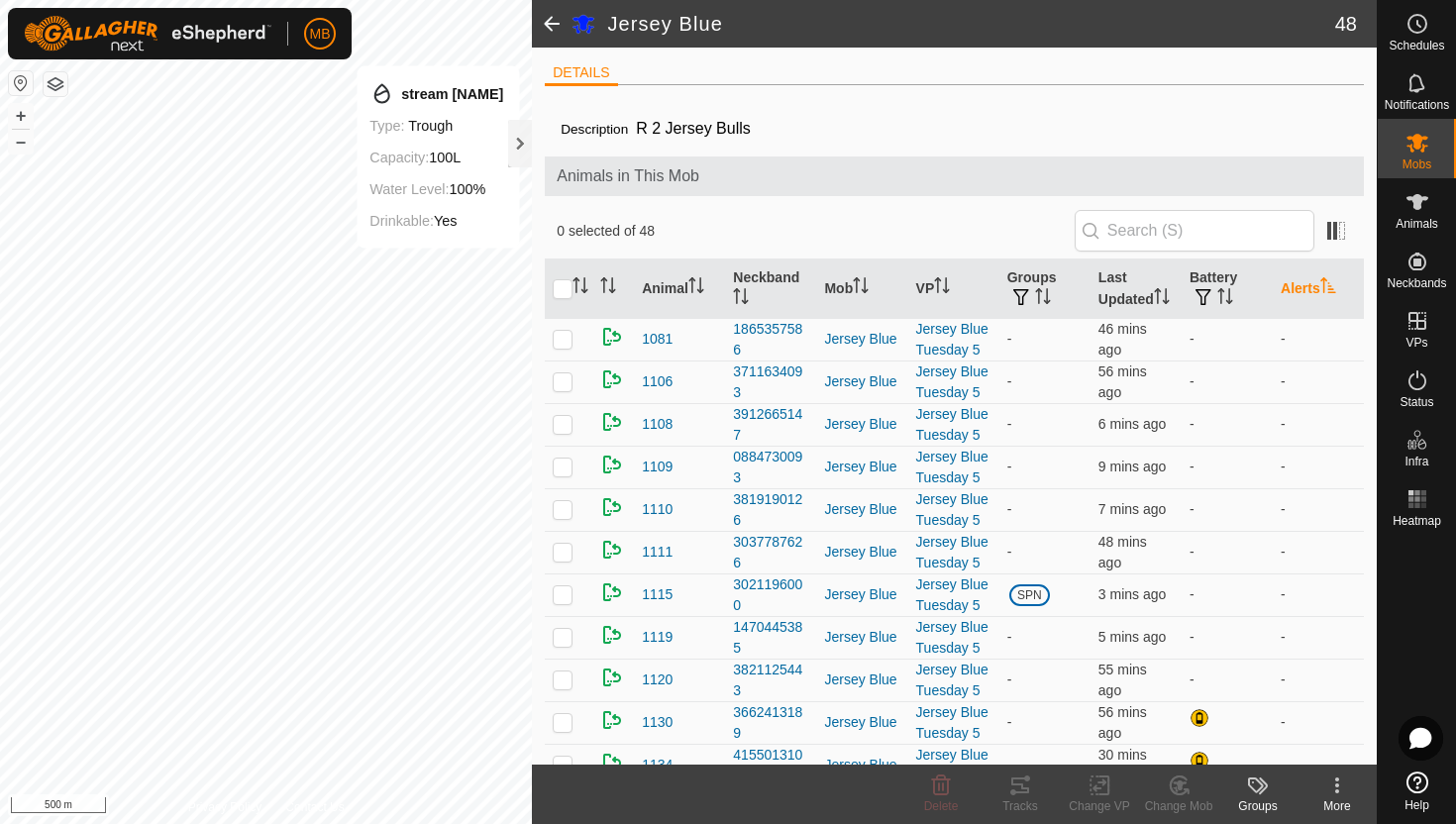 click 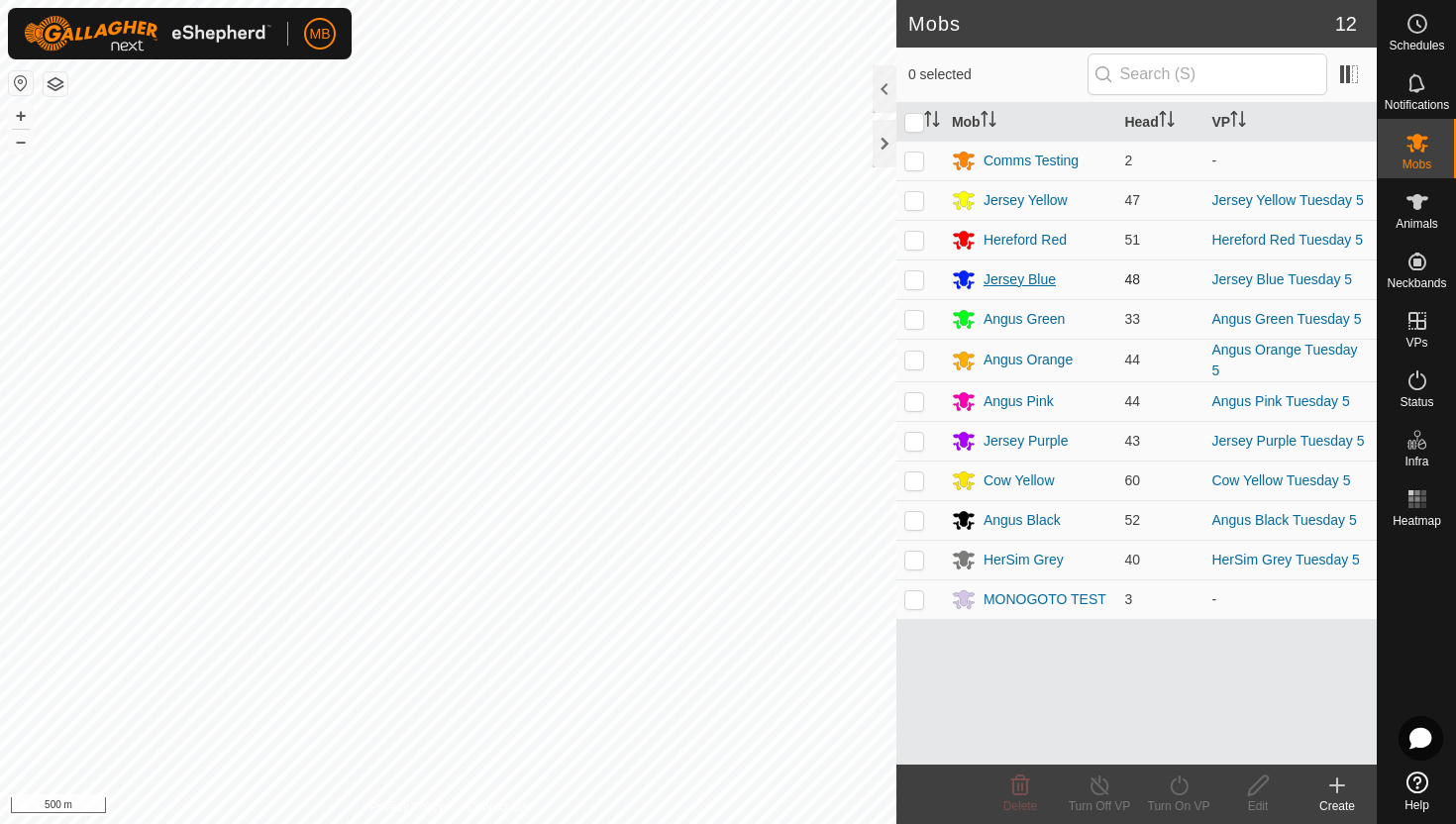 click on "Jersey Blue" at bounding box center [1019, 279] 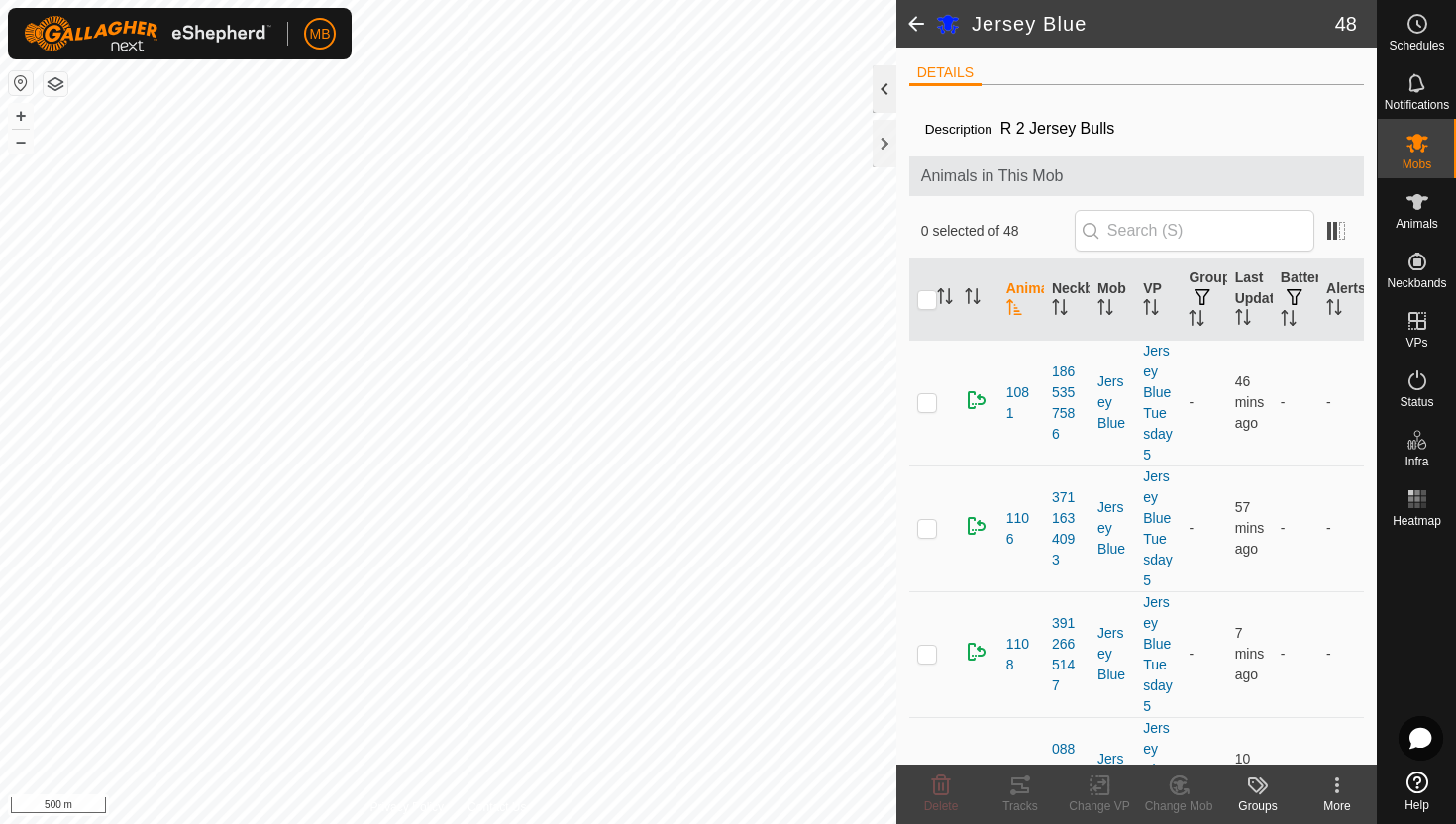 click 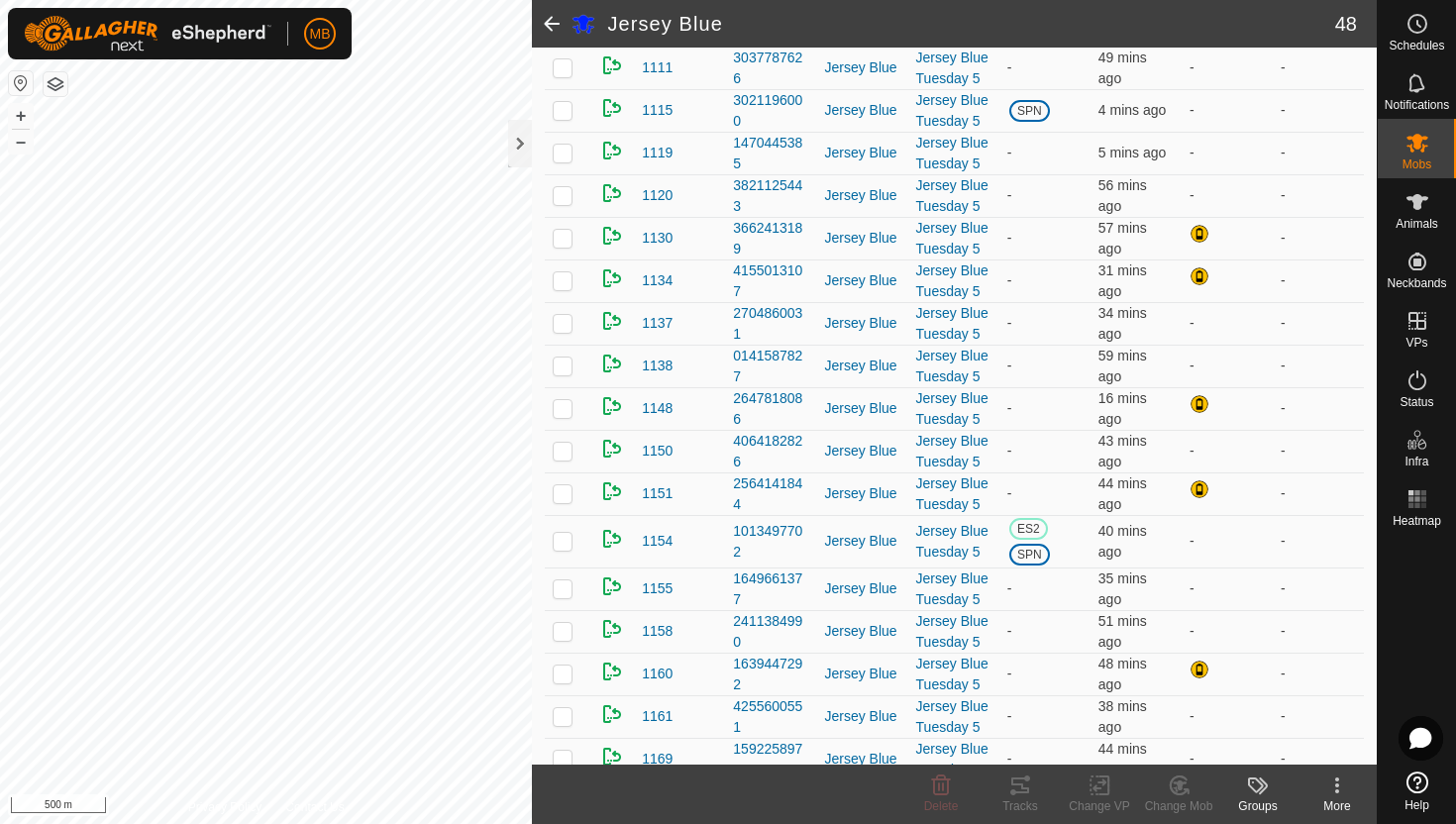 scroll, scrollTop: 0, scrollLeft: 0, axis: both 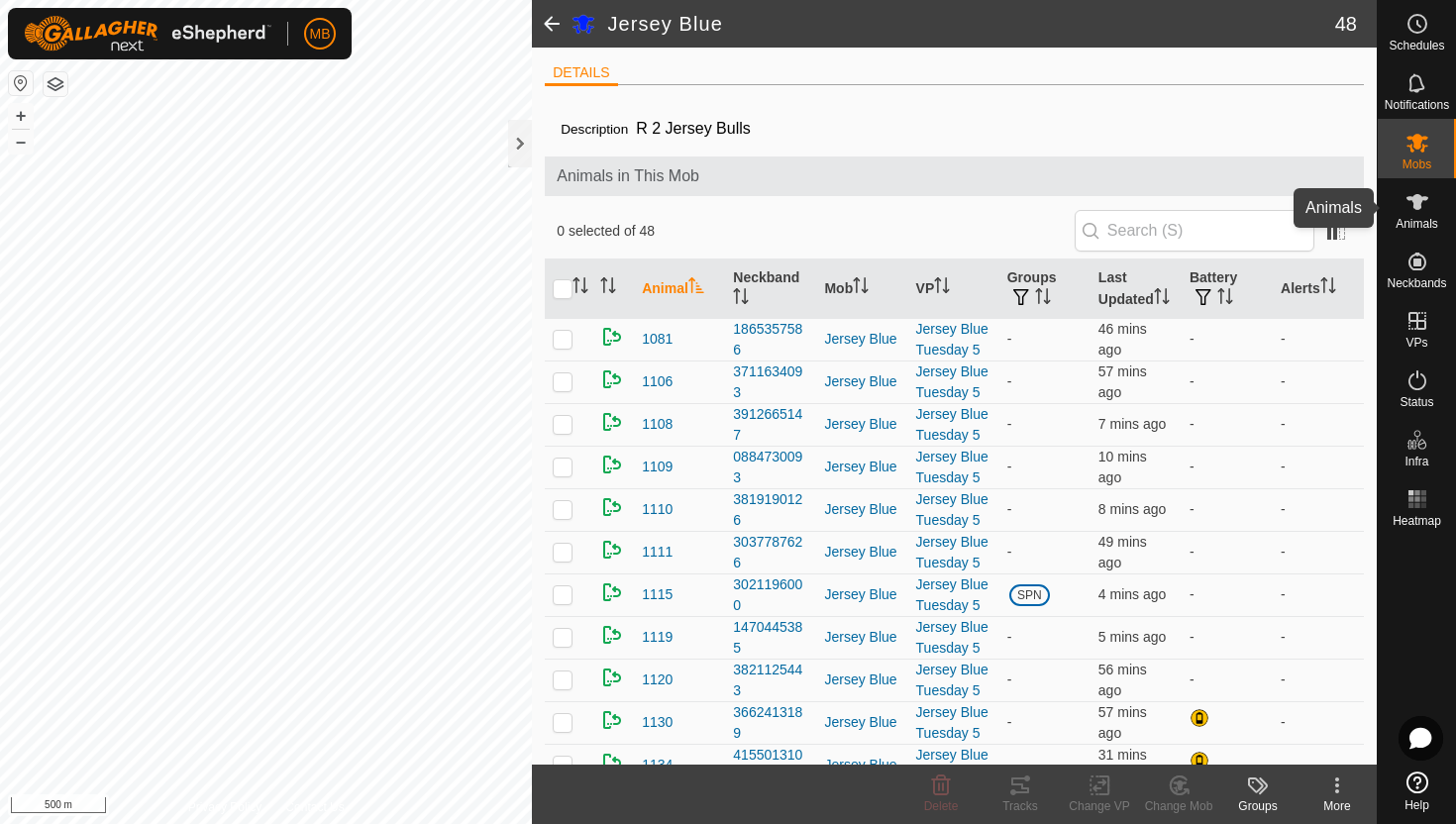 click on "Animals" at bounding box center (1416, 224) 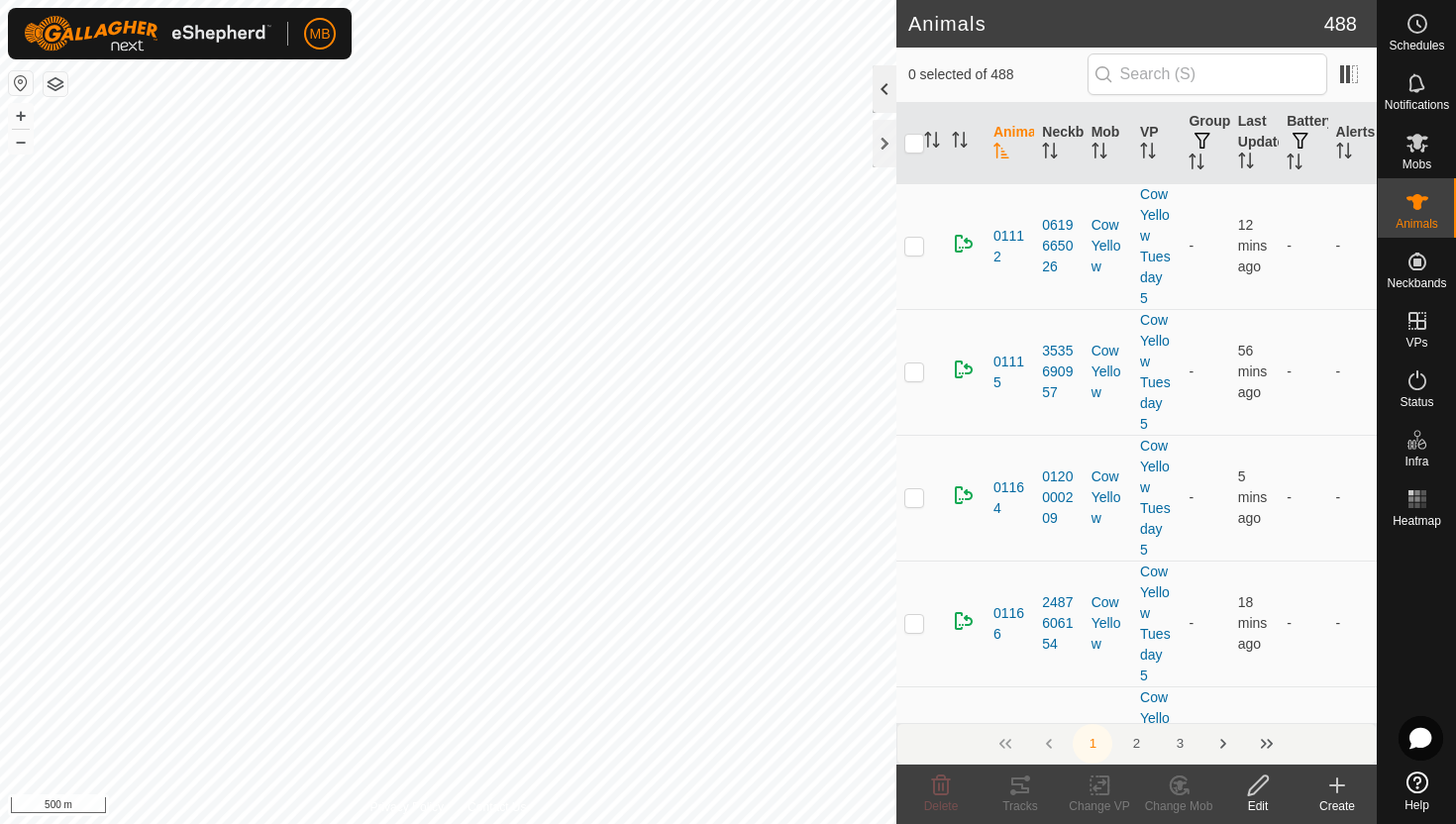 click 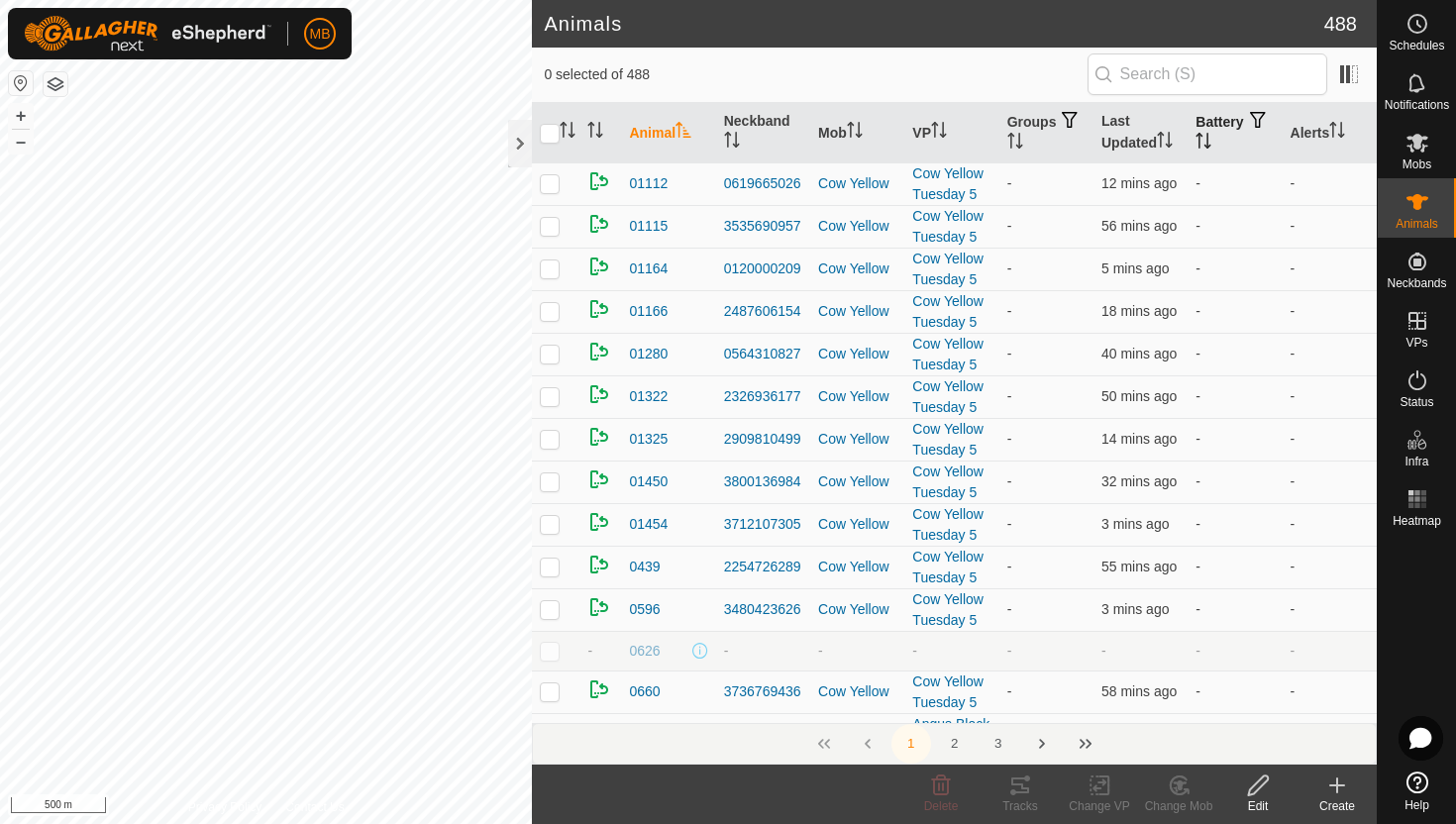 click at bounding box center (1258, 121) 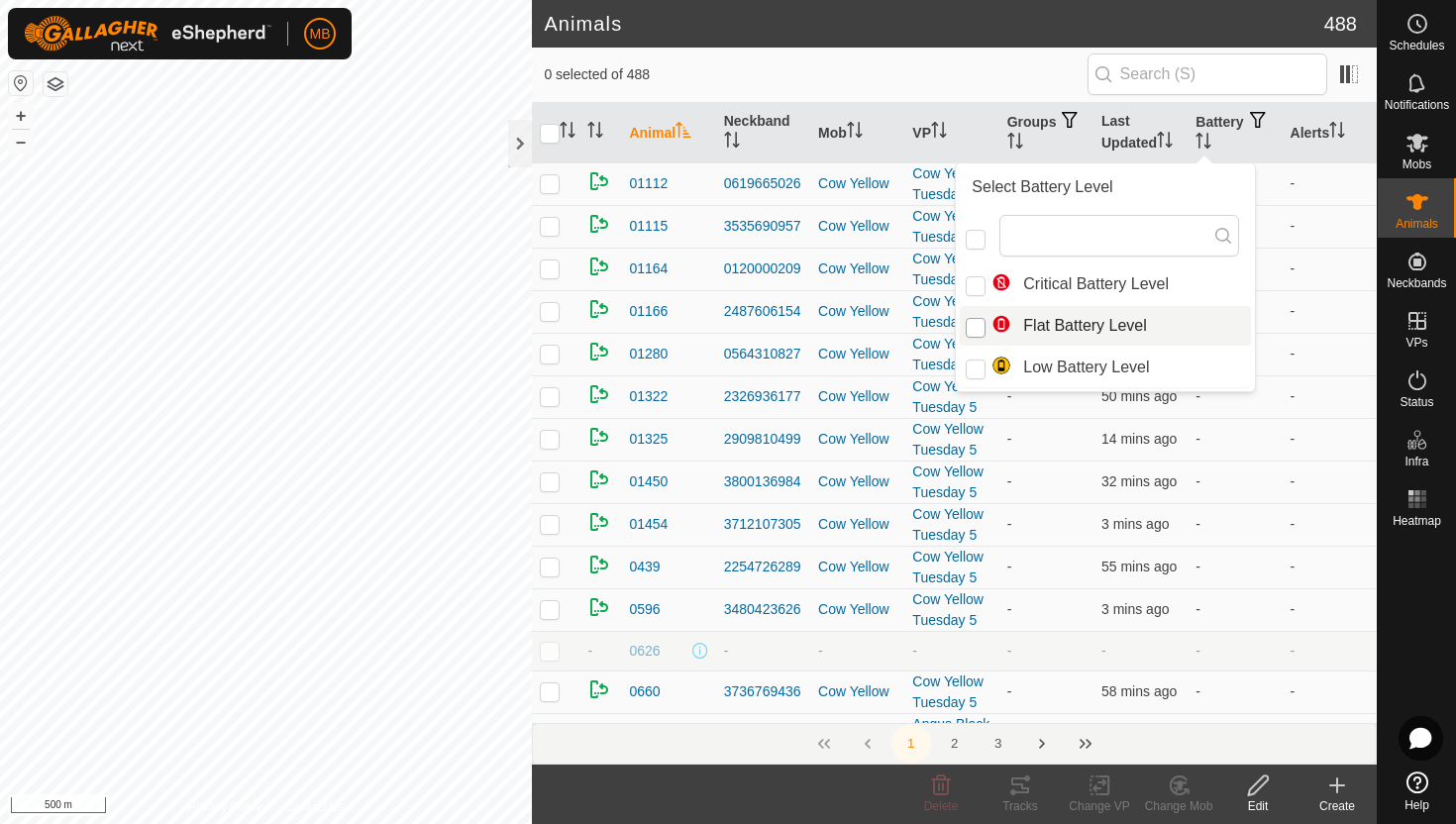 click at bounding box center [976, 328] 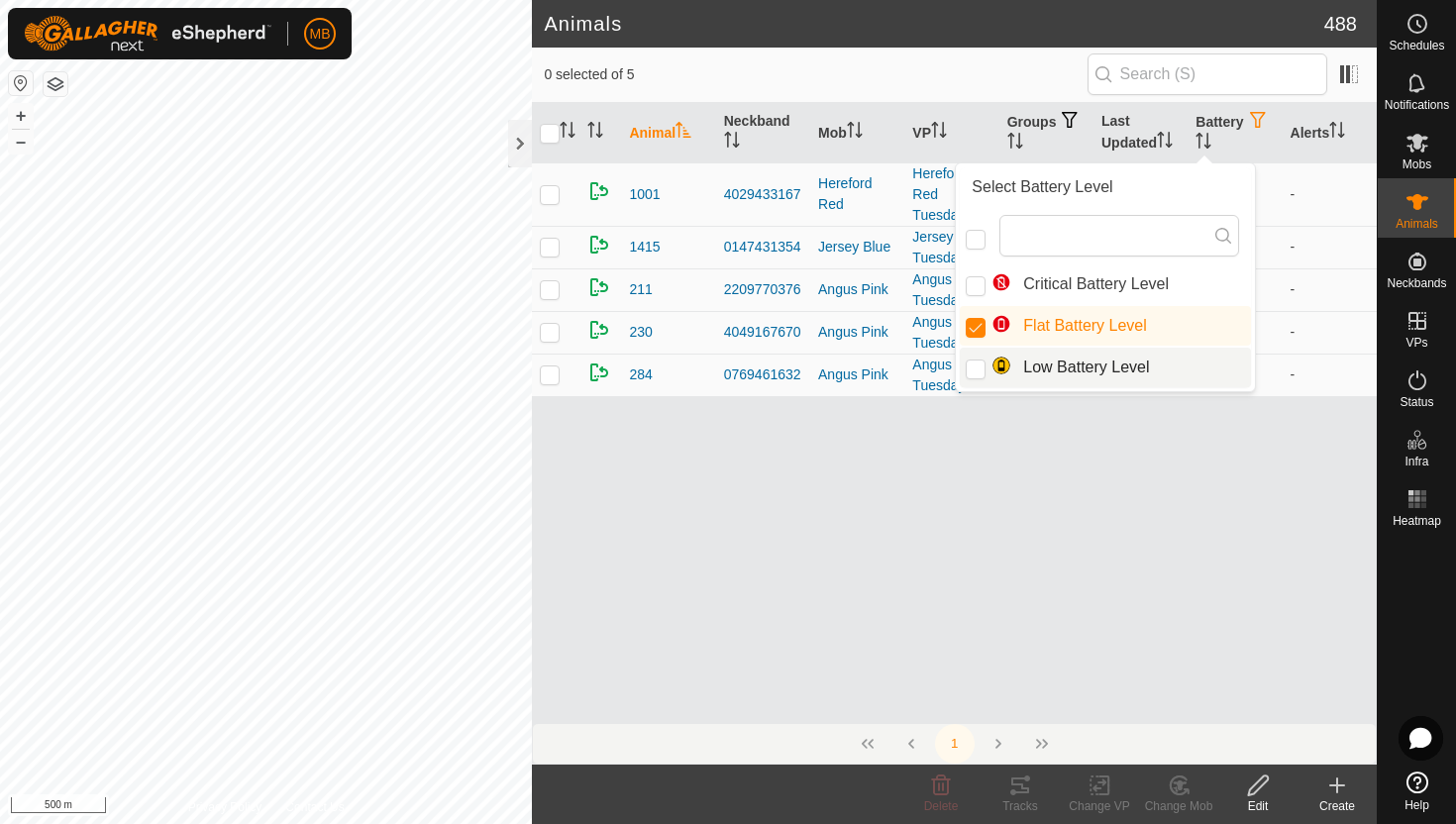 click on "Animal Neckband Mob VP Groups Last Updated Battery Alerts 1001 [PHONE] Heref[NAME] Red Heref[NAME] Red Tuesday 5 - 6 mins ago - 1415 [PHONE] Jersey Blue Jersey Blue Tuesday 5 - 14 mins ago - 211 [PHONE] Angus Pink Angus Pink Tuesday 5 - 8 mins ago - 230 [PHONE] Angus Pink Angus Pink Tuesday 5 - 5 mins ago - 284 [PHONE] Angus Pink Angus Pink Tuesday 5 - 46 mins ago -" at bounding box center (954, 413) 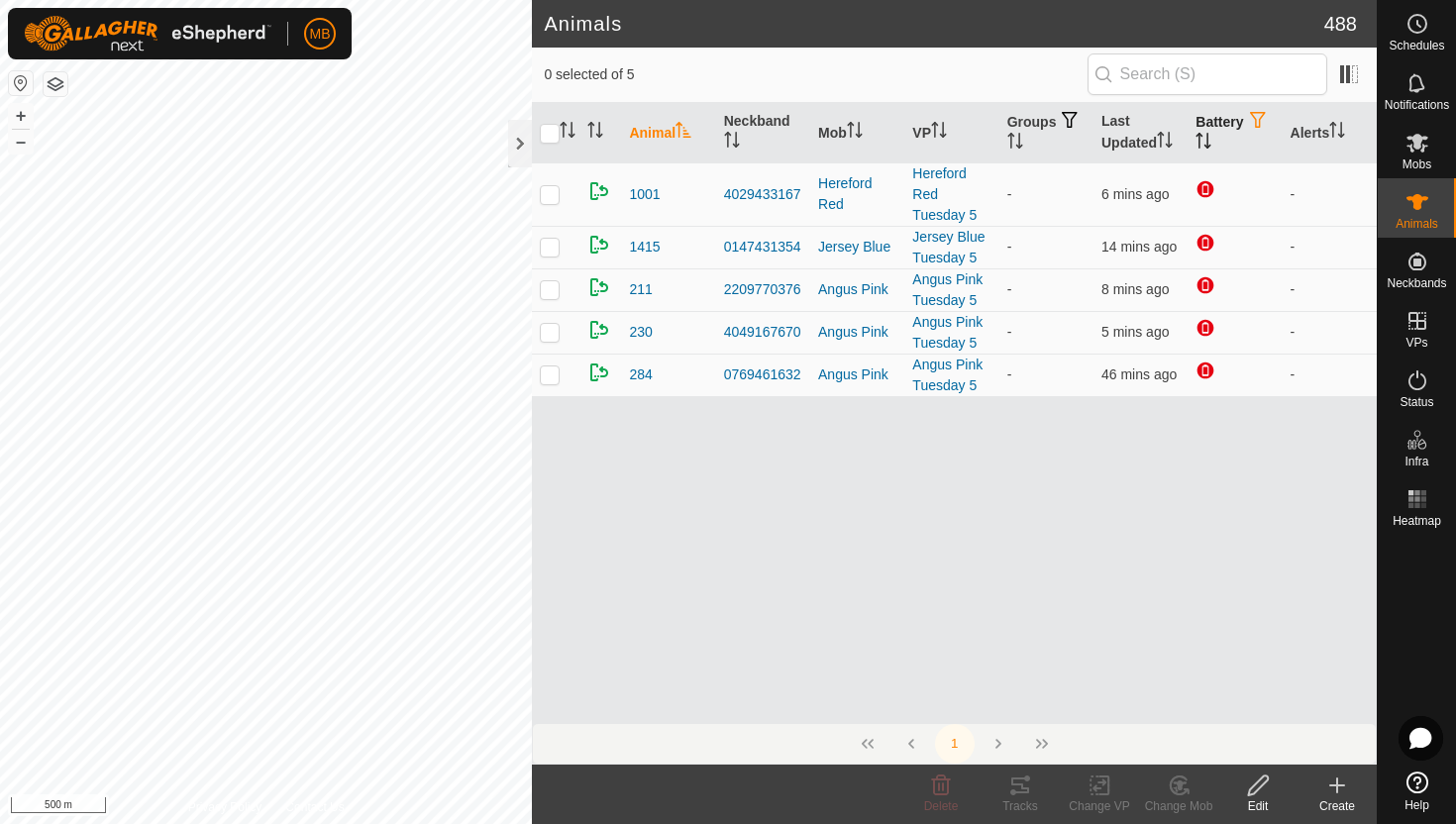 click on "Battery" at bounding box center (1234, 133) 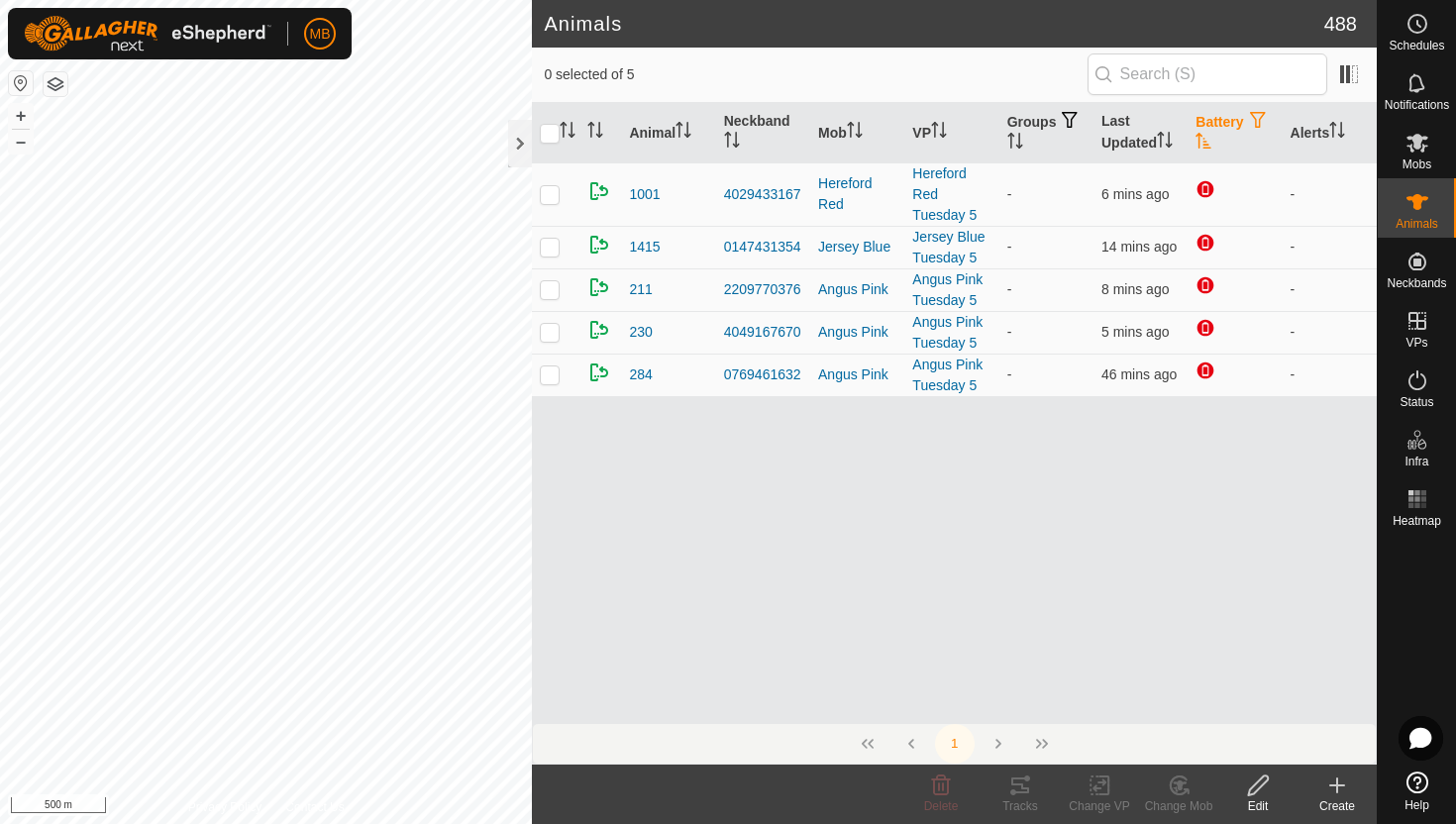 click at bounding box center [1258, 121] 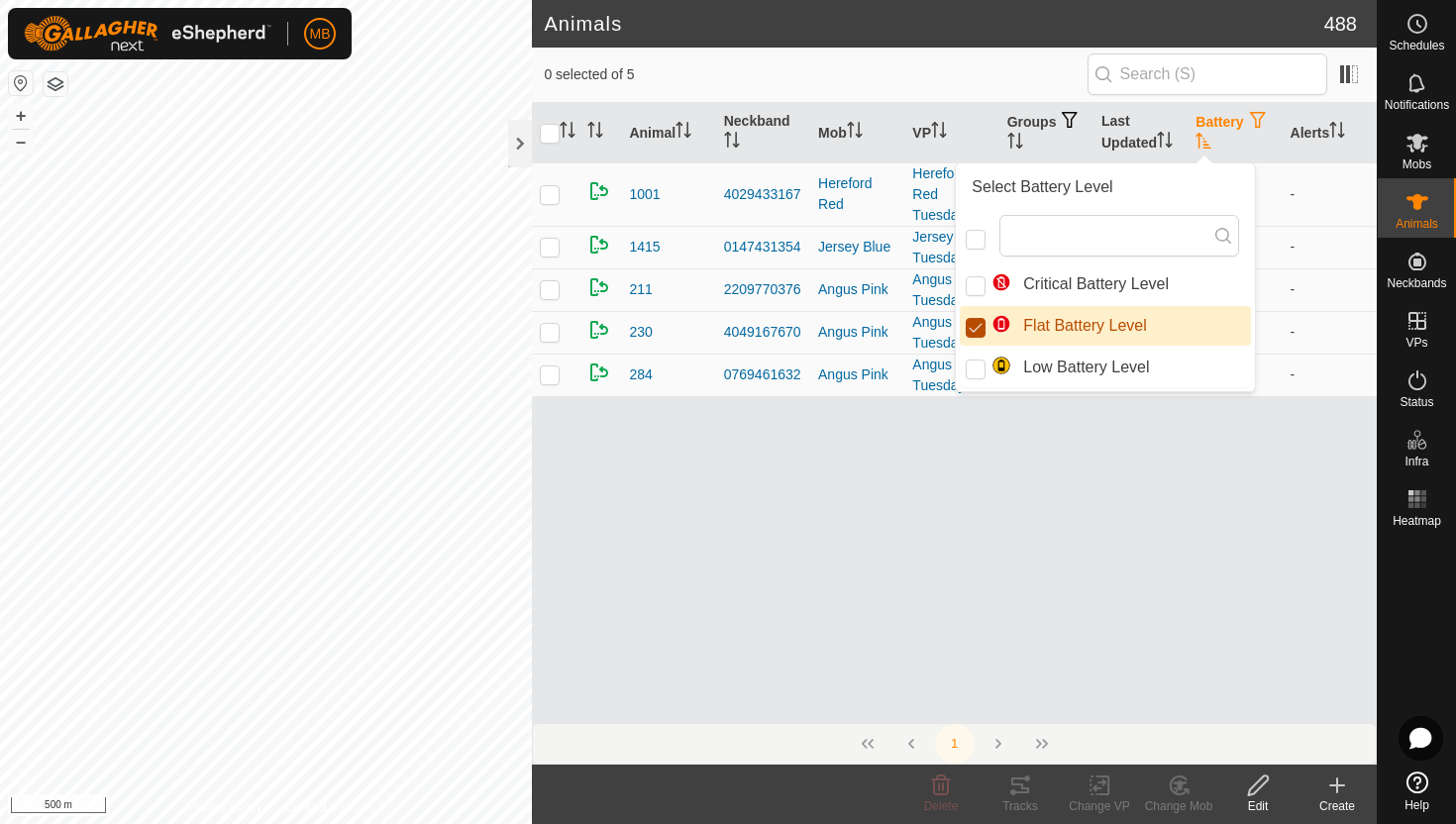 click at bounding box center (976, 328) 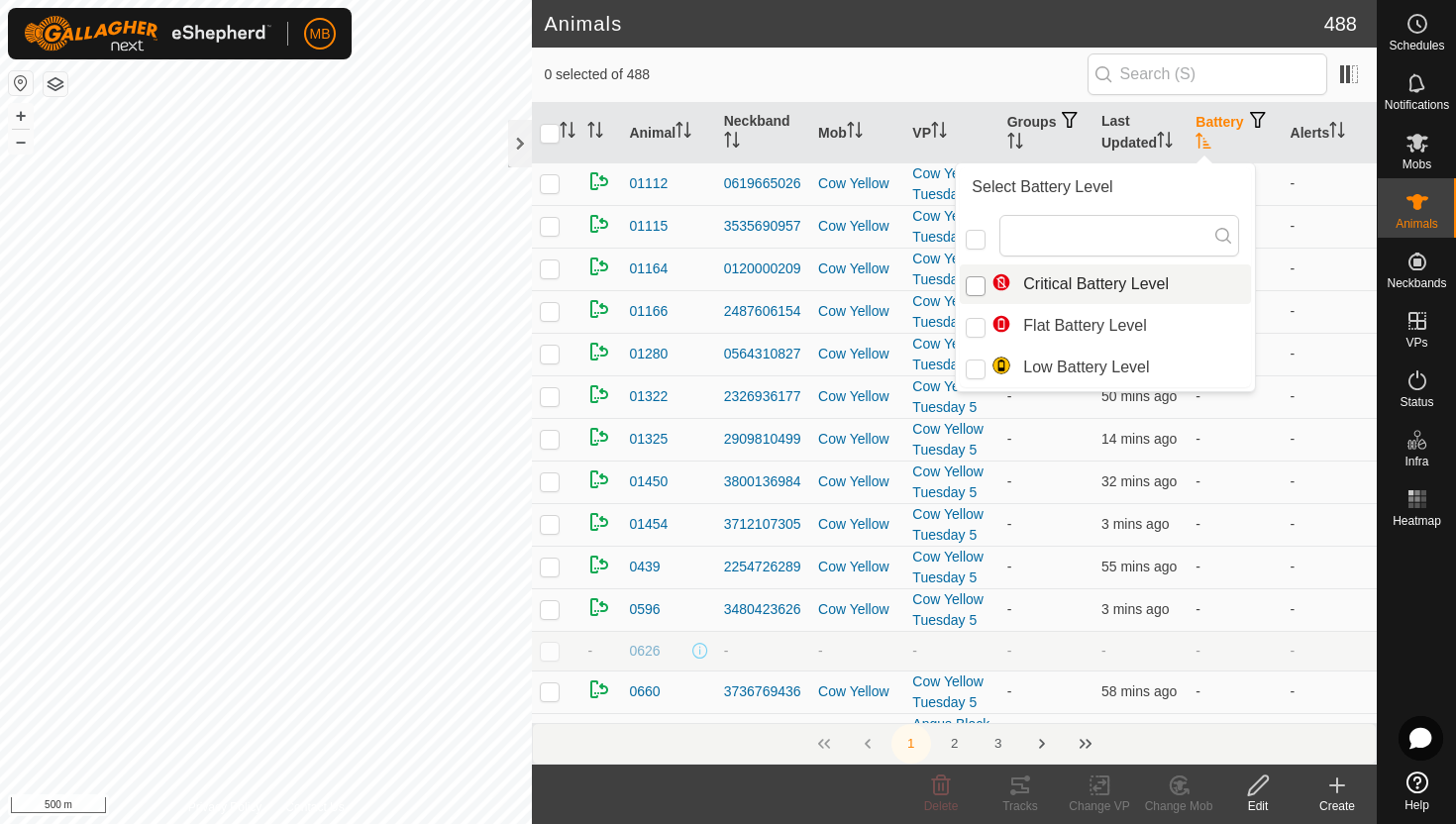 click at bounding box center (976, 286) 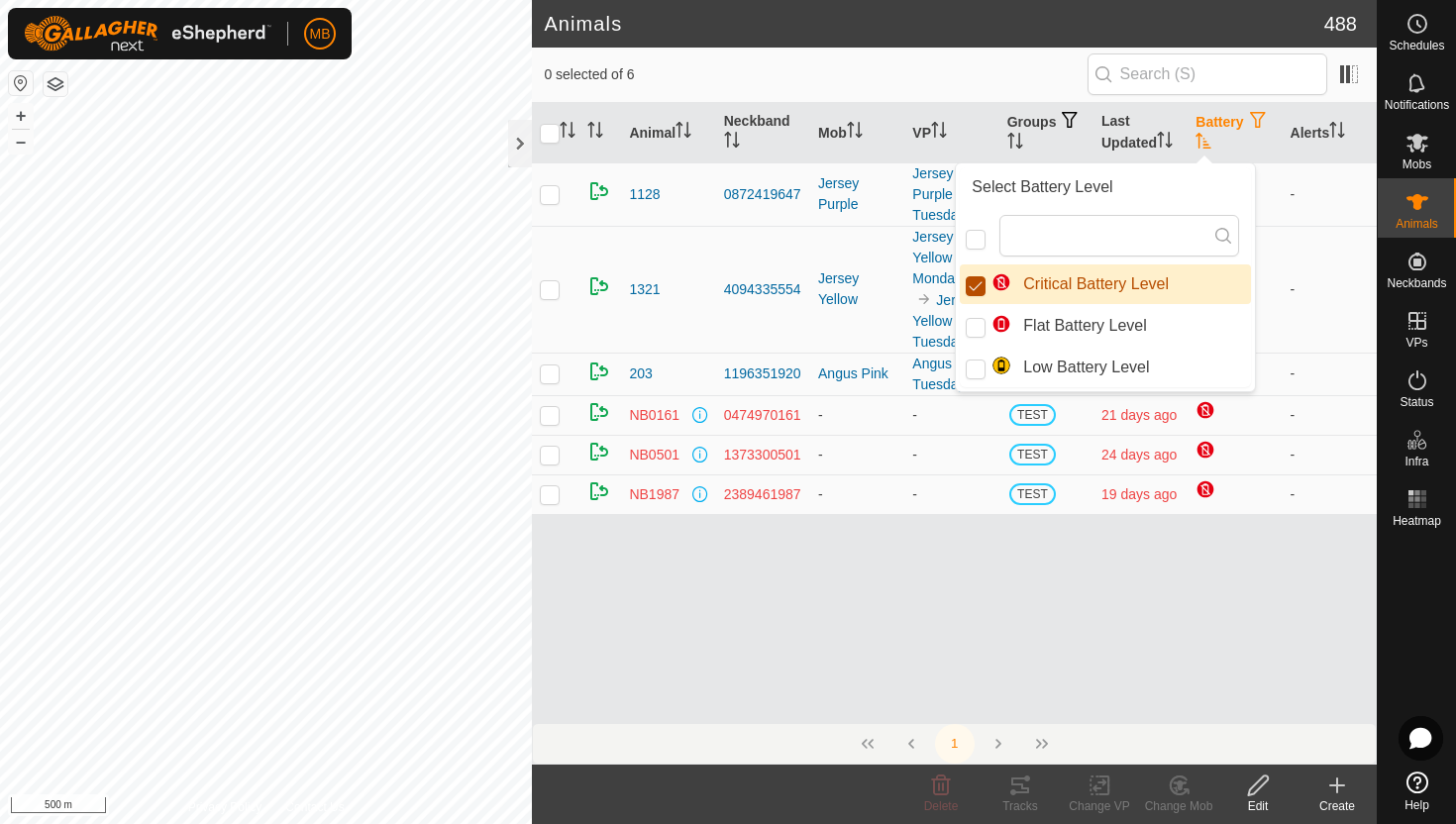 click at bounding box center [976, 286] 